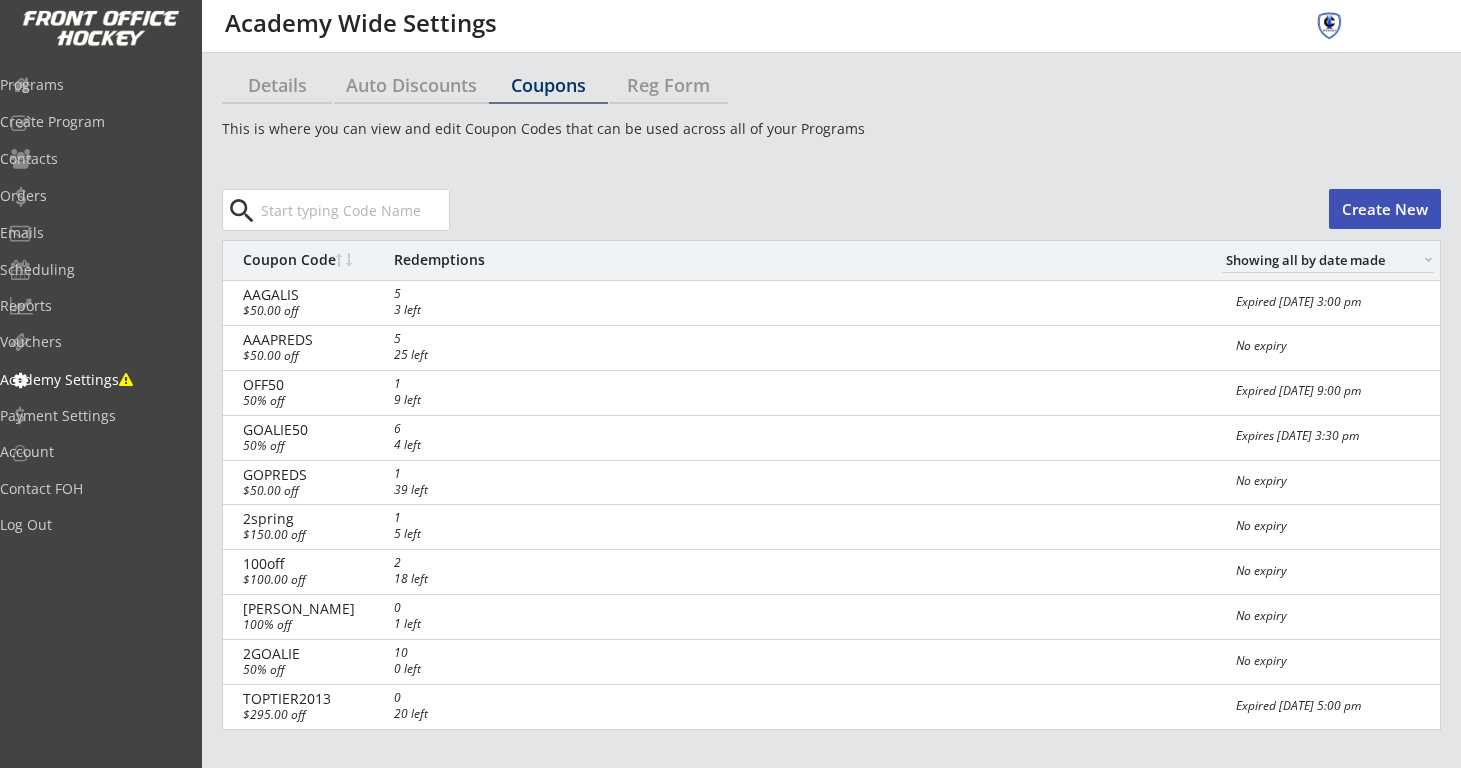 select on ""Showing all by date made"" 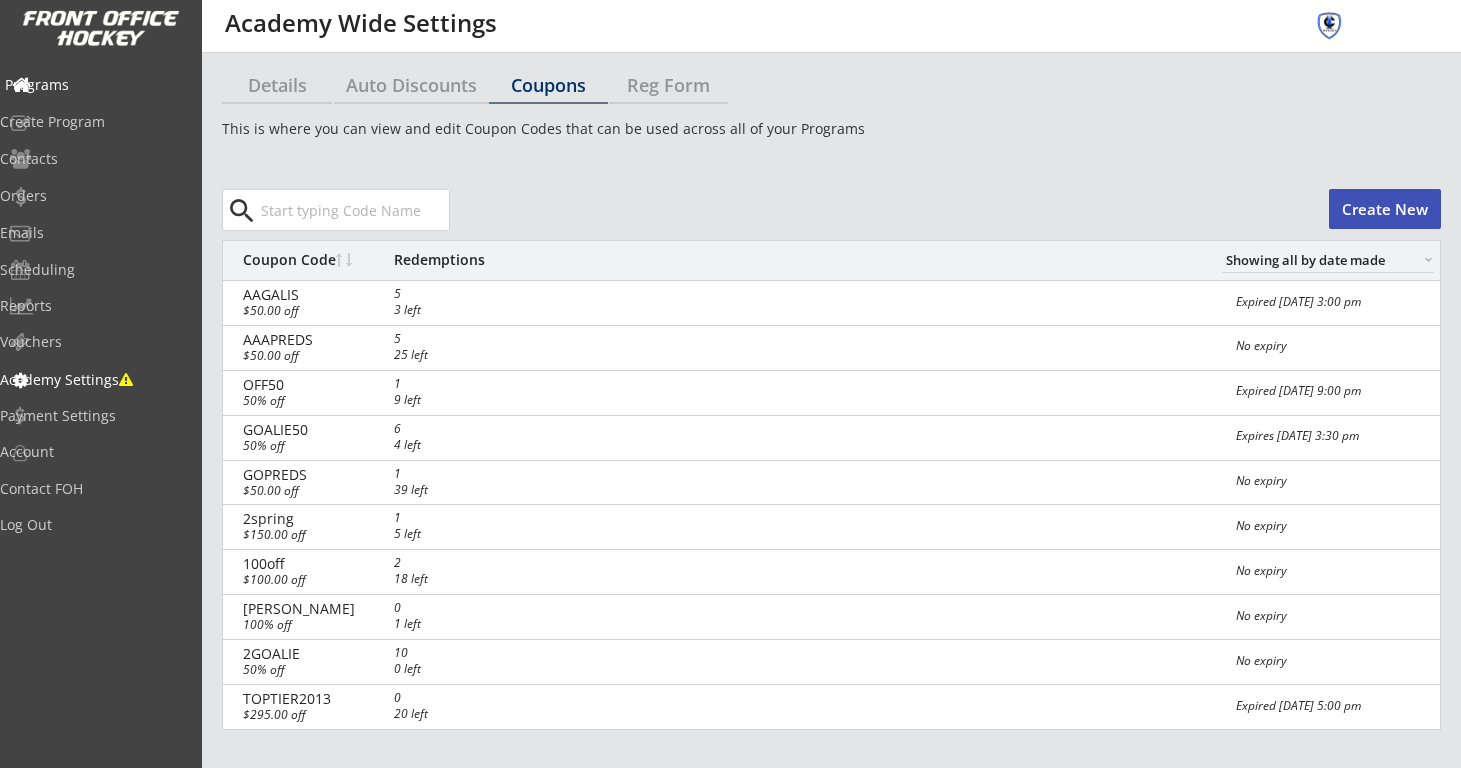 click on "Programs" at bounding box center (95, 85) 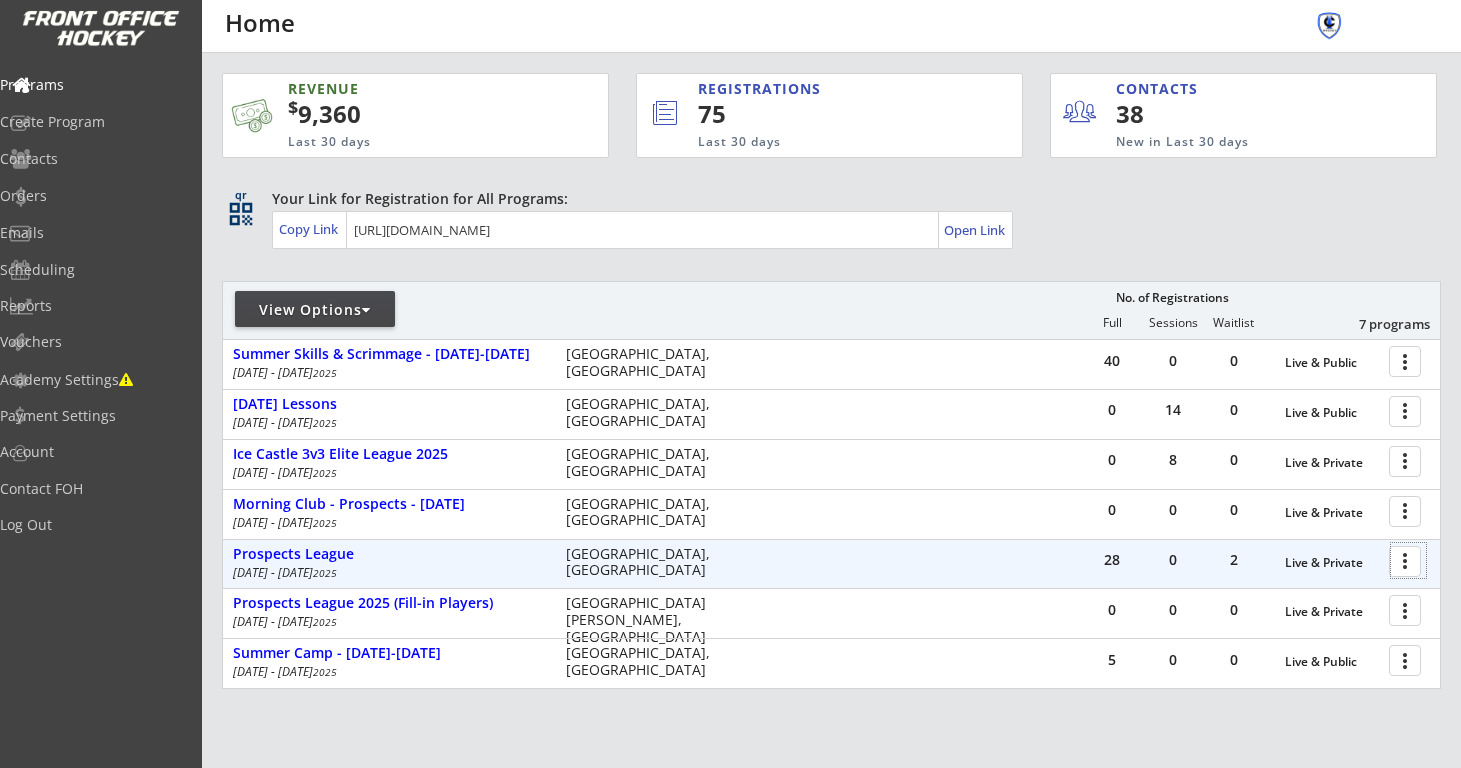 click at bounding box center [1408, 560] 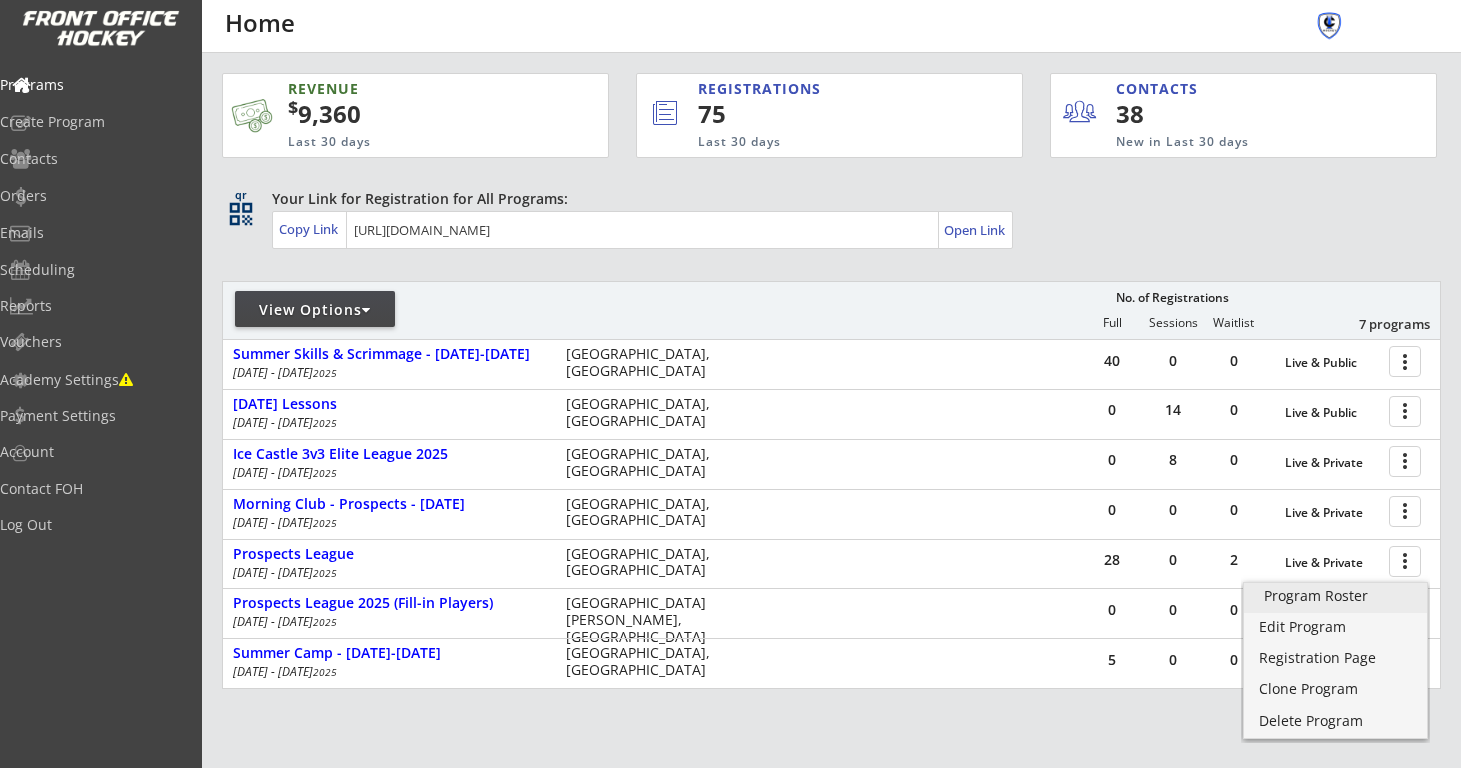 click on "Program Roster" at bounding box center [1335, 596] 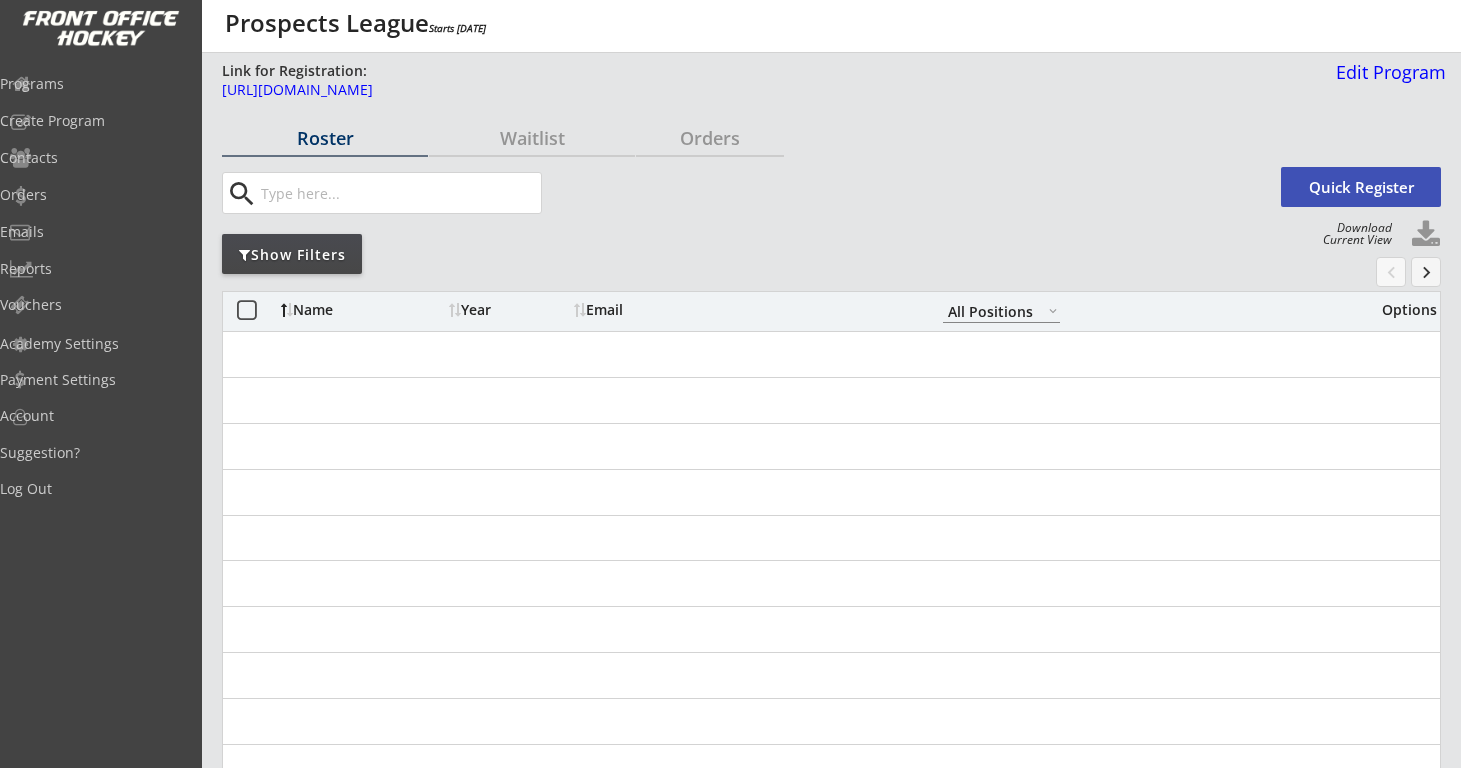 select on ""All Positions"" 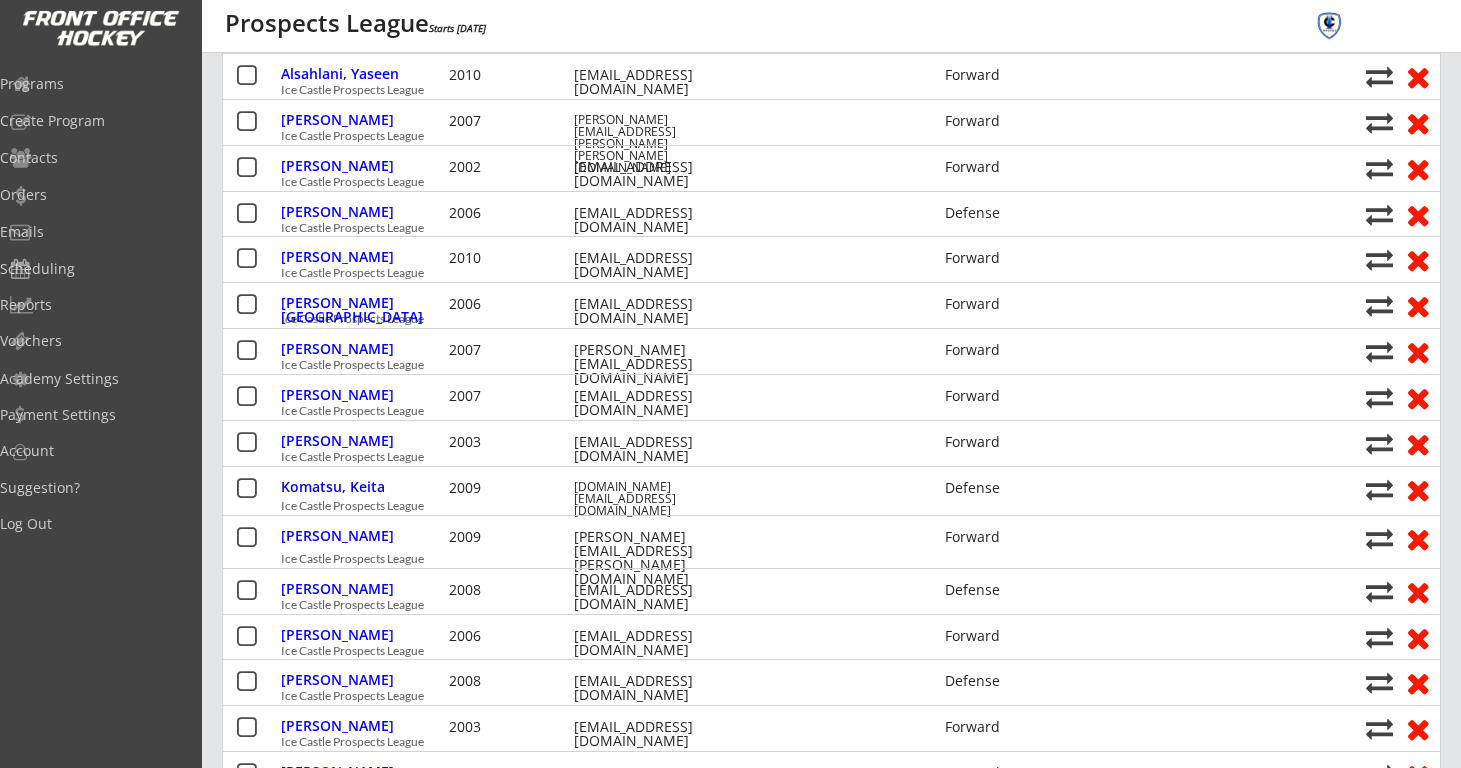 scroll, scrollTop: 301, scrollLeft: 0, axis: vertical 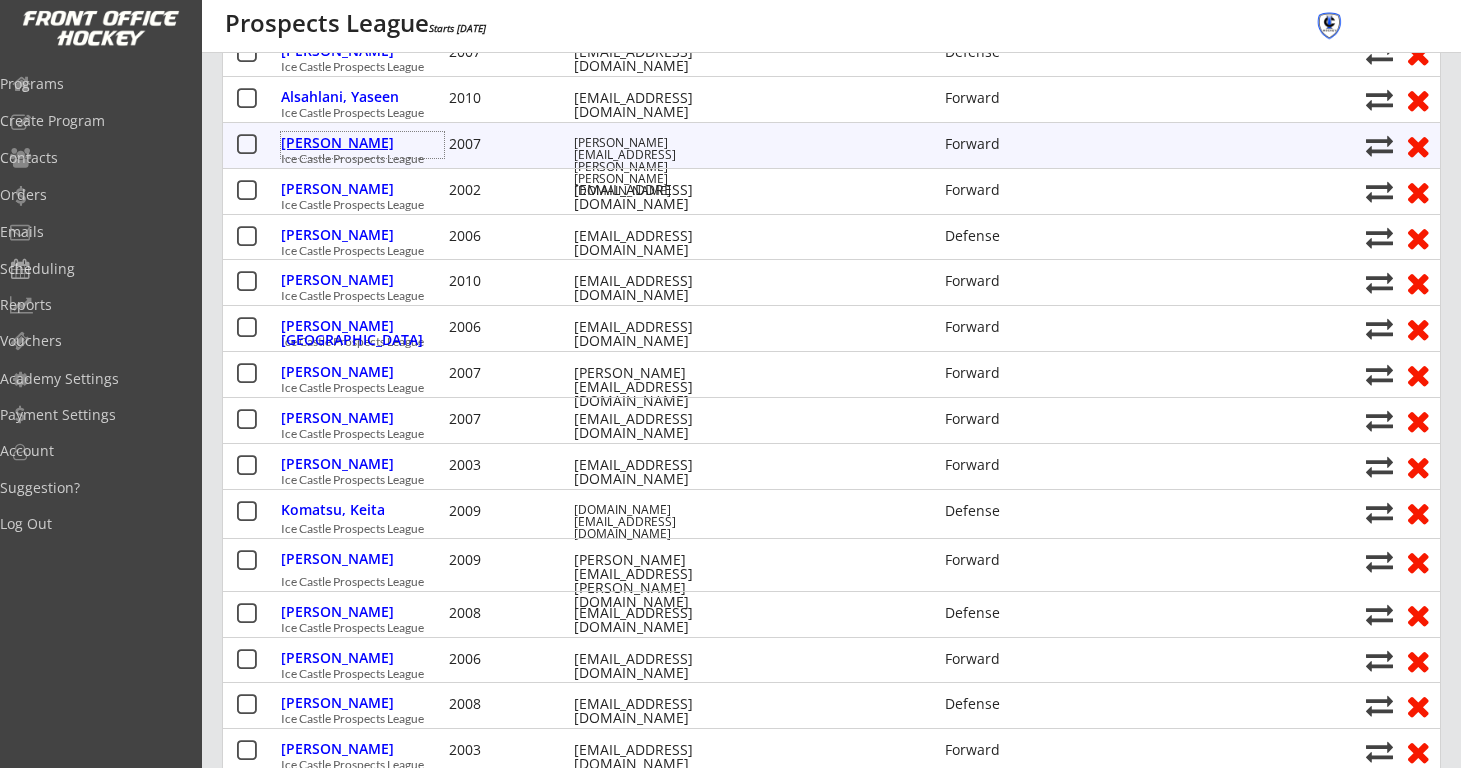 click on "Dipietro, Nino" at bounding box center (362, 143) 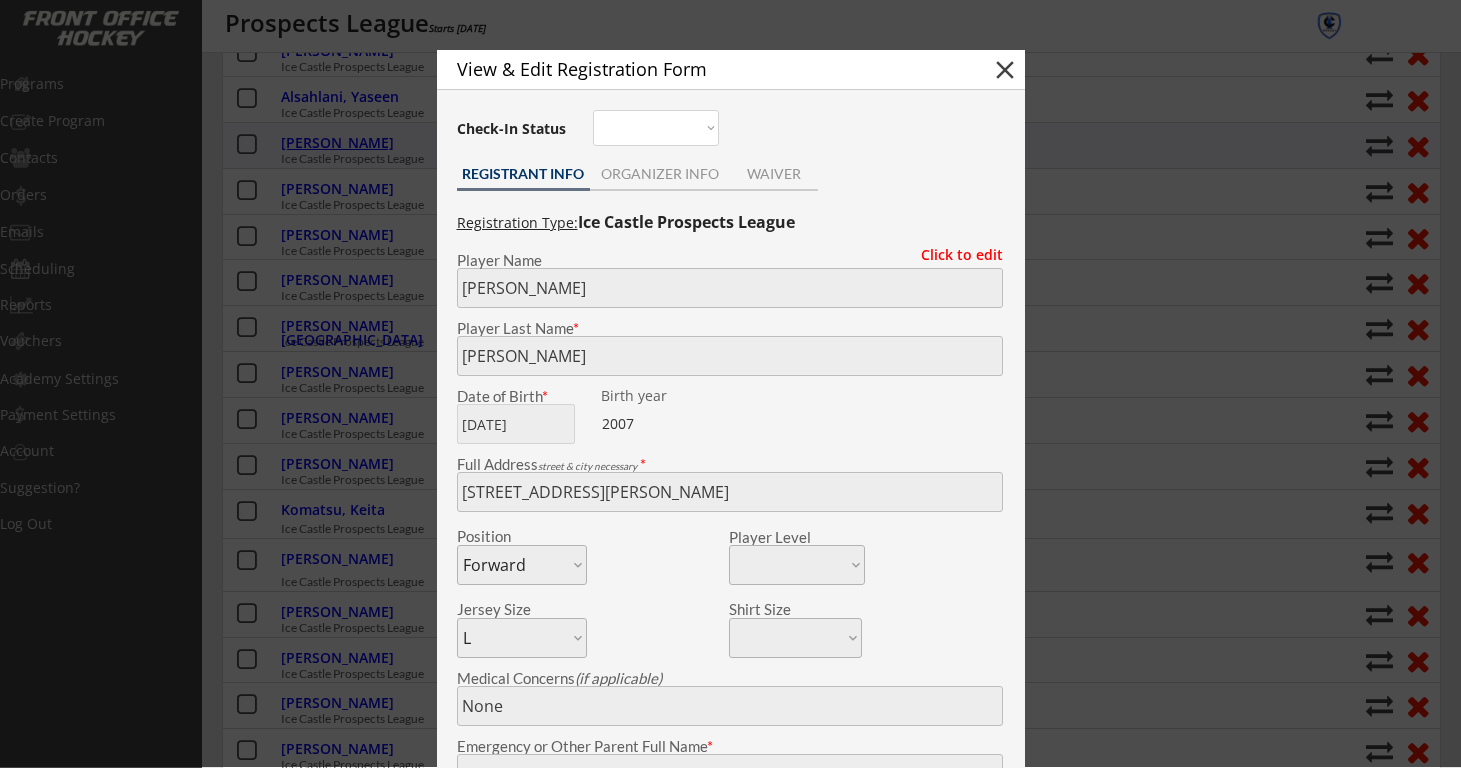 type on "3, 10, 5" 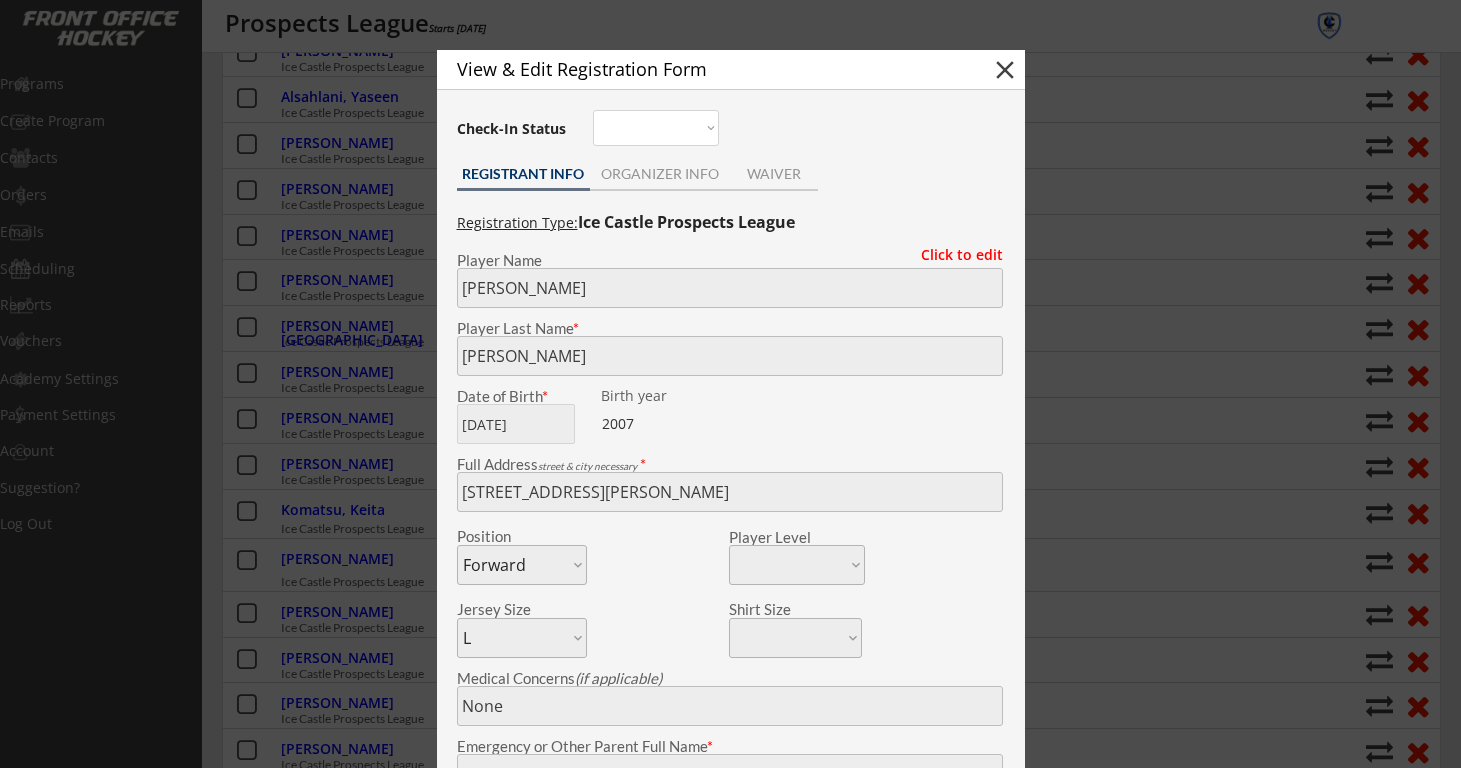 click on "close" at bounding box center (1005, 70) 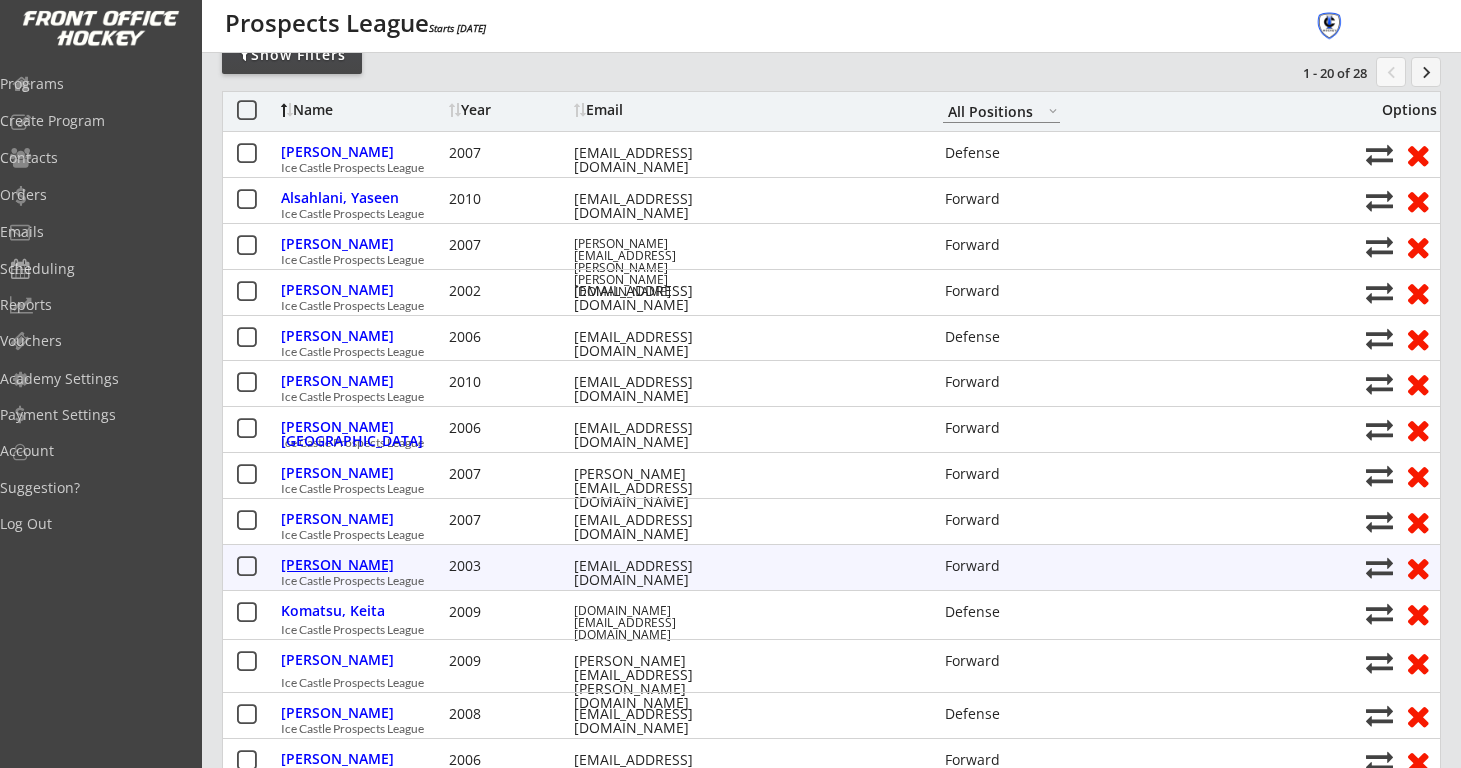 scroll, scrollTop: 192, scrollLeft: 0, axis: vertical 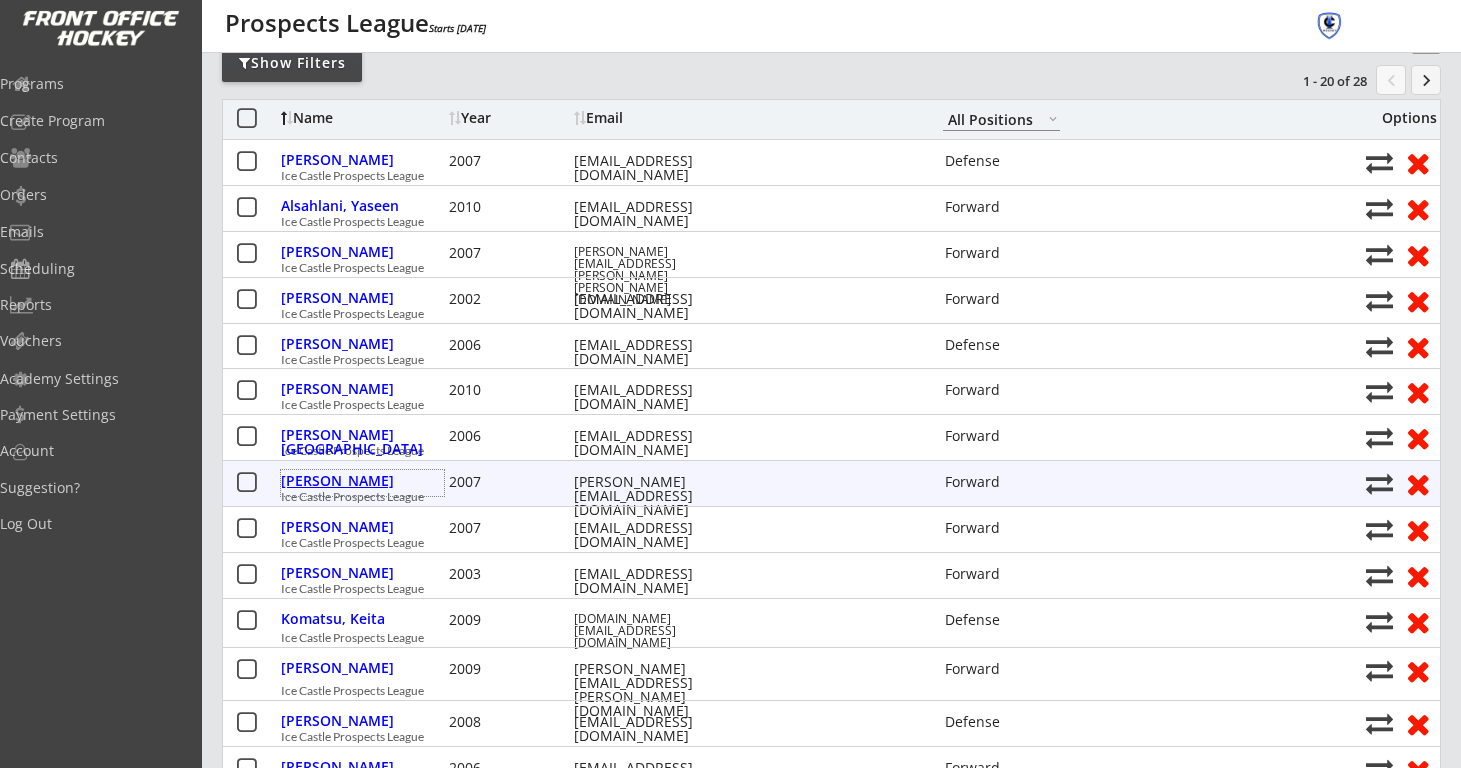 click on "[PERSON_NAME]" at bounding box center [362, 481] 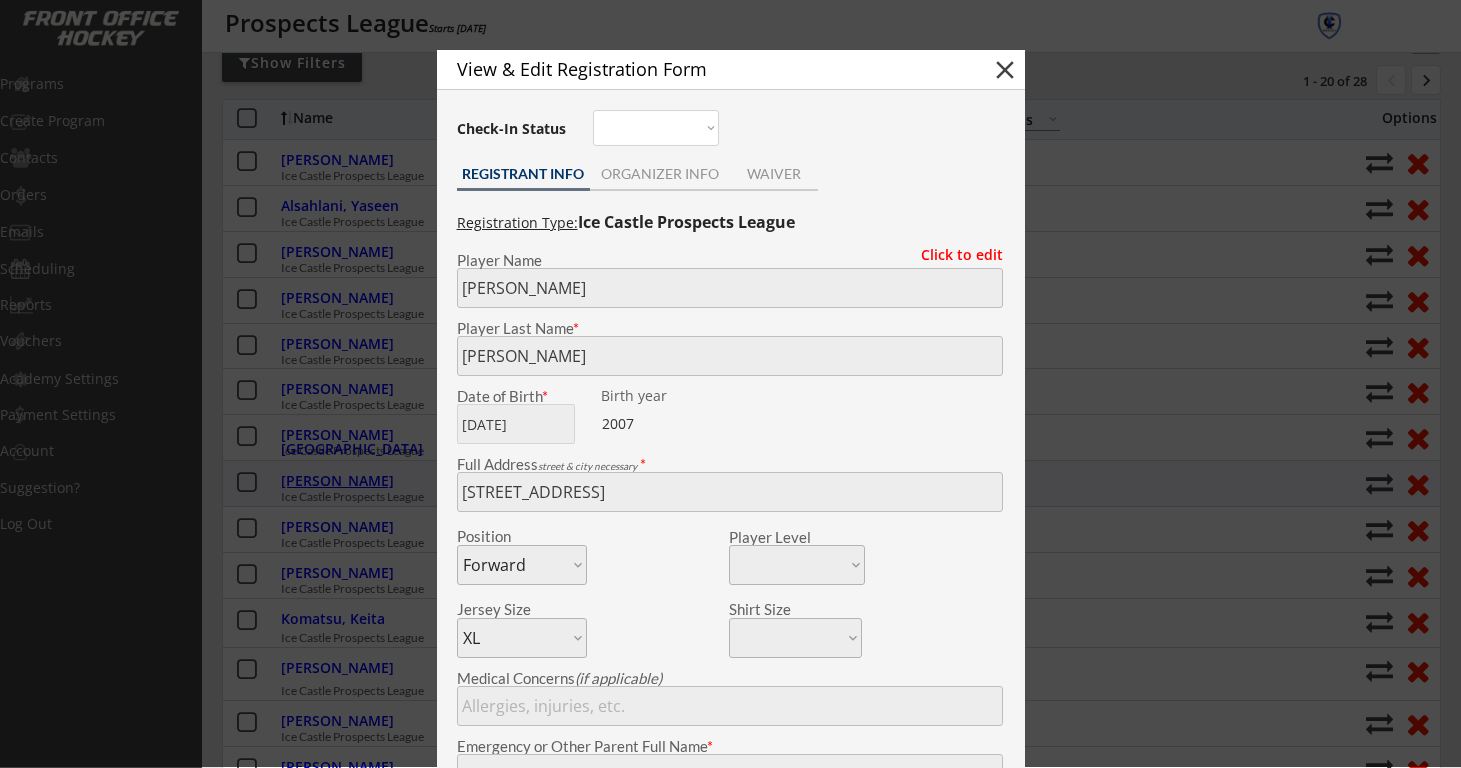 type on "7 , 9 , 10" 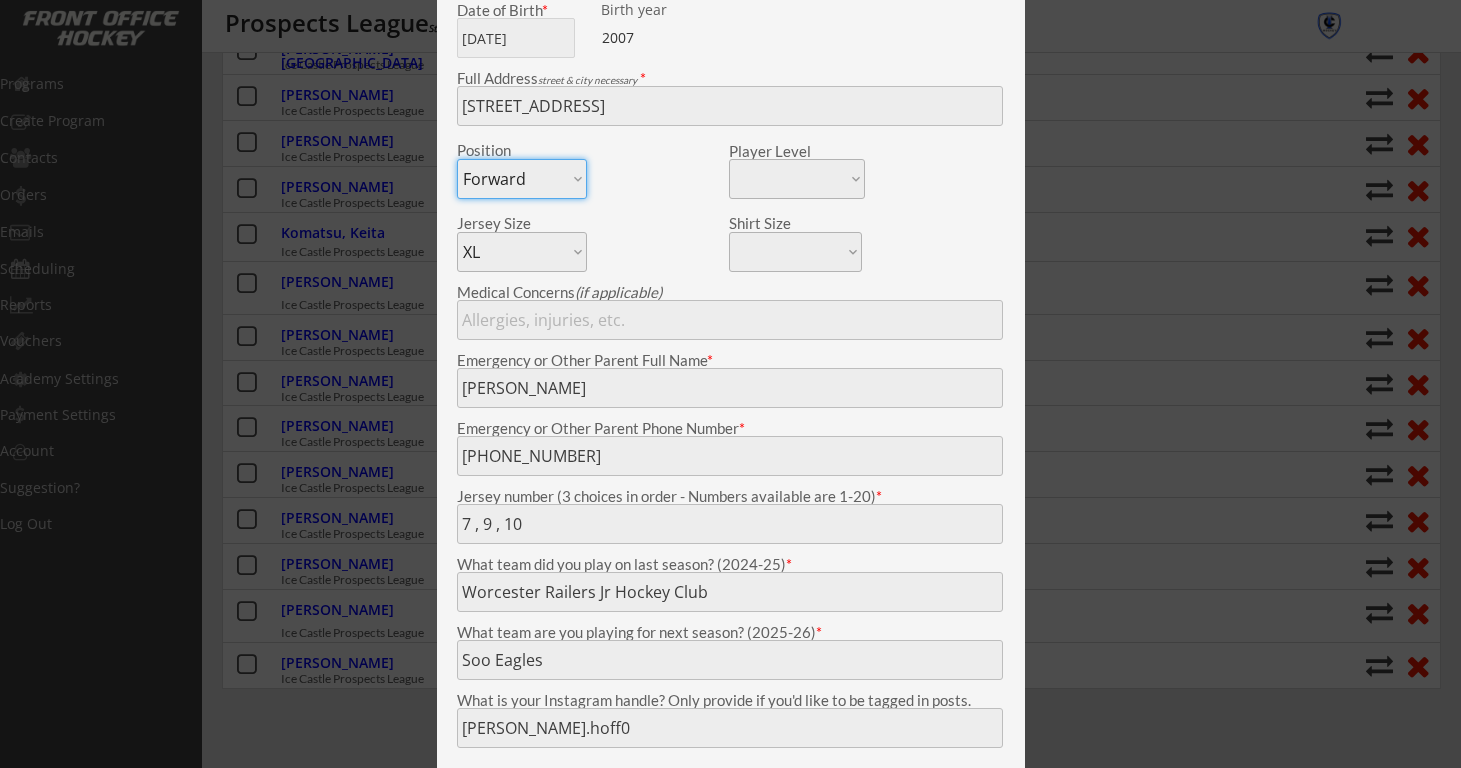 scroll, scrollTop: 587, scrollLeft: 0, axis: vertical 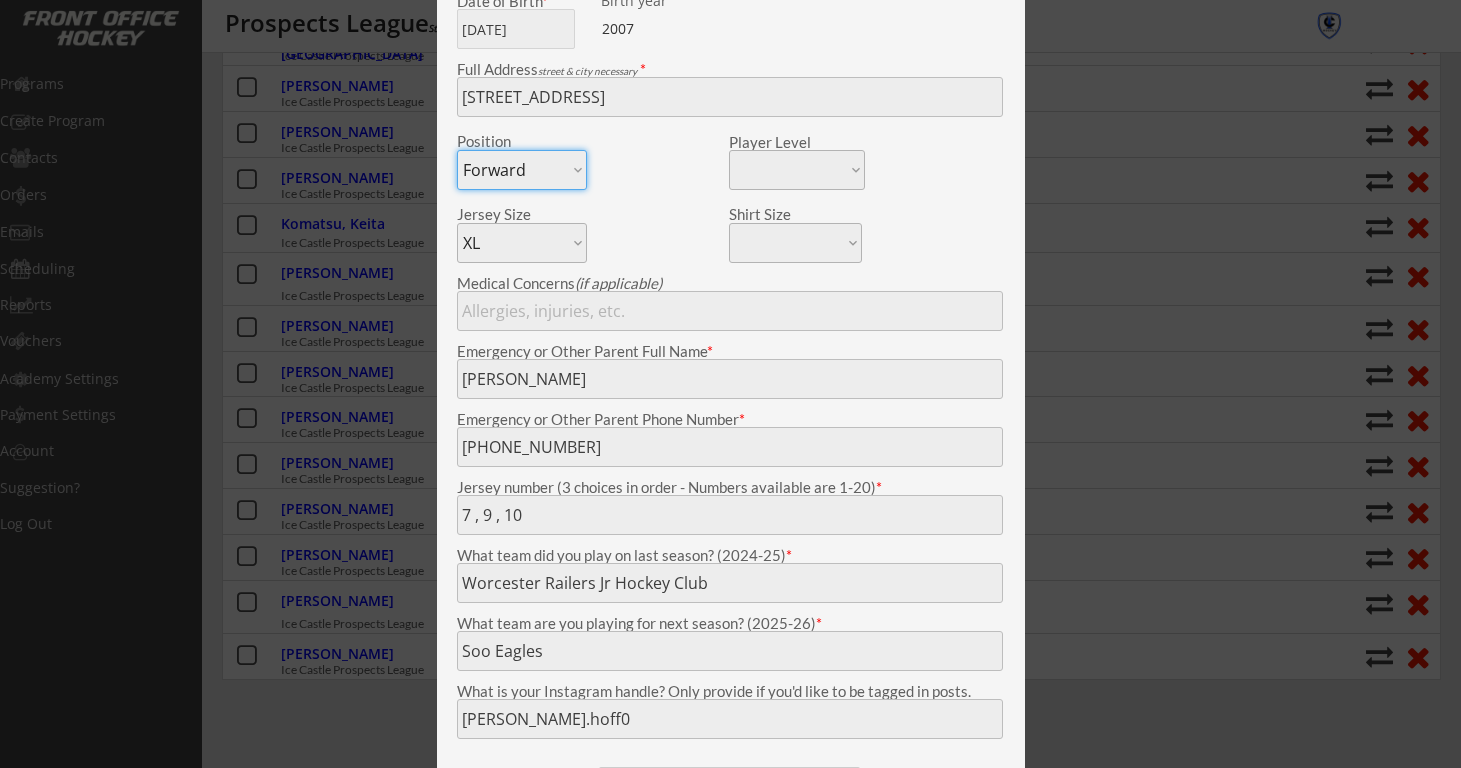 click at bounding box center (730, 384) 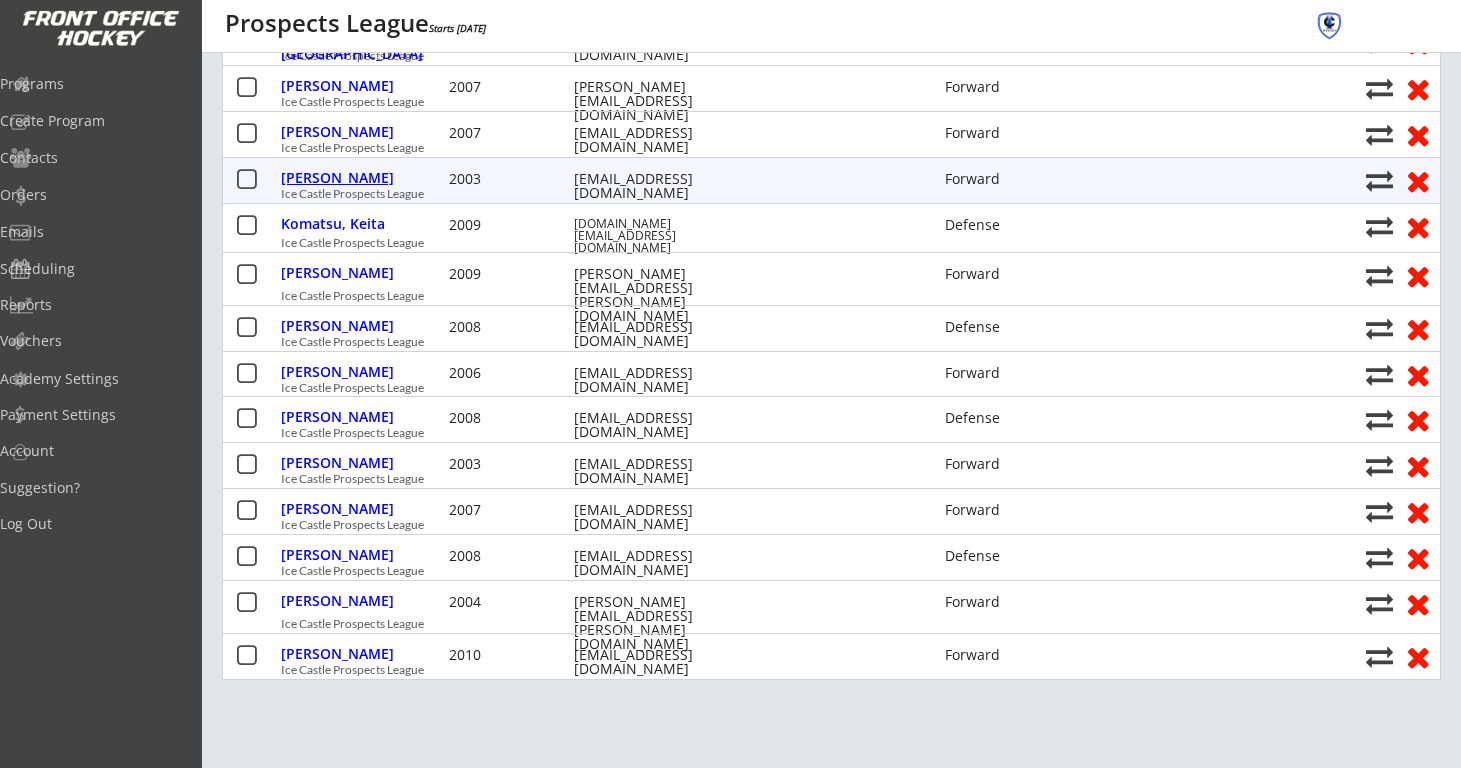 click on "[PERSON_NAME]" at bounding box center [362, 178] 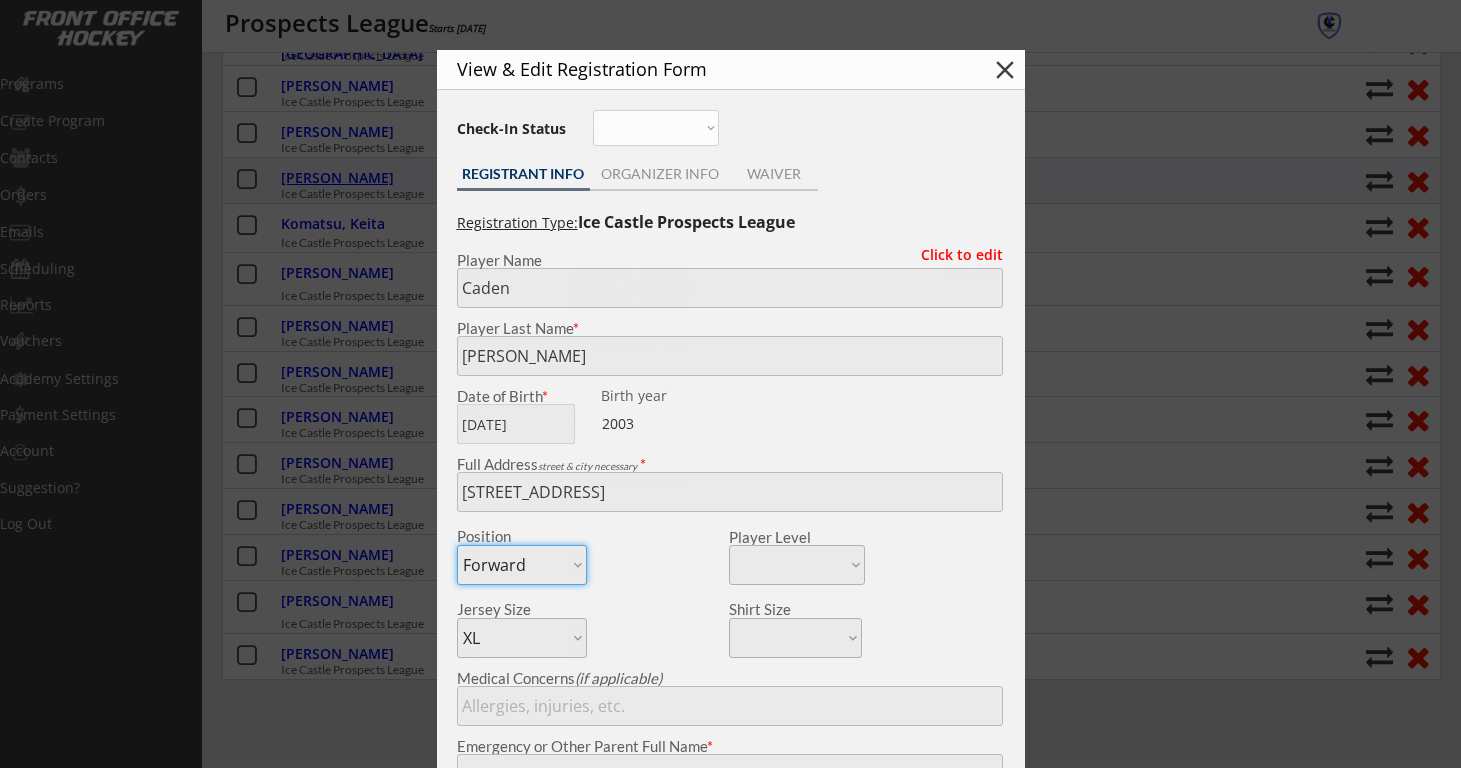type on "7,17,10" 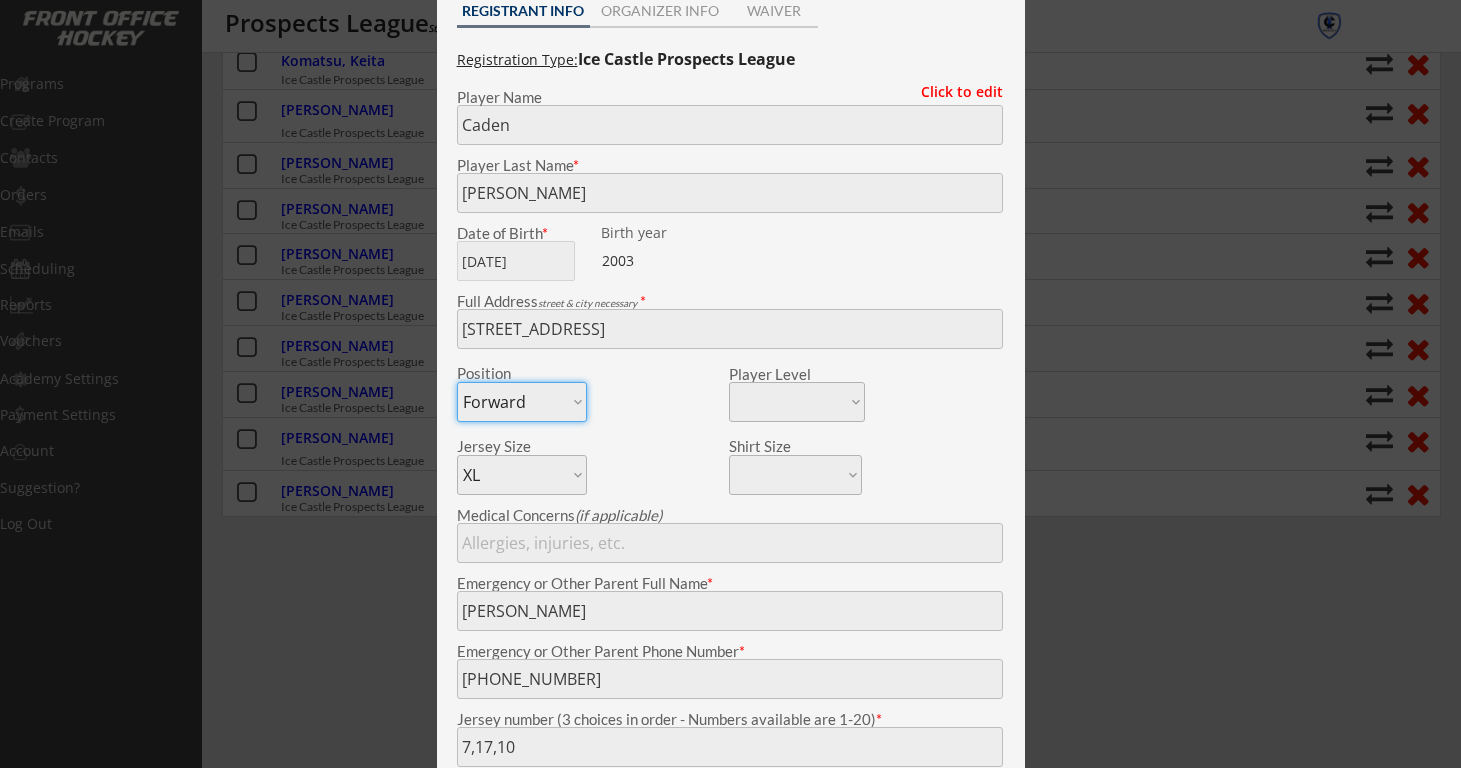scroll, scrollTop: 766, scrollLeft: 0, axis: vertical 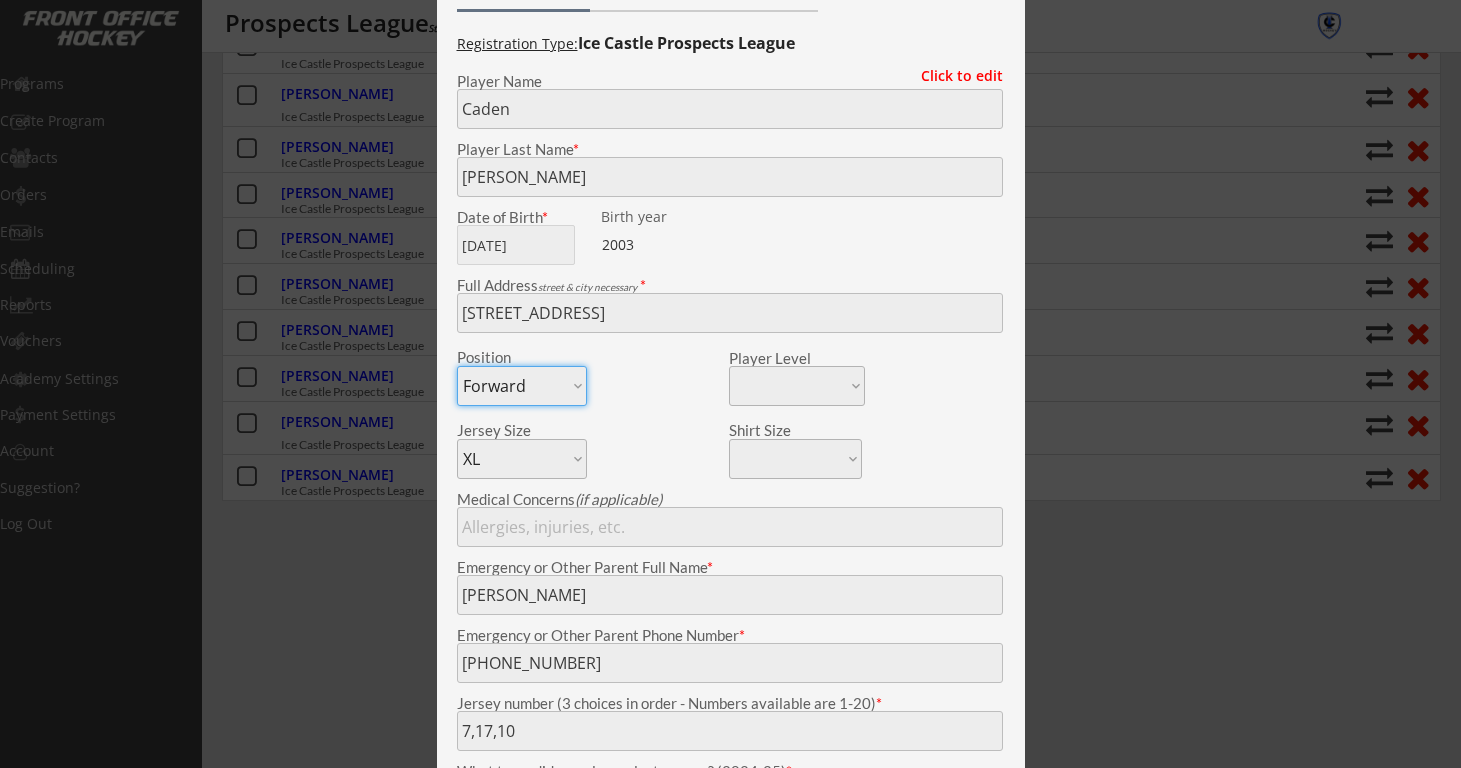 click at bounding box center (730, 384) 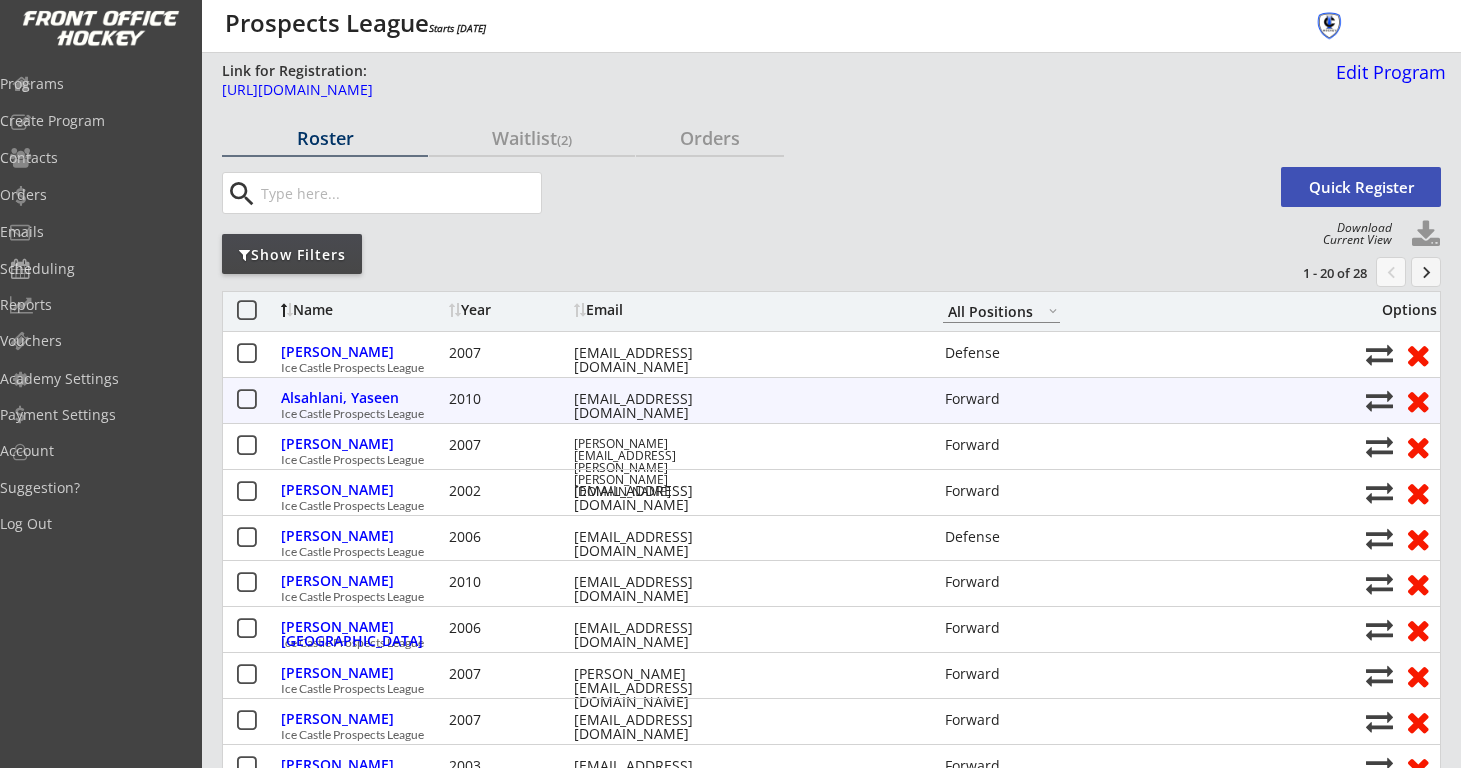 scroll, scrollTop: 0, scrollLeft: 0, axis: both 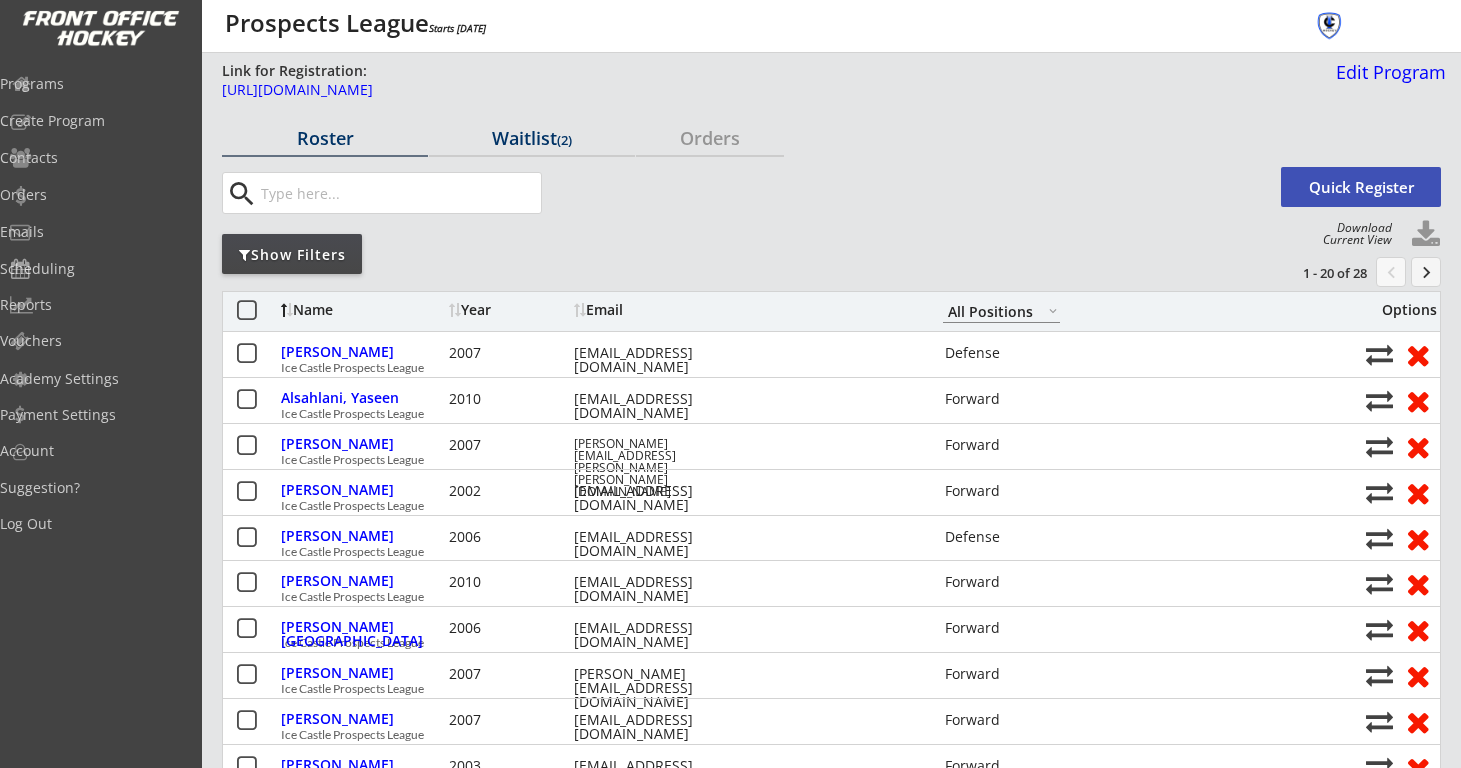 click on "Waitlist   (2)" at bounding box center (532, 138) 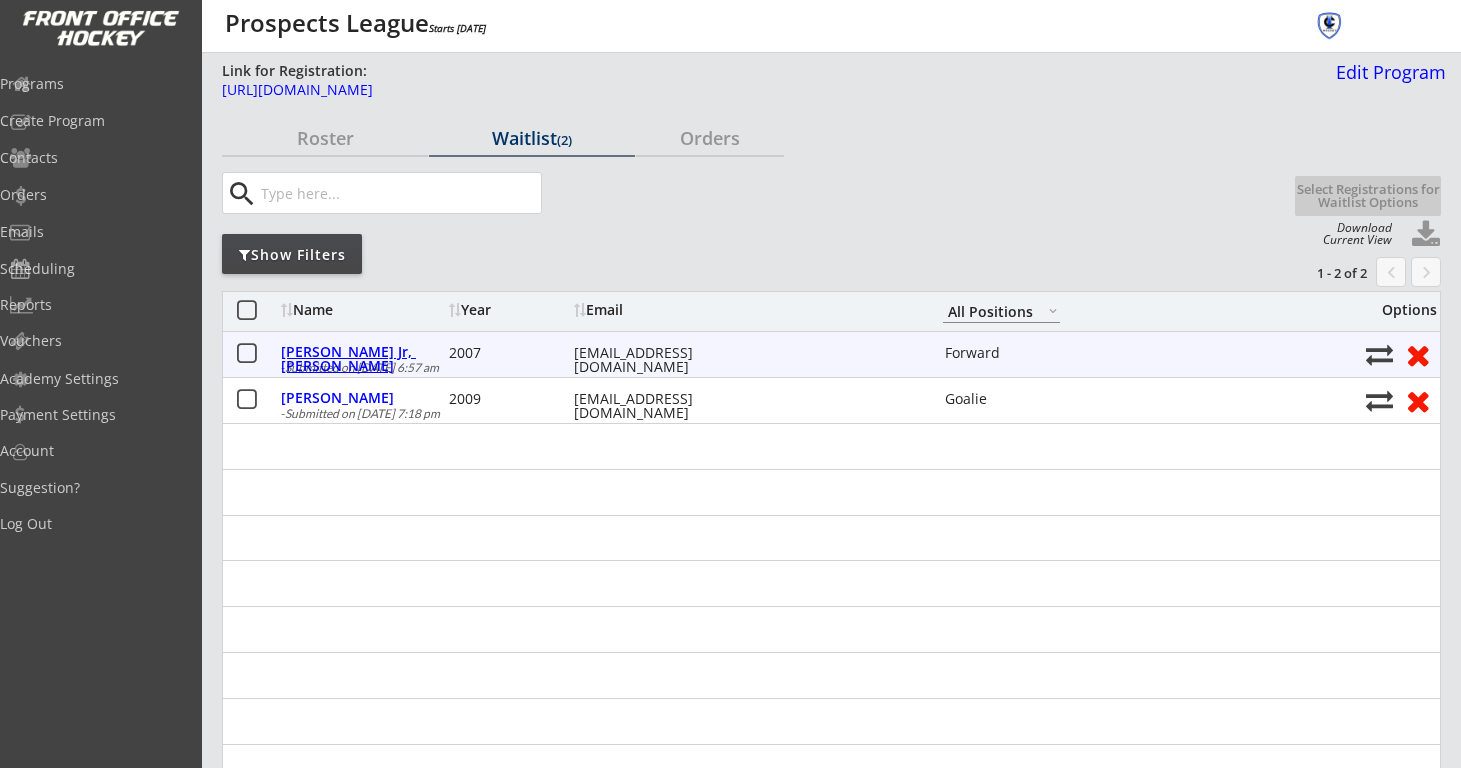 click on "[PERSON_NAME] Jr, [PERSON_NAME]" at bounding box center [362, 359] 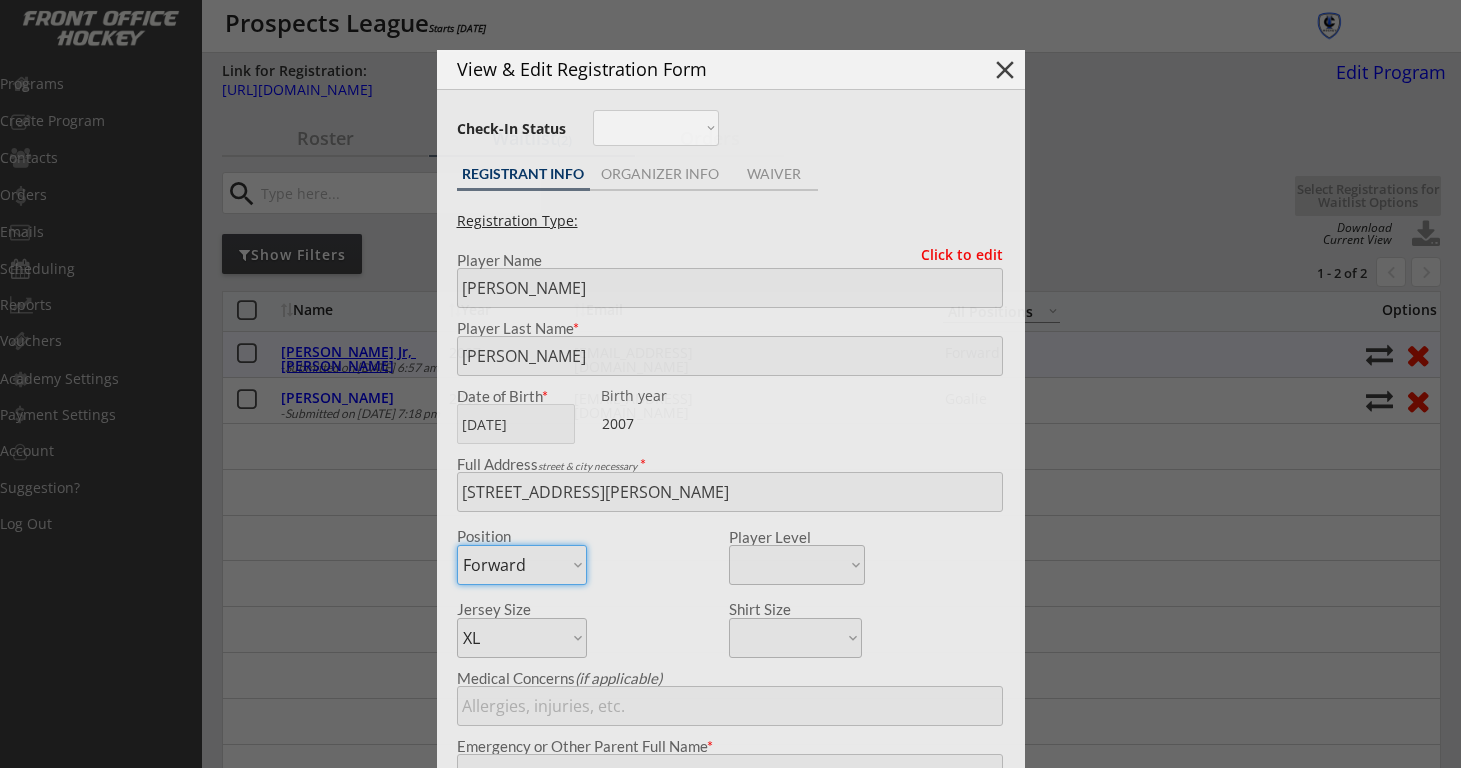 type on "11, 22, 27" 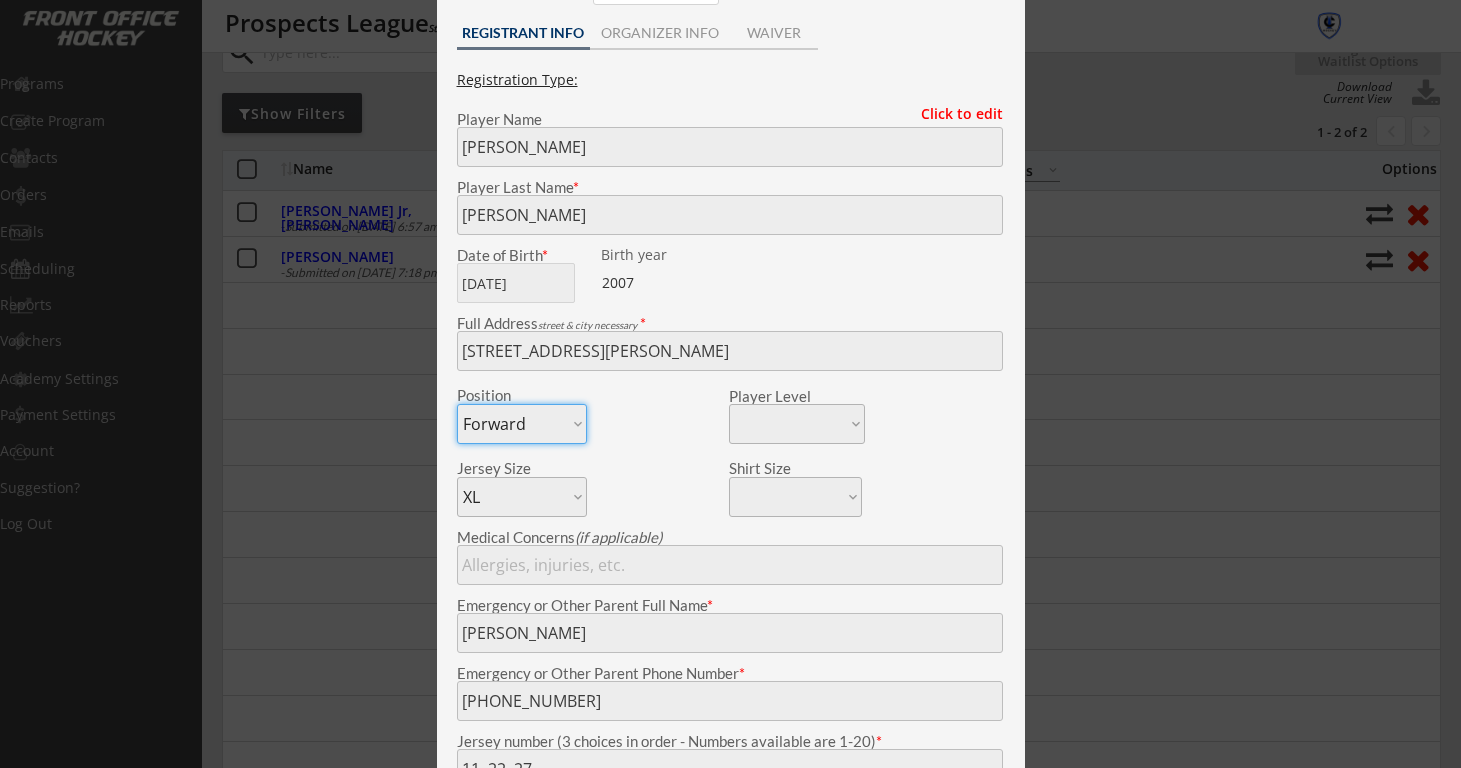 scroll, scrollTop: 115, scrollLeft: 0, axis: vertical 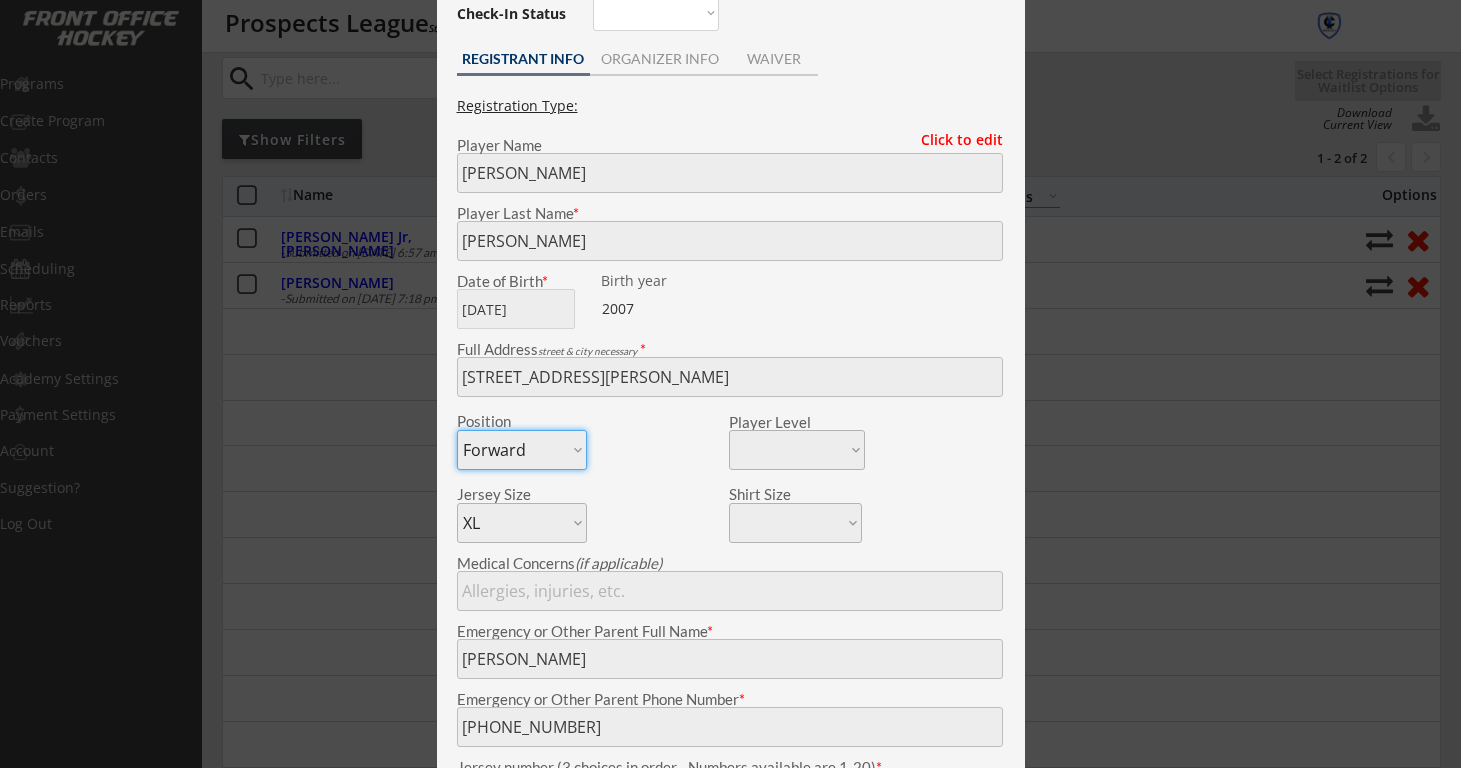 click at bounding box center (730, 384) 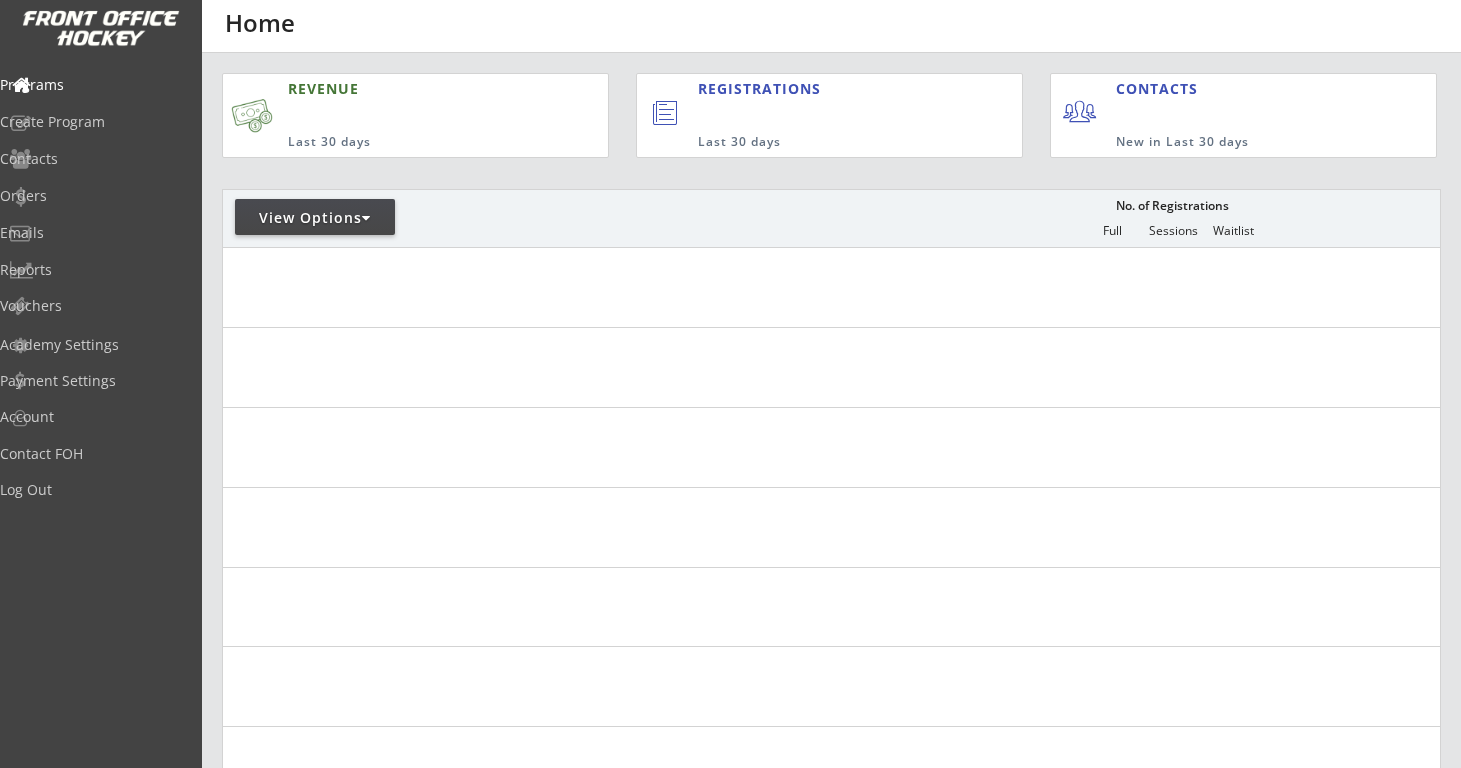scroll, scrollTop: 0, scrollLeft: 0, axis: both 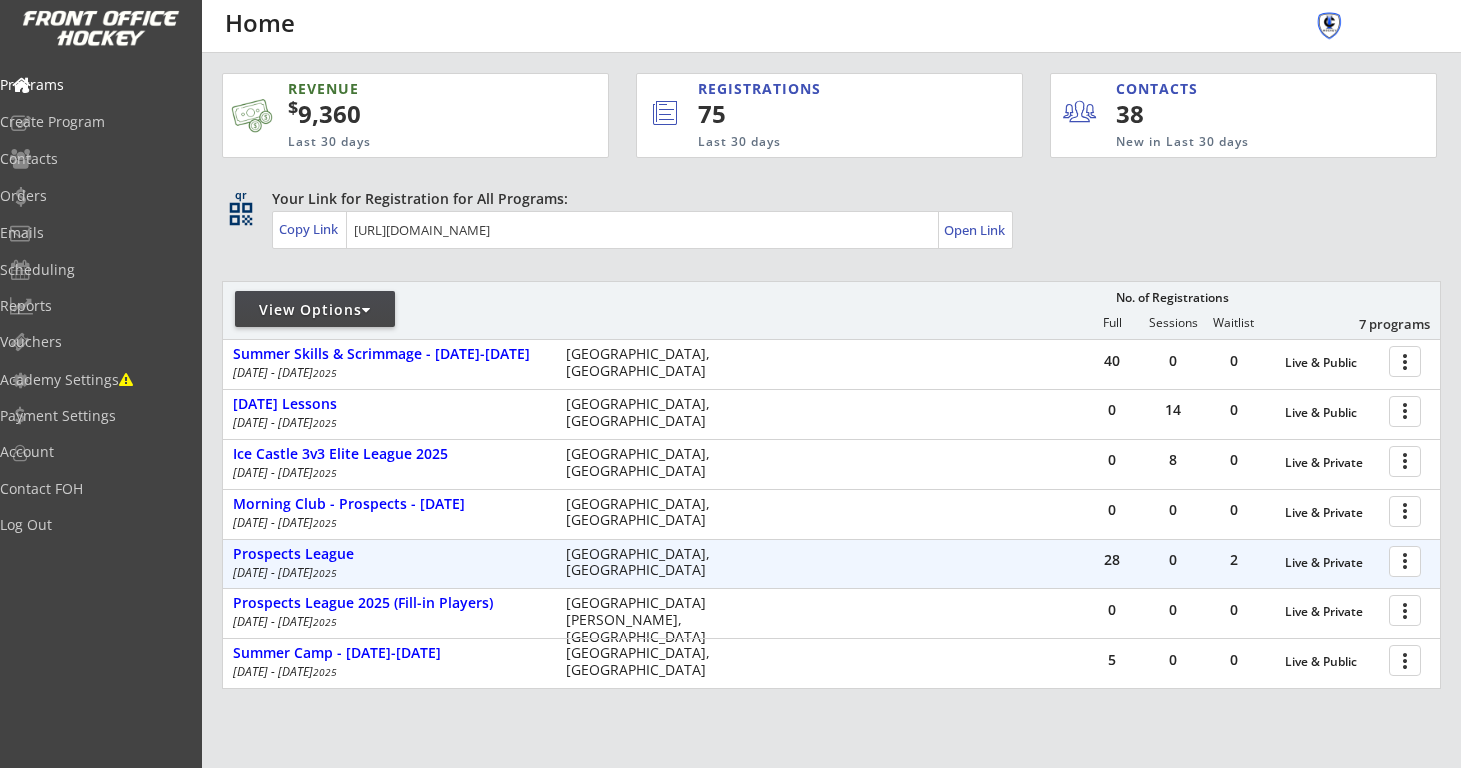 click at bounding box center [1408, 560] 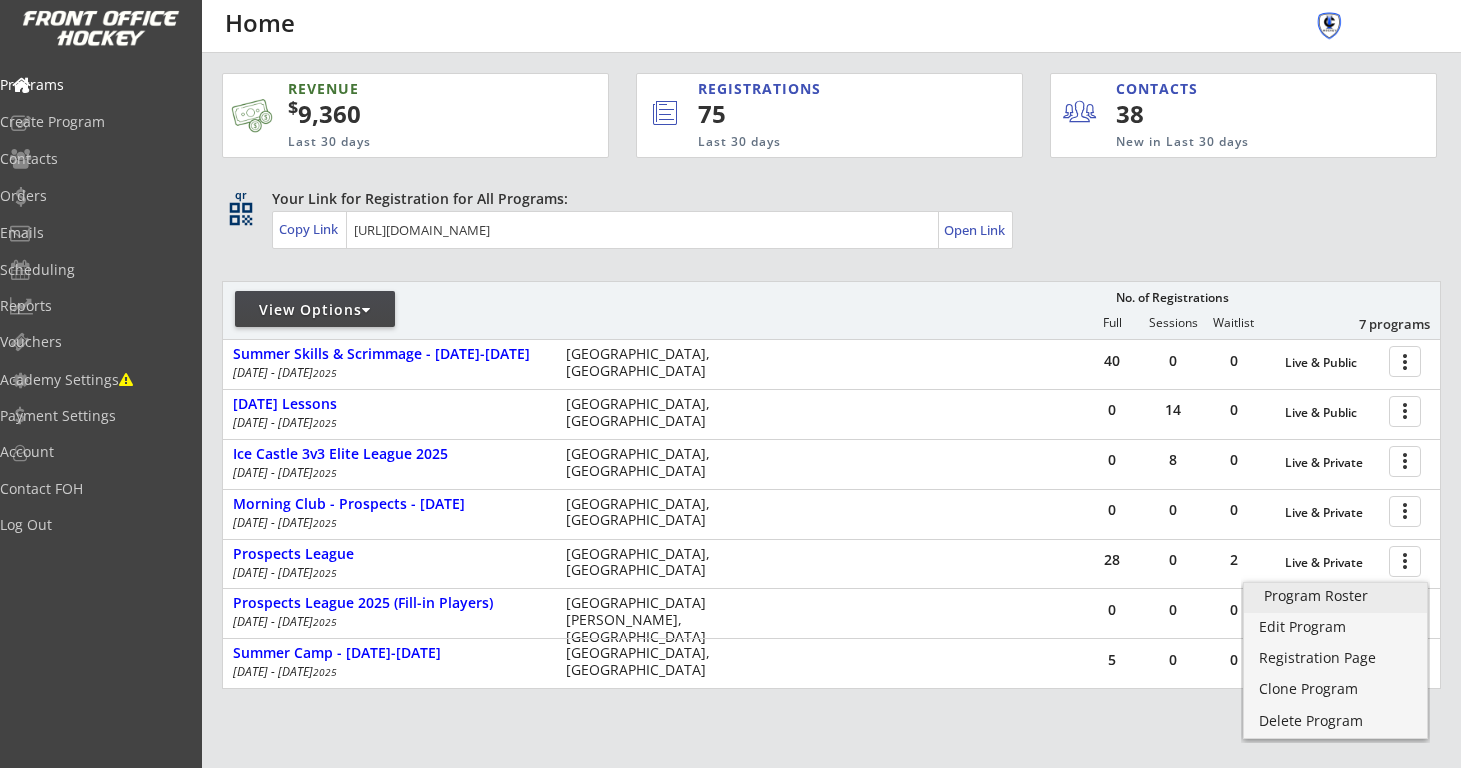 click on "Program Roster" at bounding box center [1335, 596] 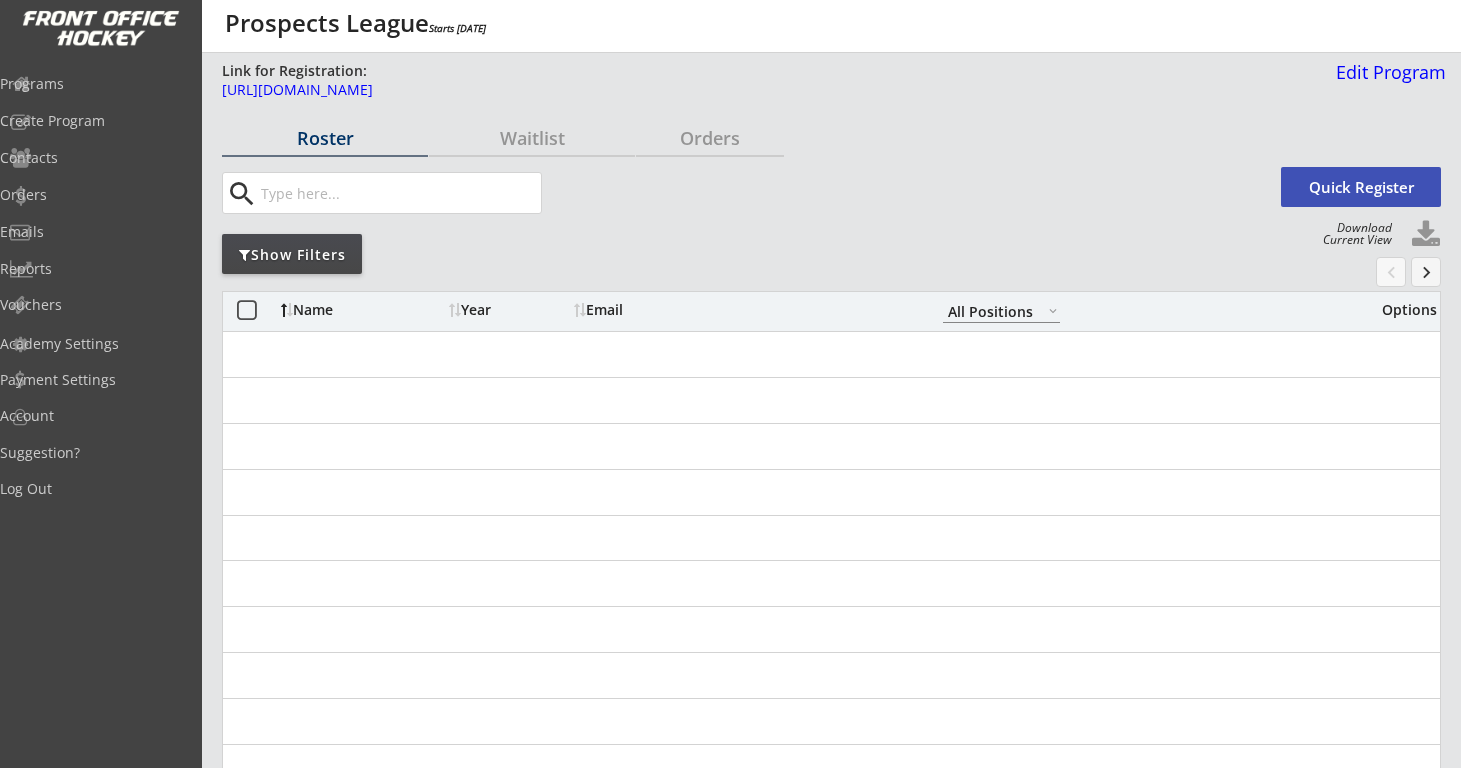 select on ""All Positions"" 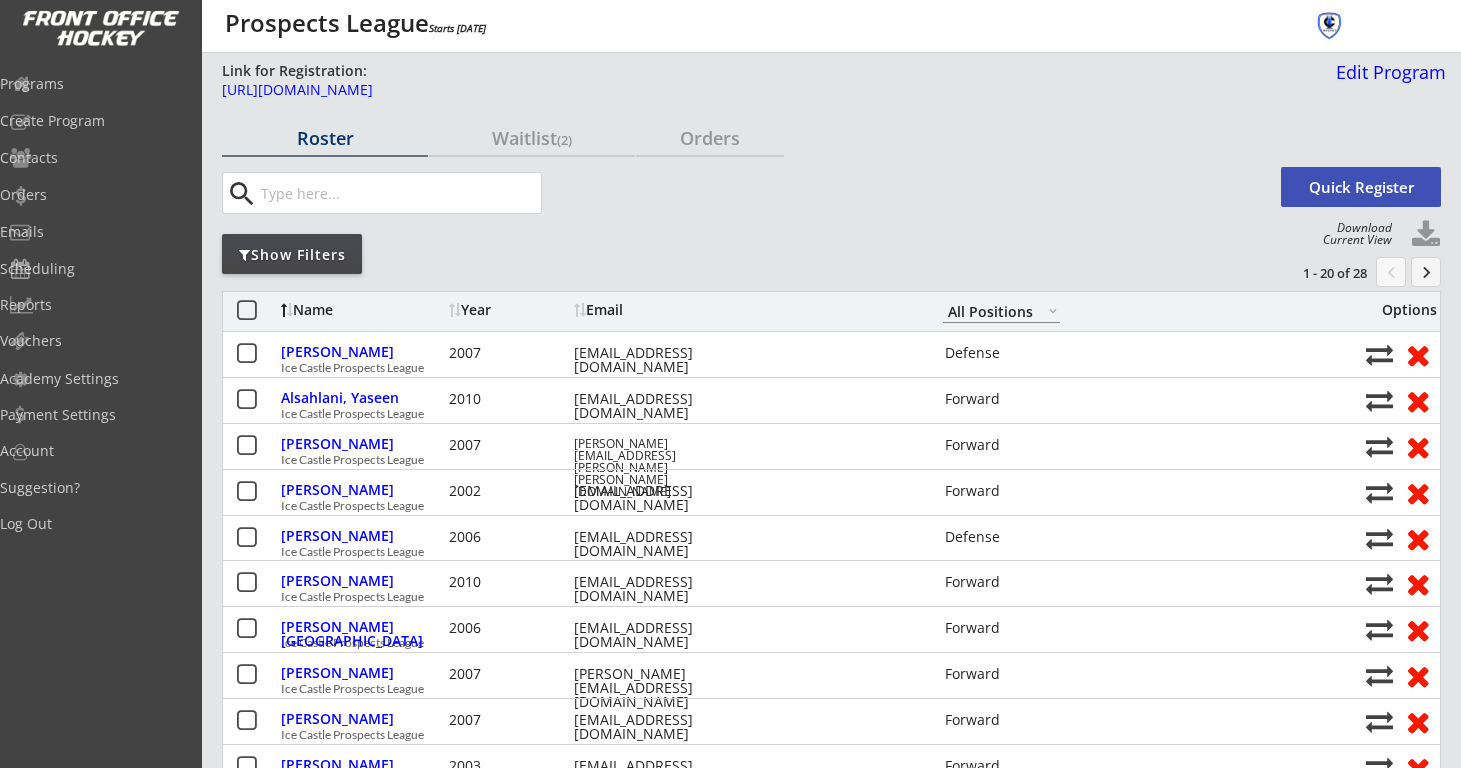 scroll, scrollTop: 0, scrollLeft: 0, axis: both 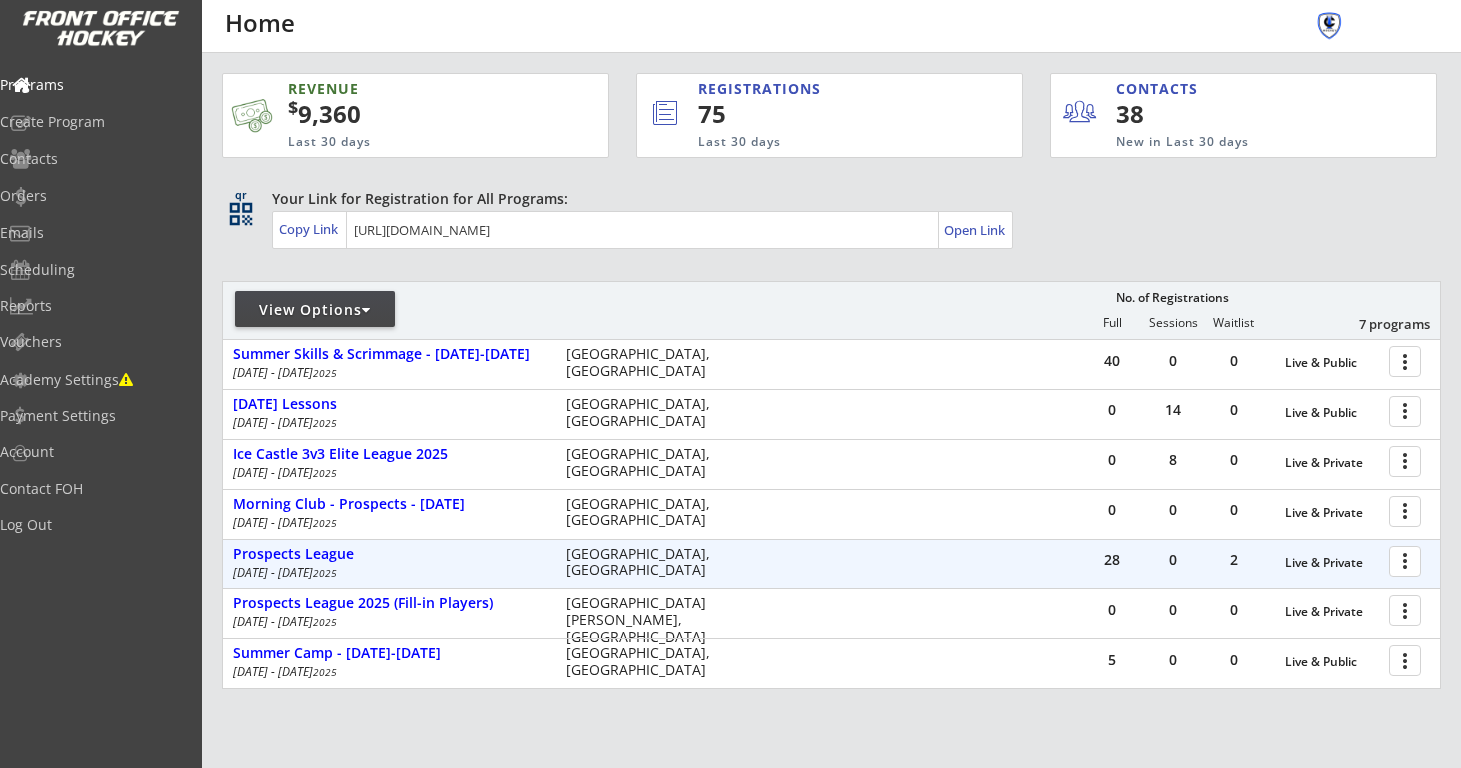 click at bounding box center (1408, 560) 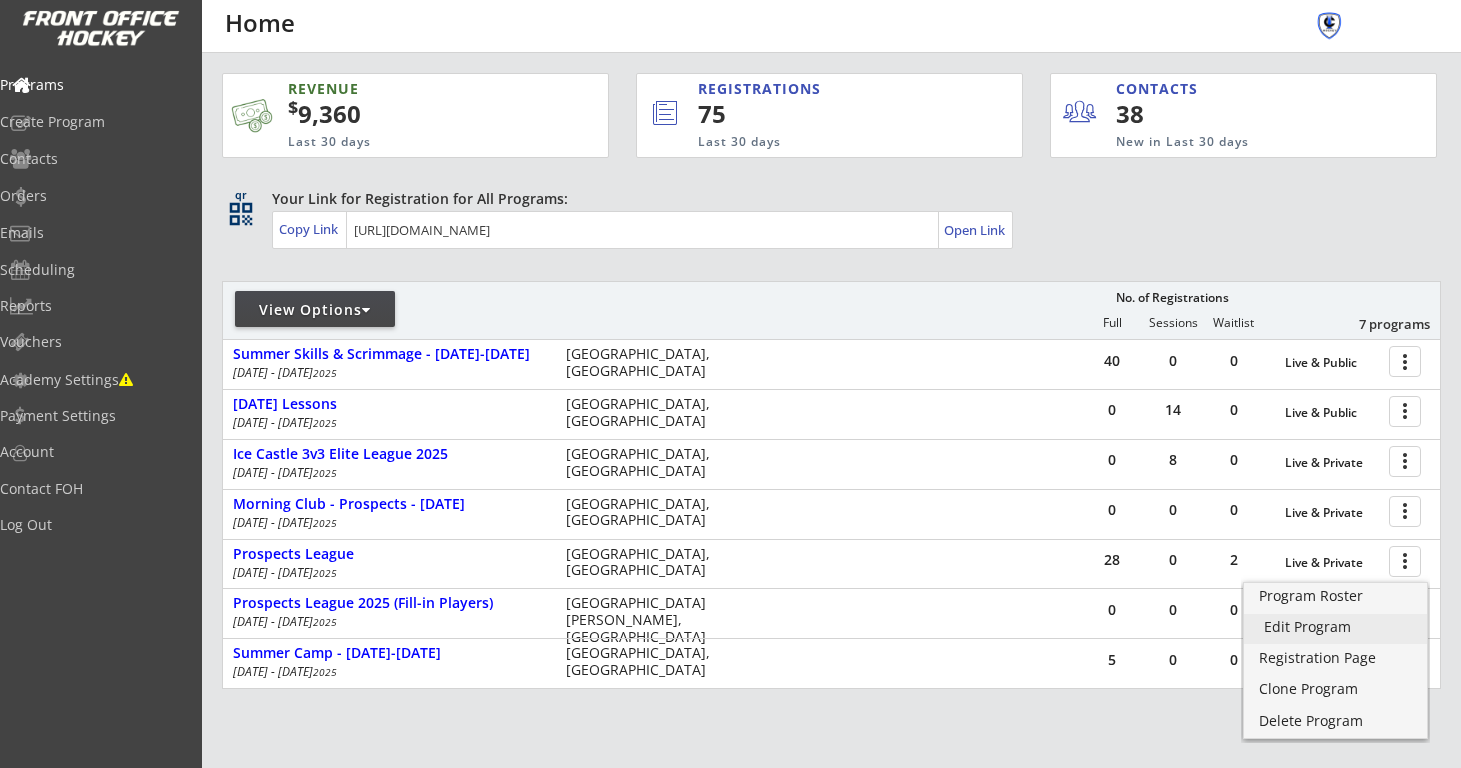 click on "Edit Program" at bounding box center (1335, 627) 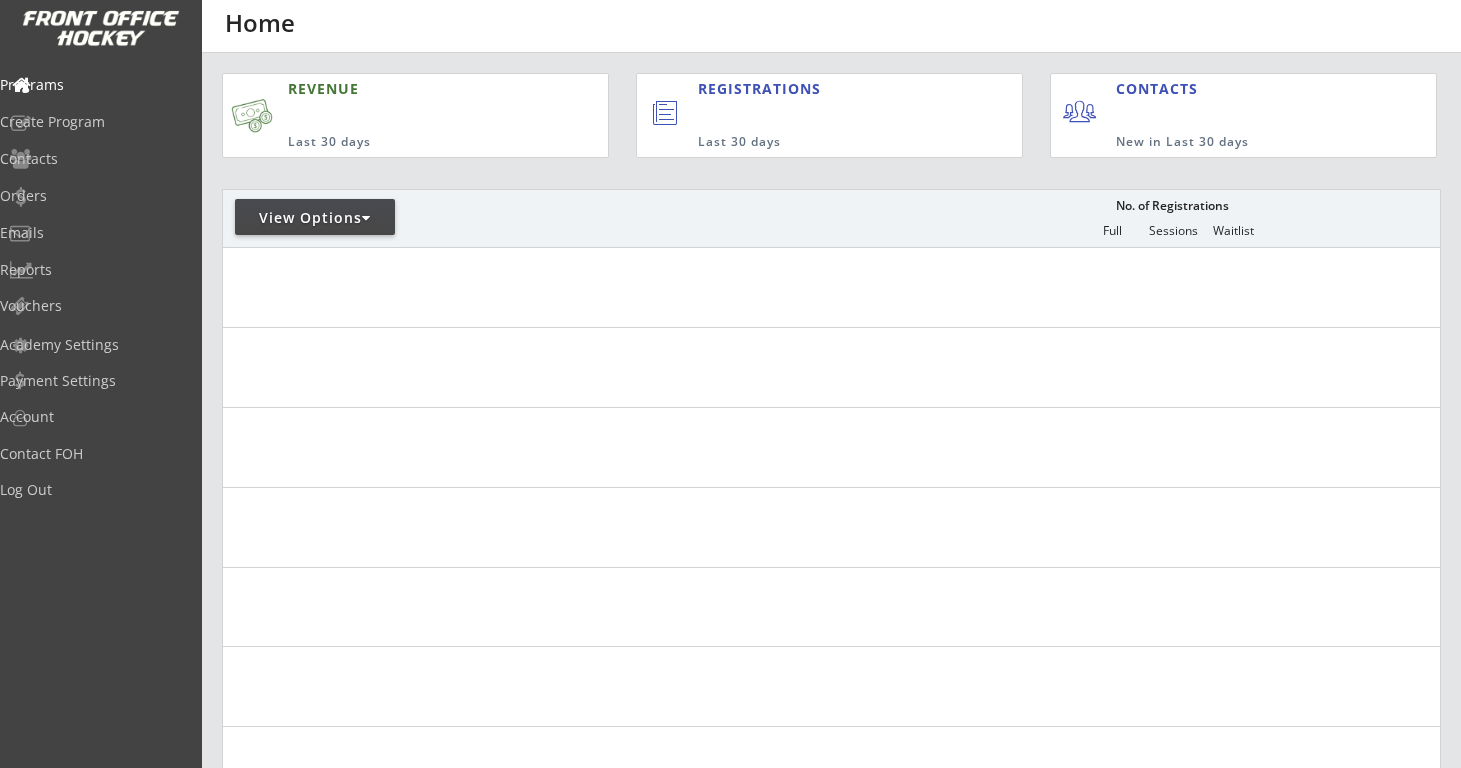 scroll, scrollTop: 0, scrollLeft: 0, axis: both 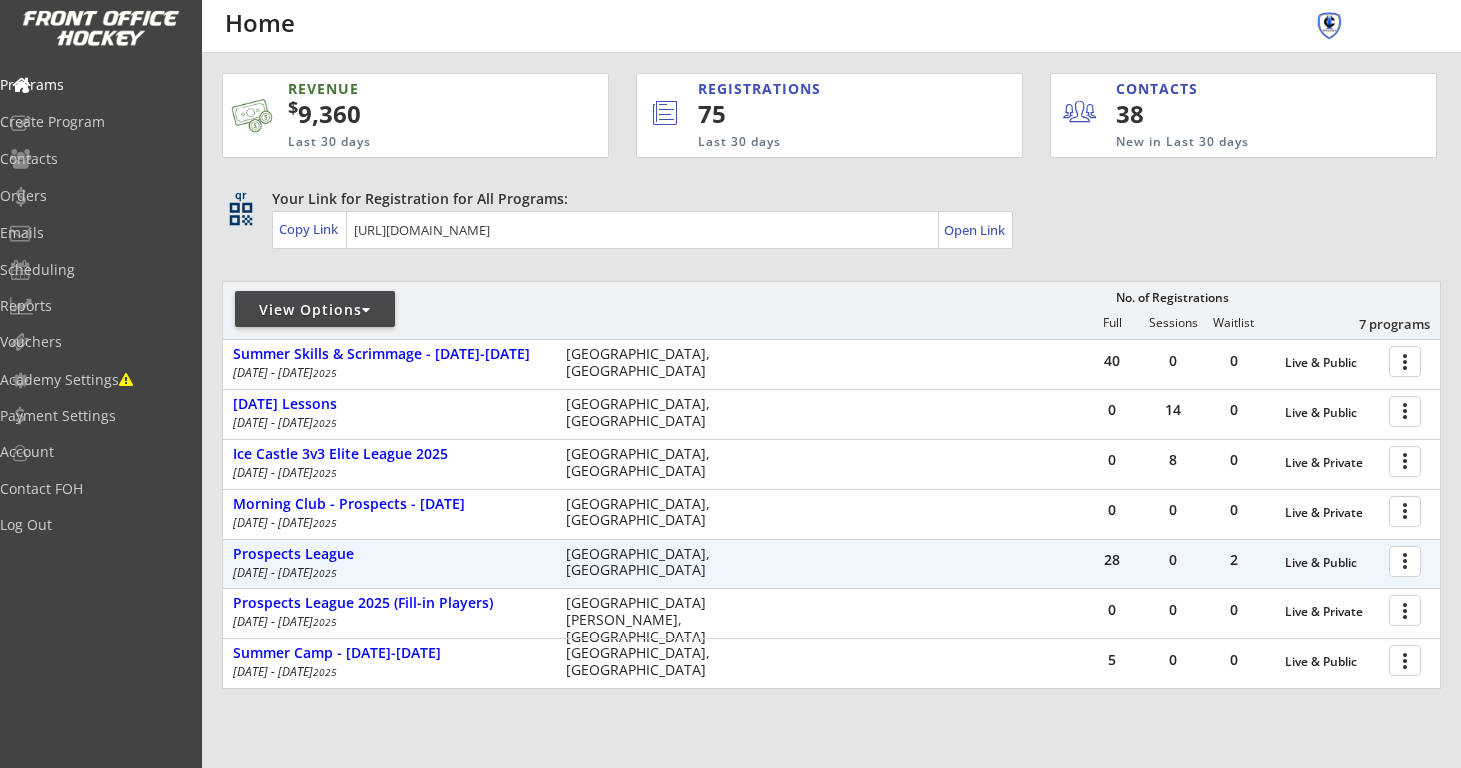 click on "more_vert" at bounding box center [1405, 561] 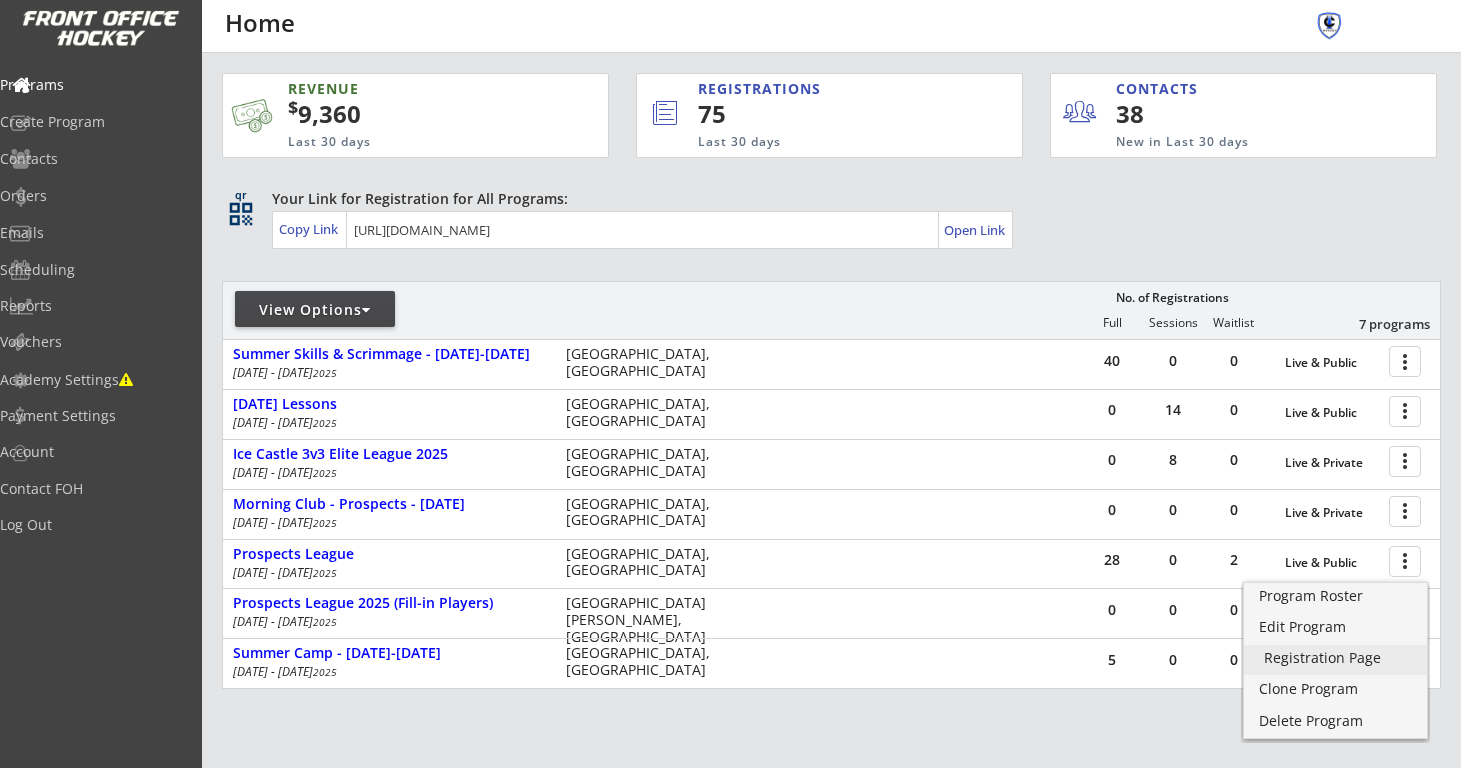 click on "Registration Page" at bounding box center [1335, 658] 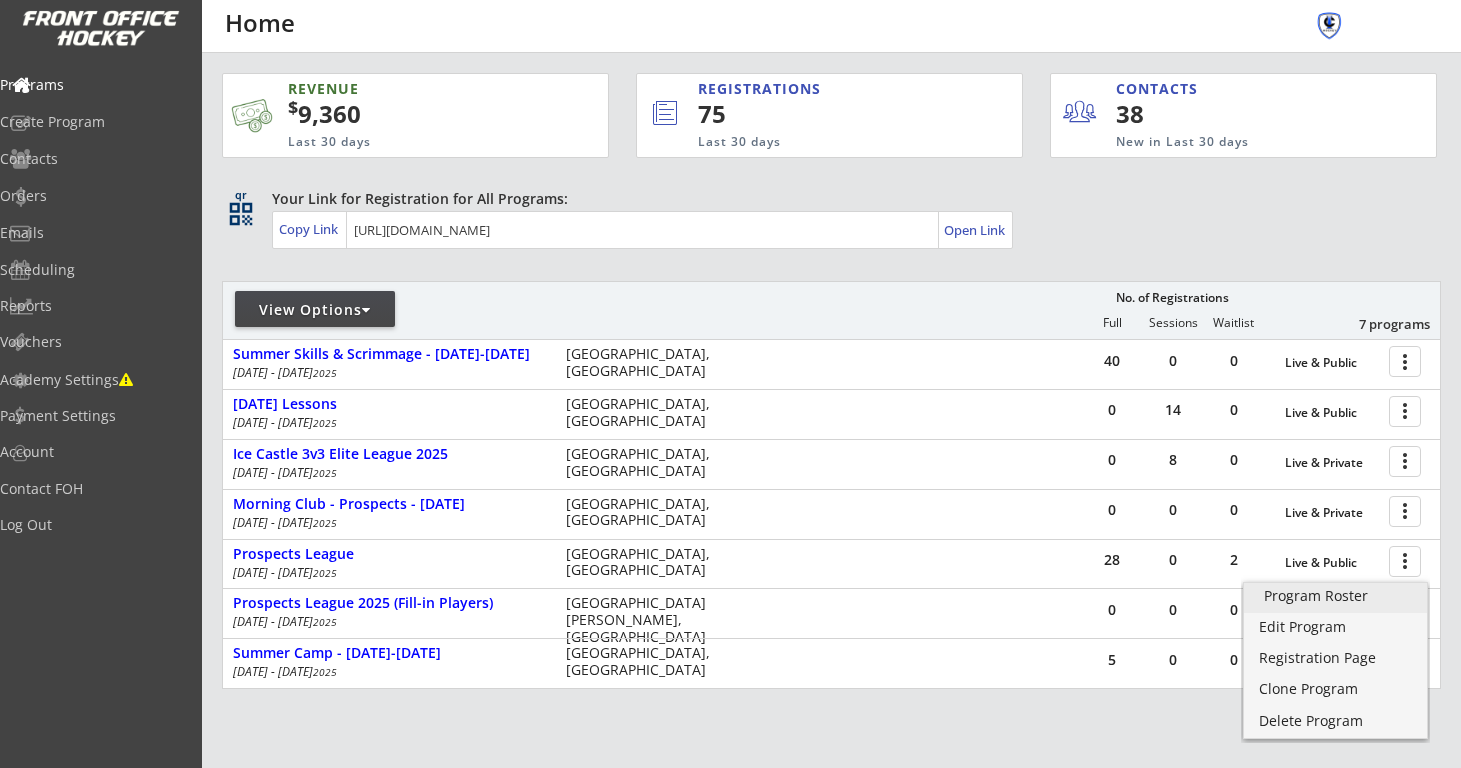 click on "Program Roster" at bounding box center (1335, 598) 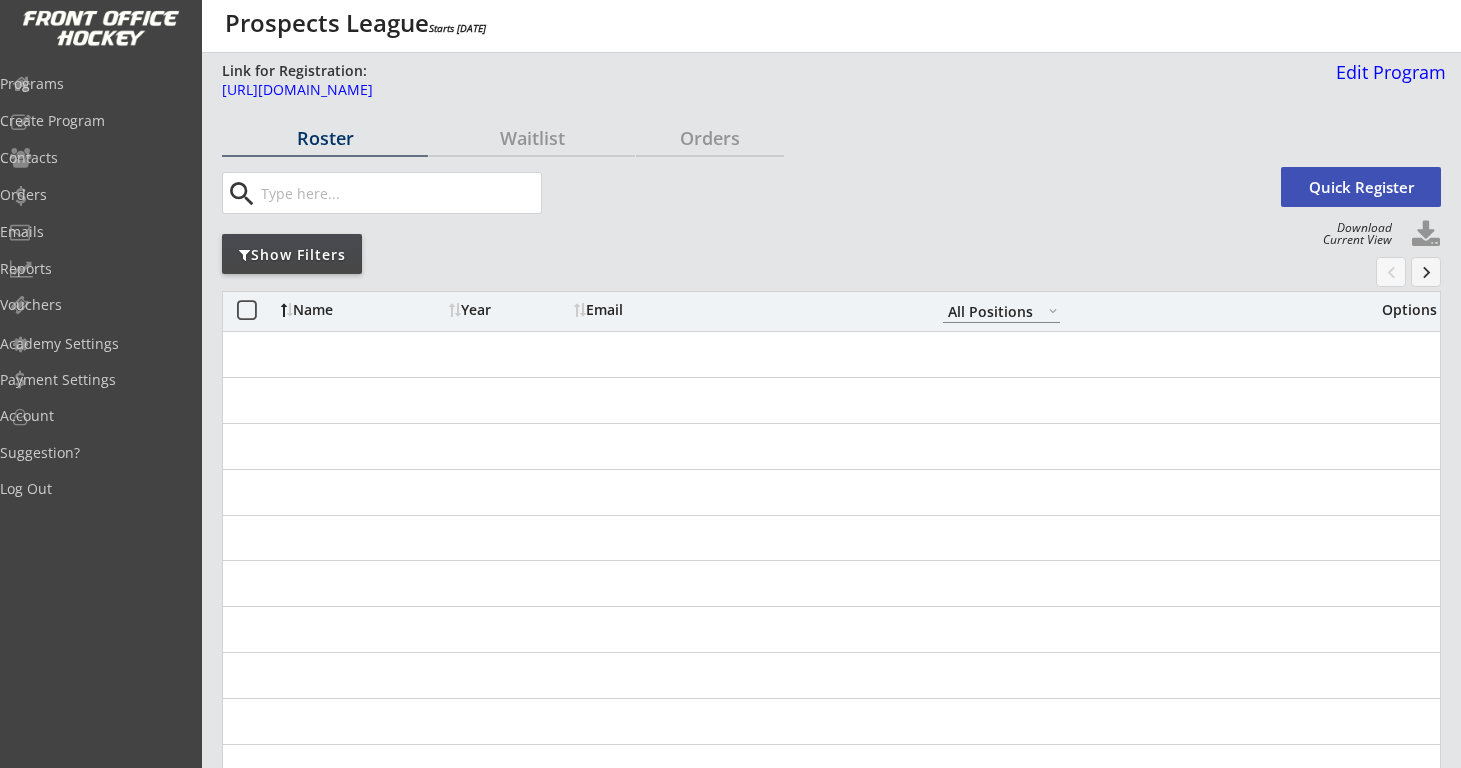 select on ""All Positions"" 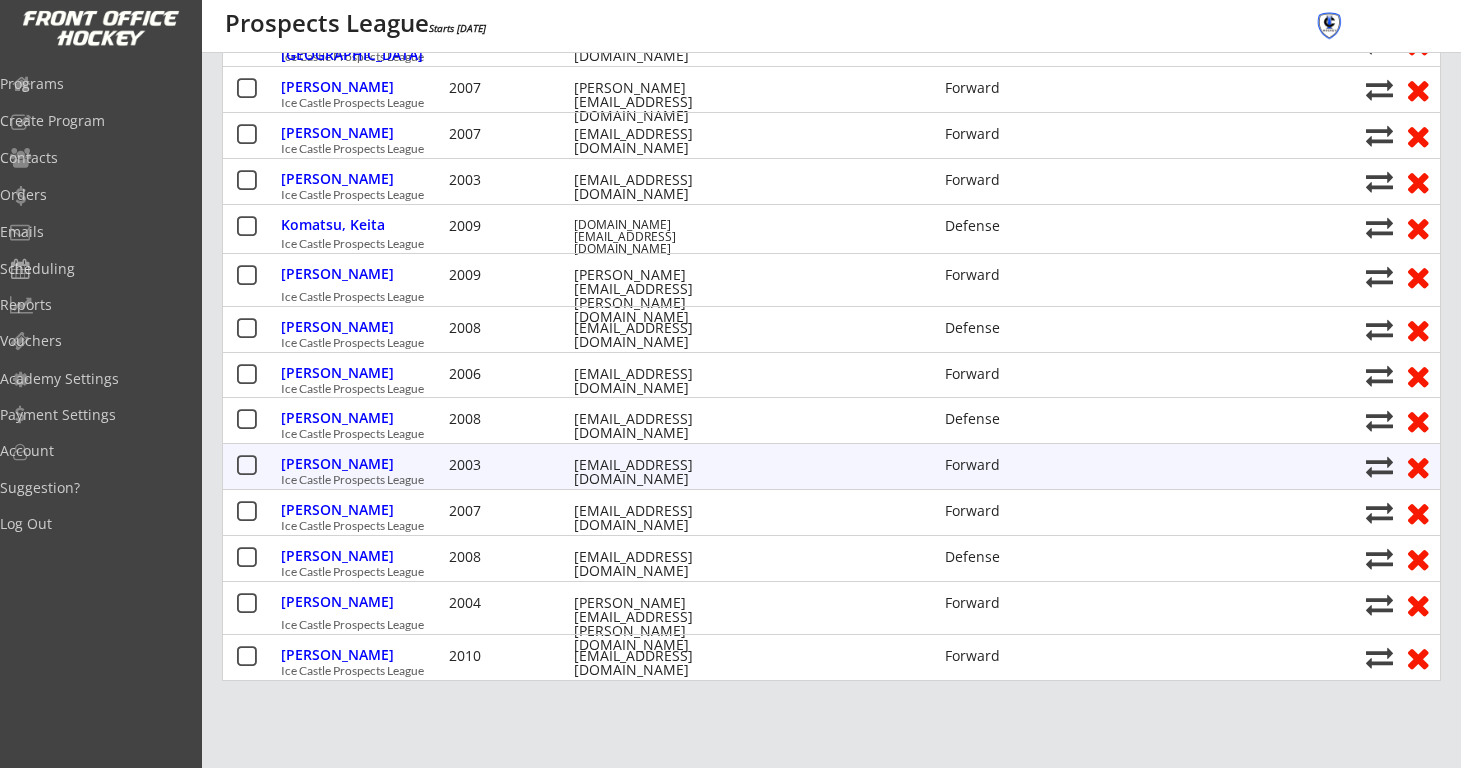scroll, scrollTop: 588, scrollLeft: 0, axis: vertical 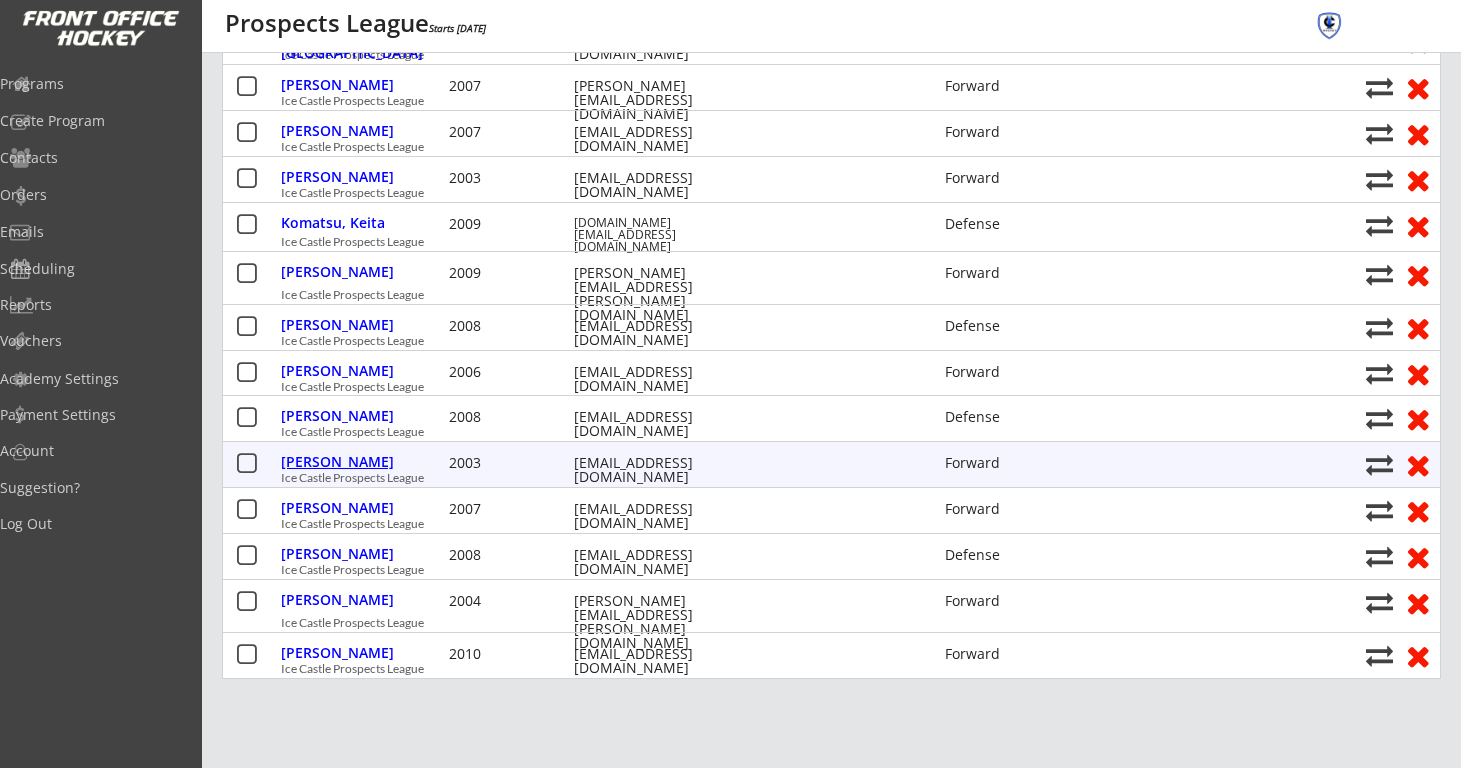click on "[PERSON_NAME]" at bounding box center (362, 462) 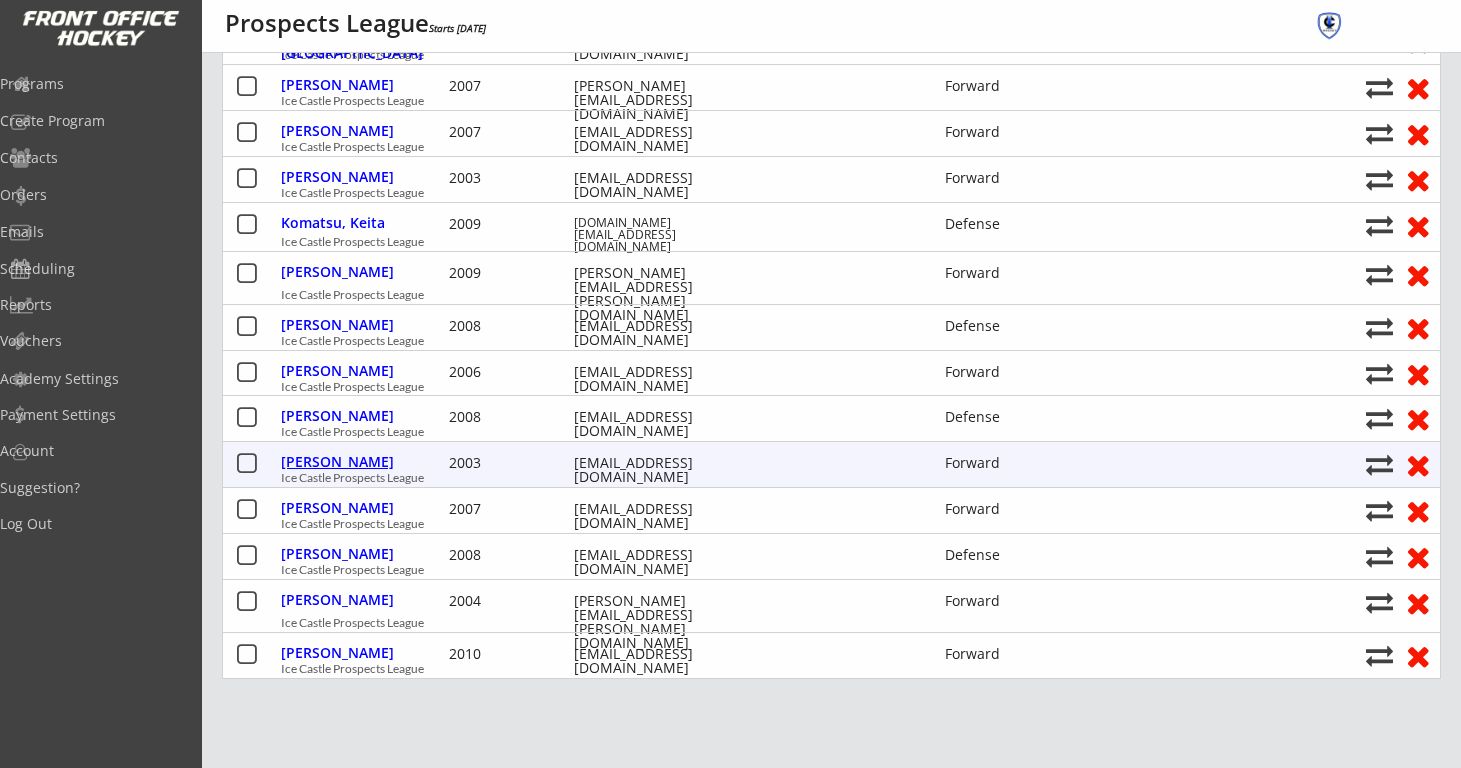 select on ""Forward"" 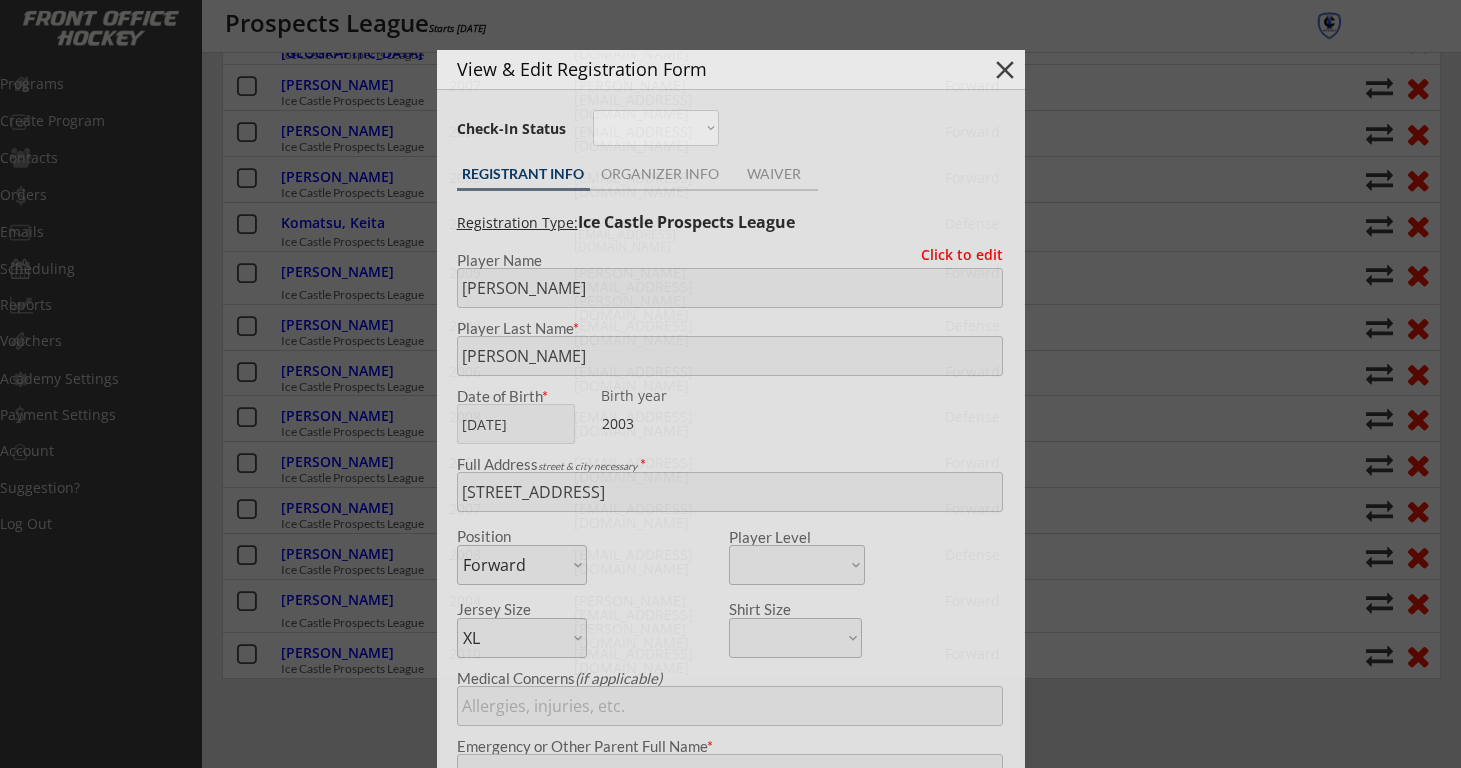 type on "21 42 84" 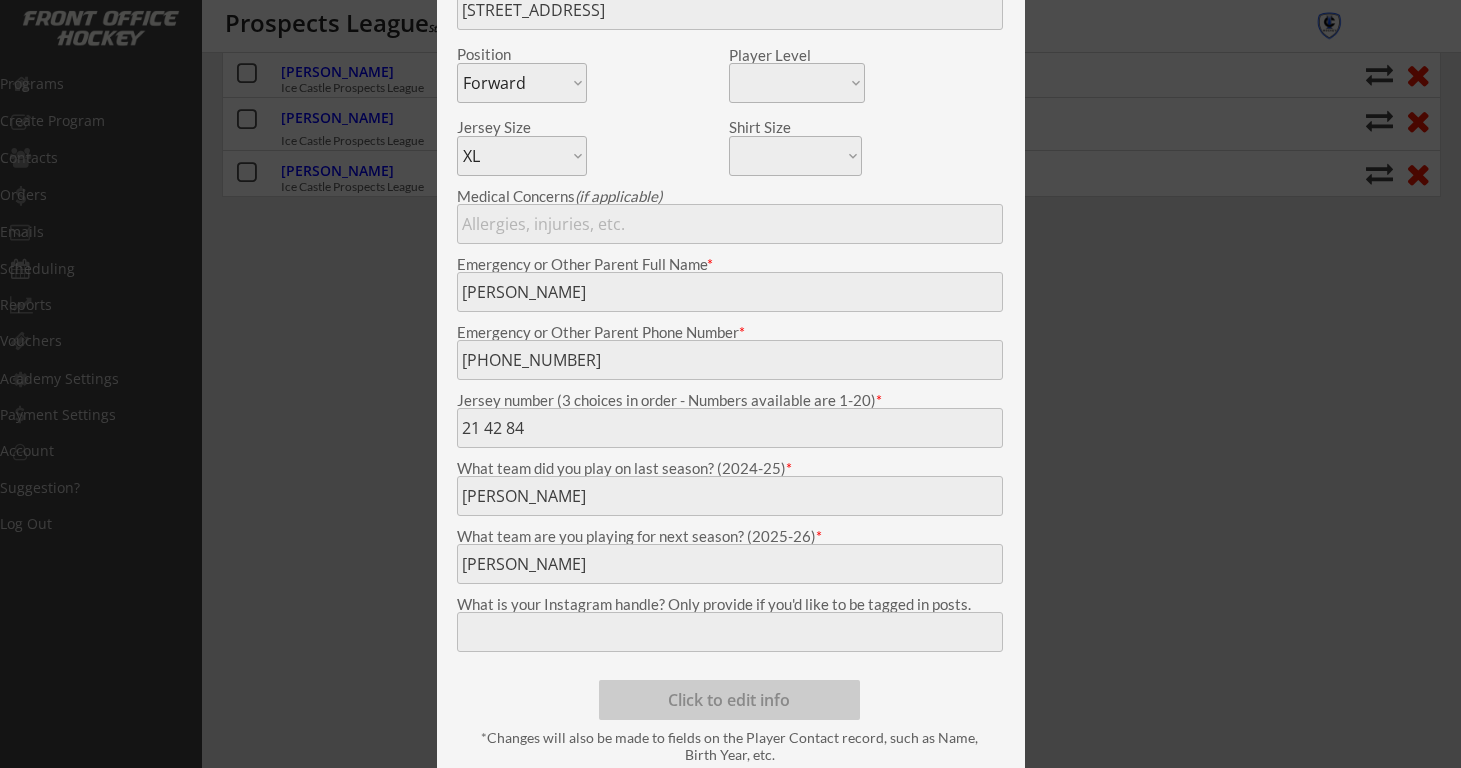scroll, scrollTop: 1071, scrollLeft: 0, axis: vertical 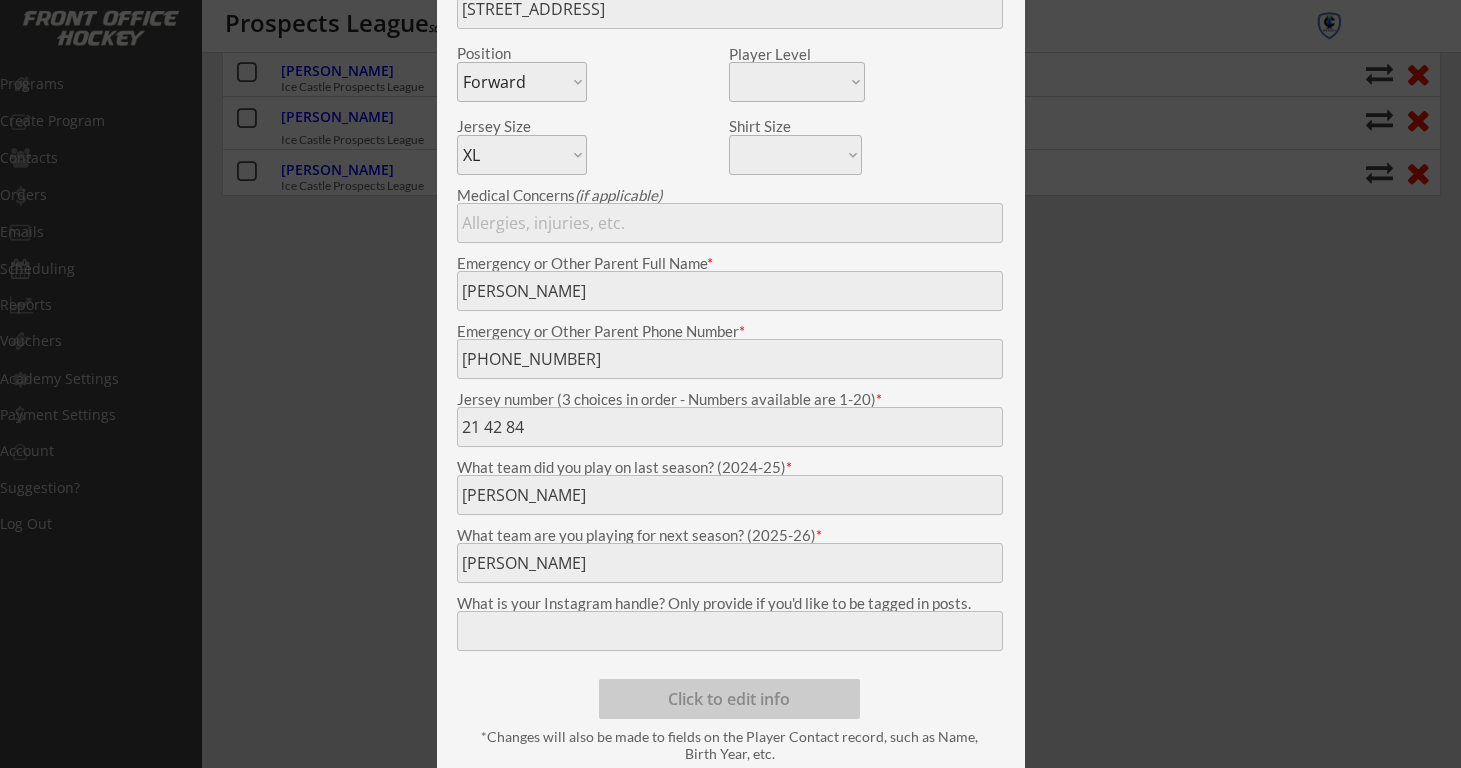 click at bounding box center [730, 384] 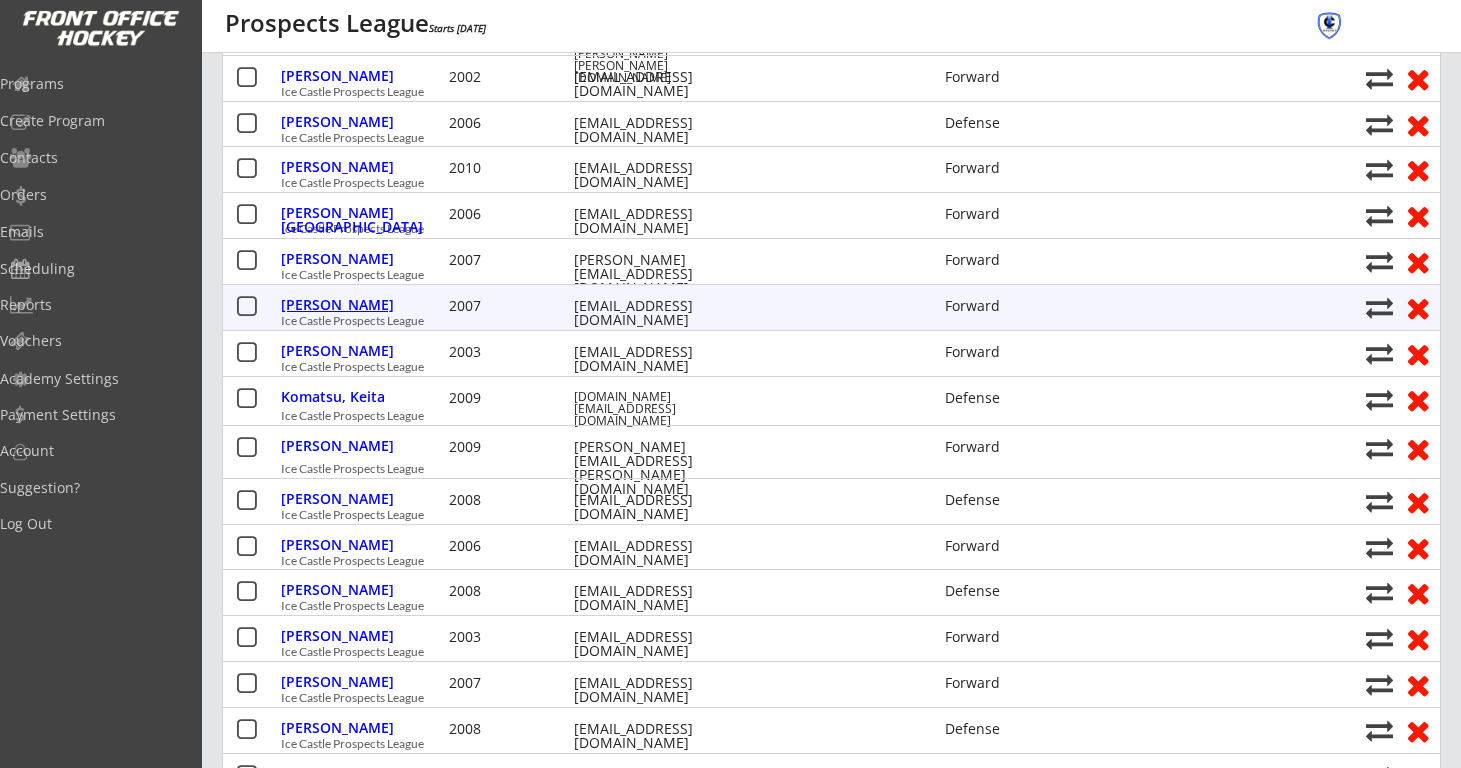 scroll, scrollTop: 389, scrollLeft: 0, axis: vertical 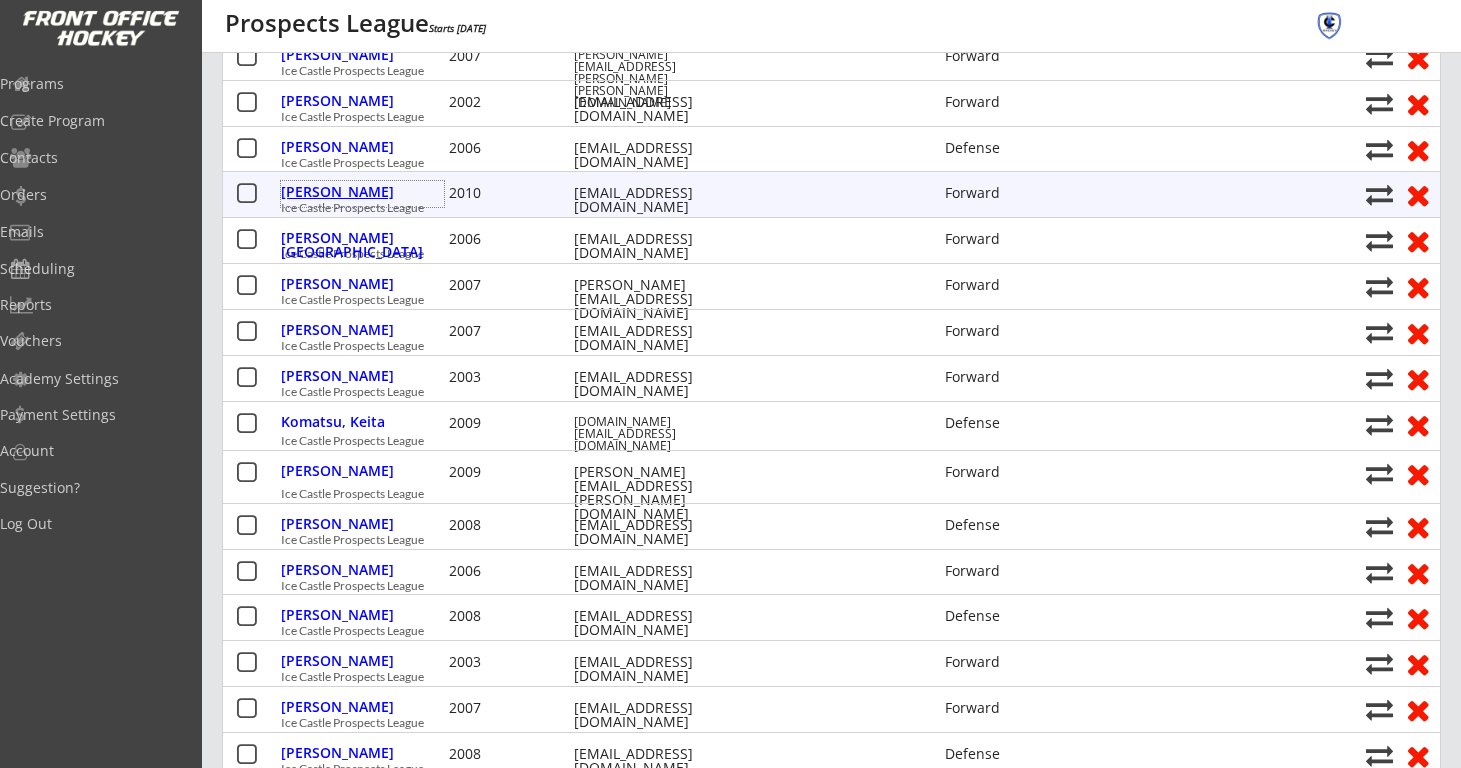 click on "[PERSON_NAME]" at bounding box center [362, 192] 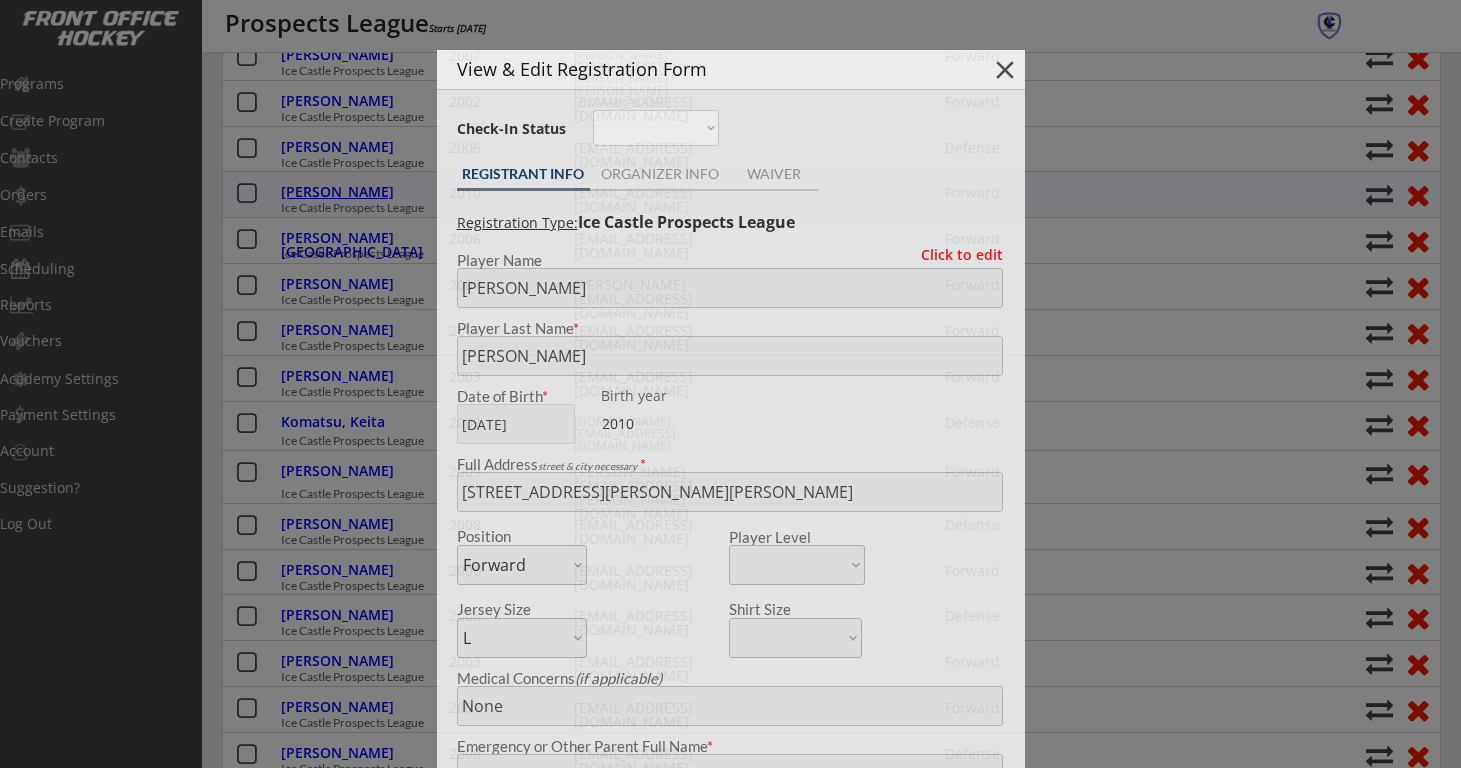 type on "18,10,16" 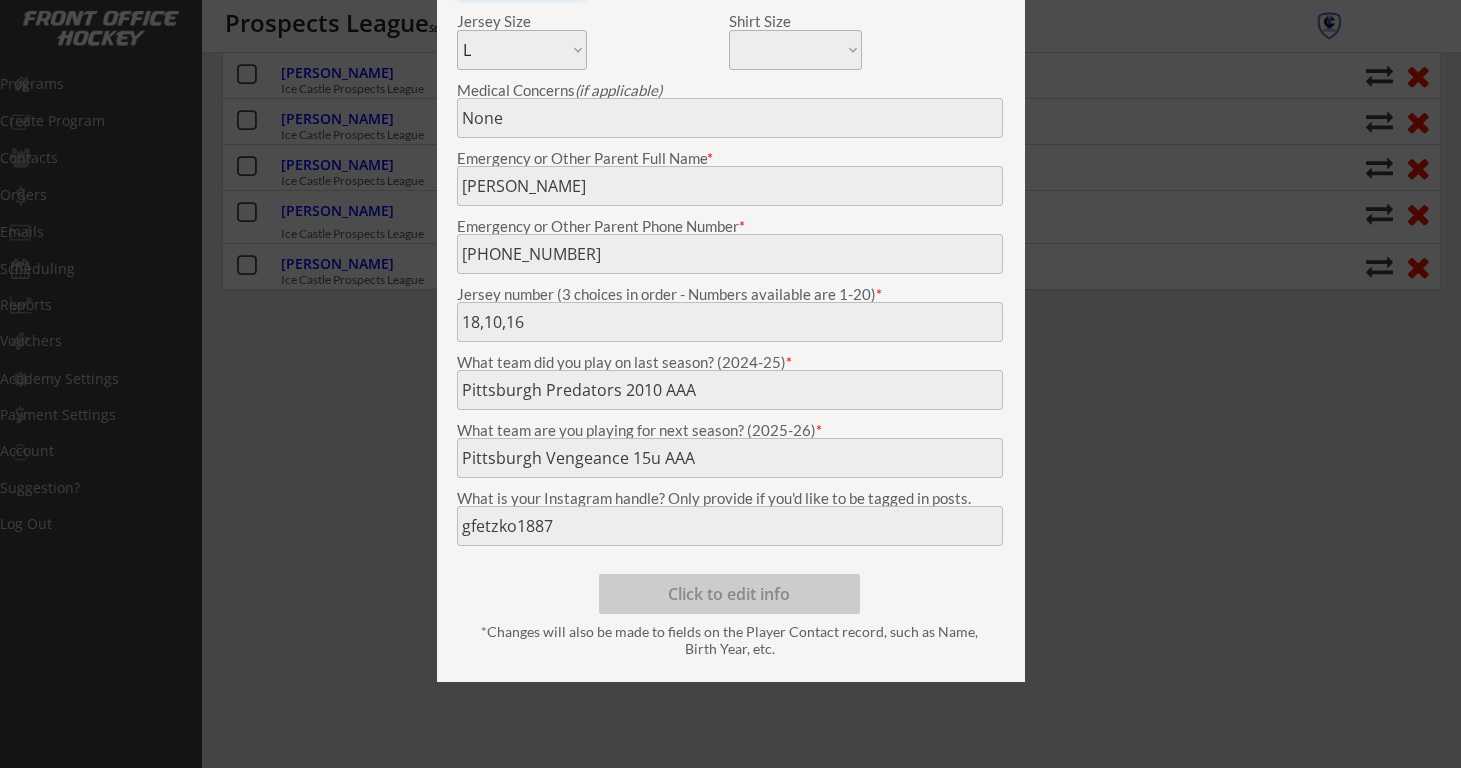 scroll, scrollTop: 985, scrollLeft: 0, axis: vertical 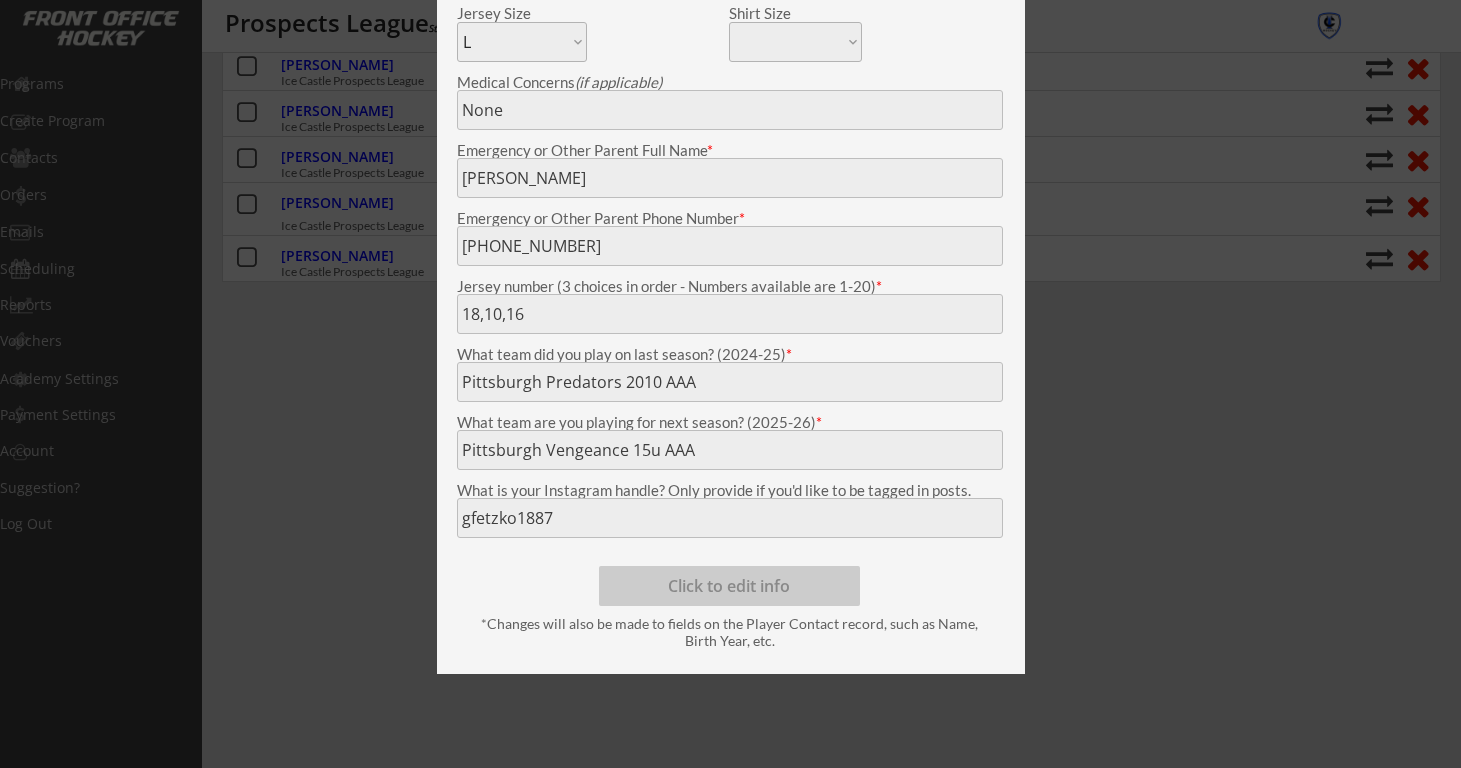 click at bounding box center (730, 384) 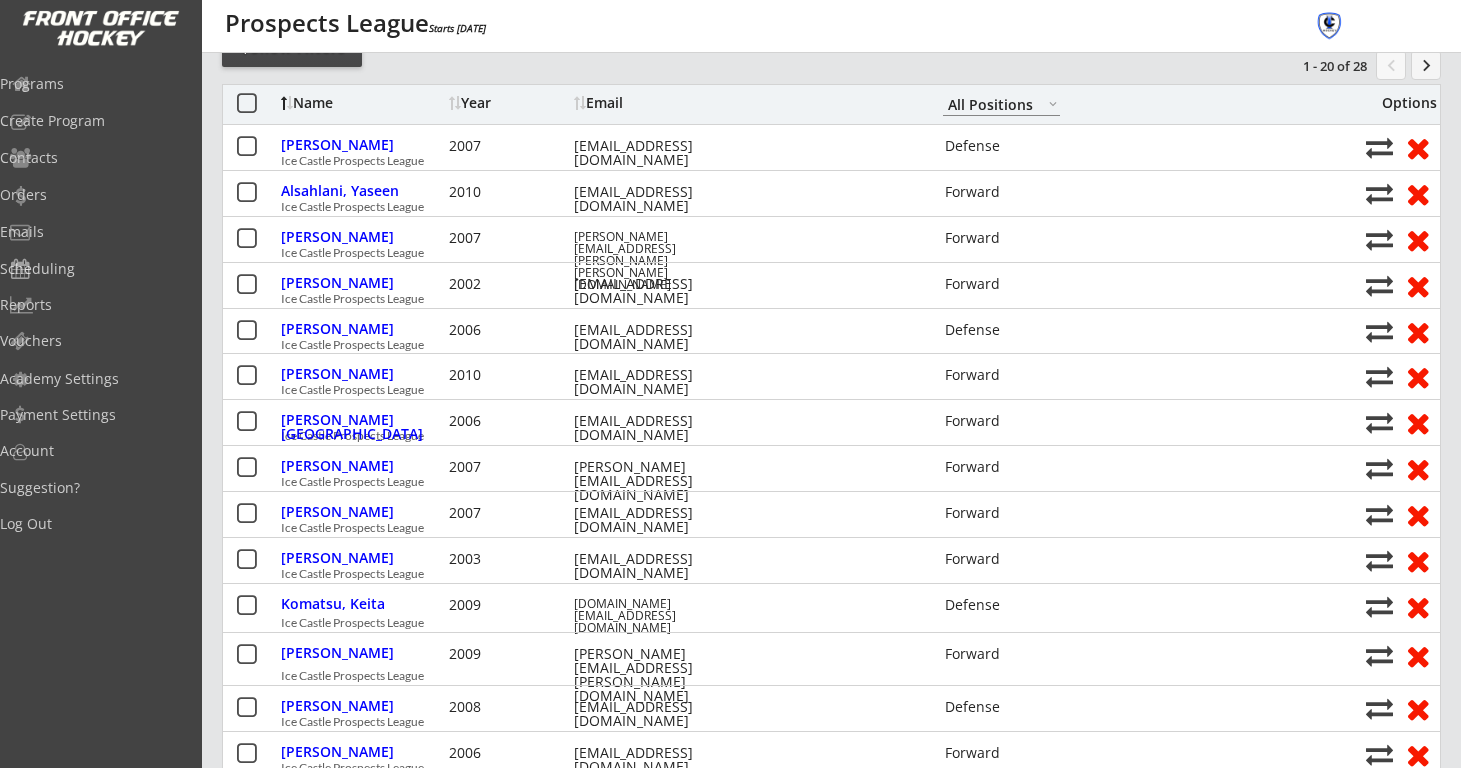 scroll, scrollTop: 191, scrollLeft: 0, axis: vertical 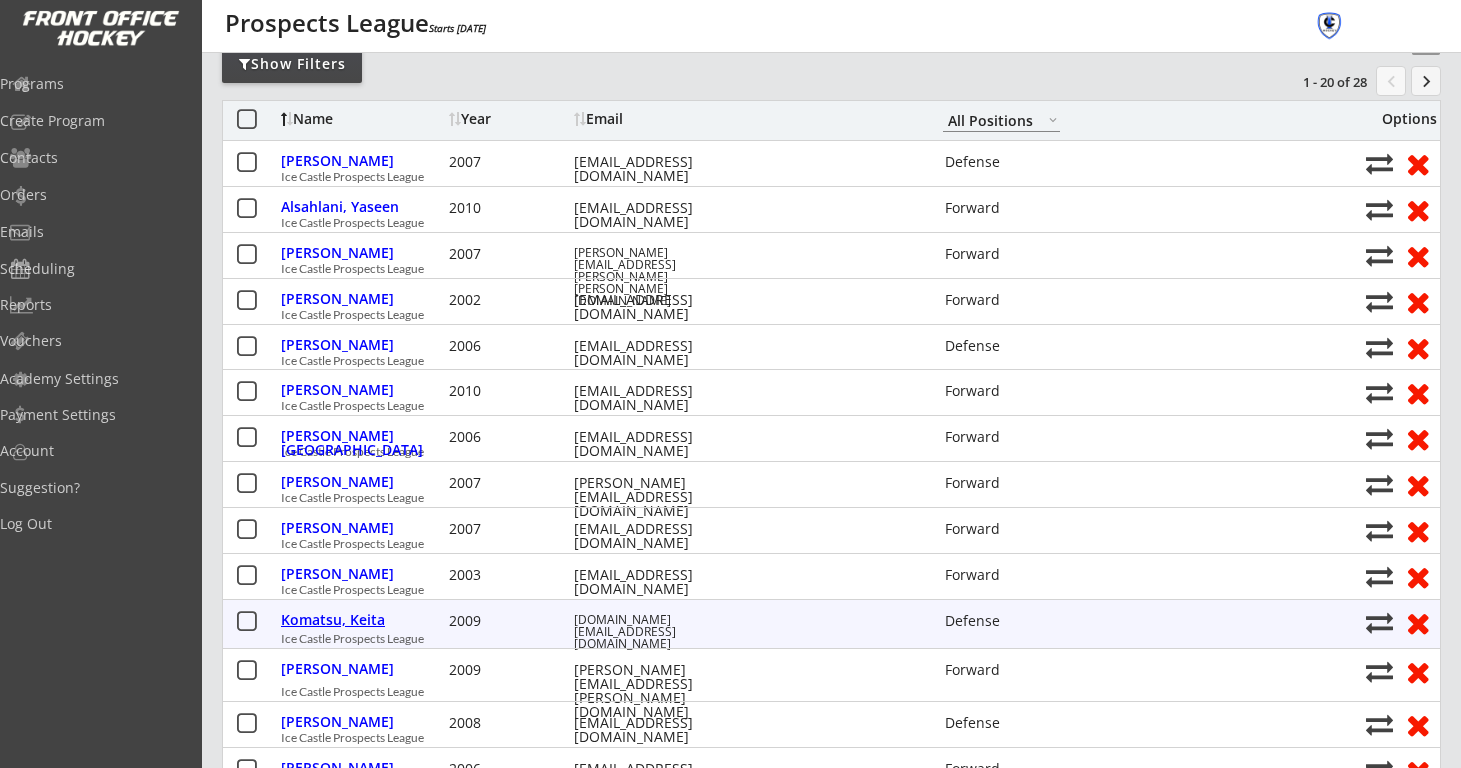 click on "Komatsu, Keita" at bounding box center [362, 620] 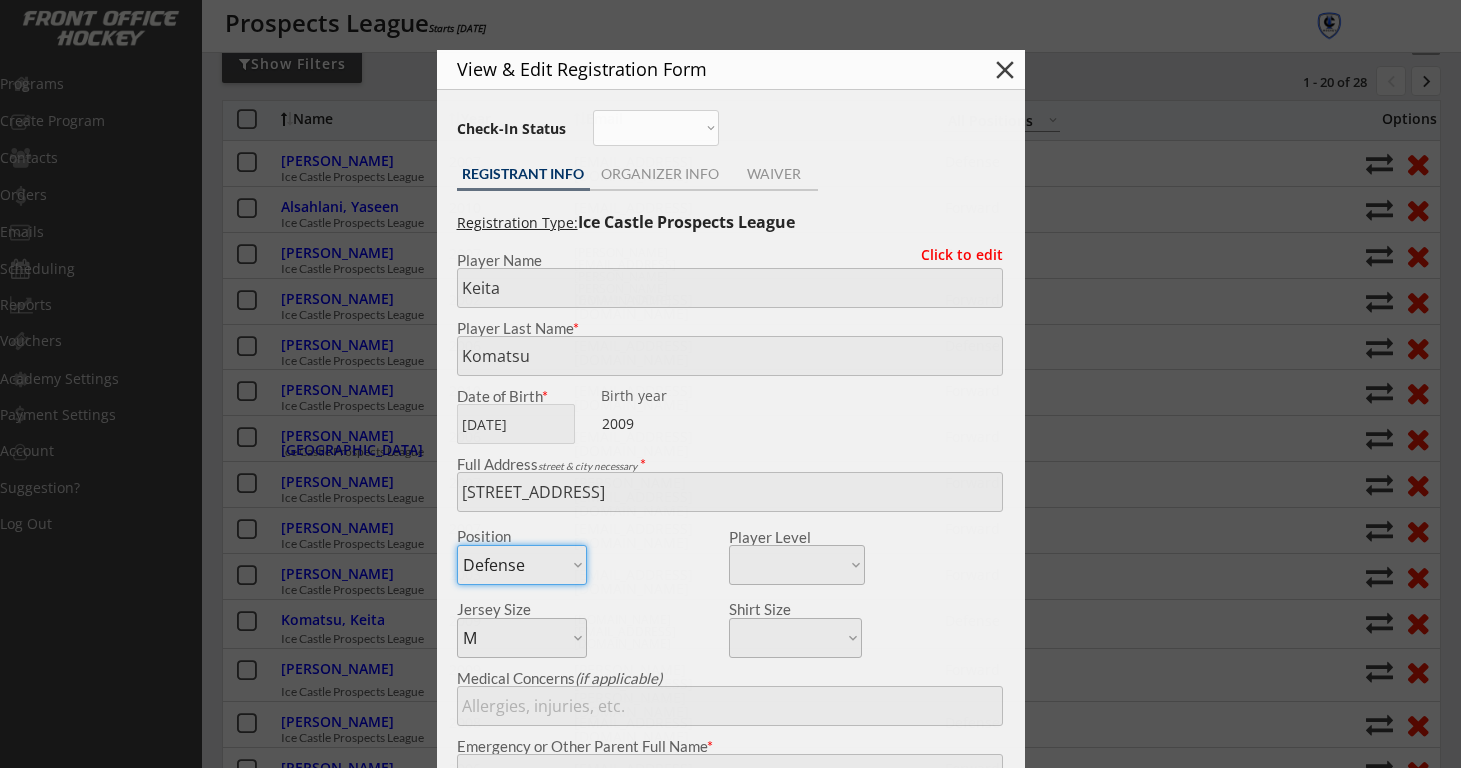 type on "21,91,26" 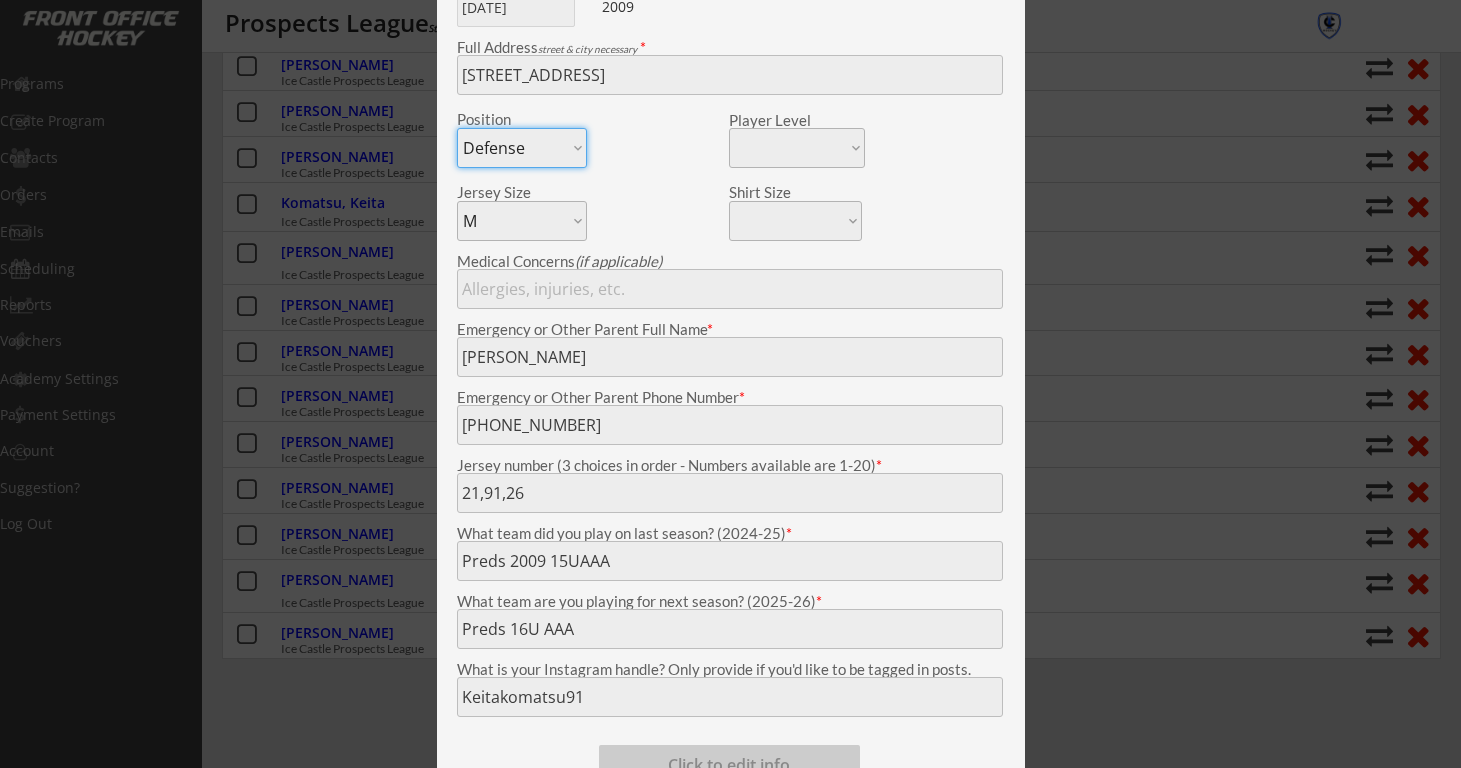 scroll, scrollTop: 609, scrollLeft: 0, axis: vertical 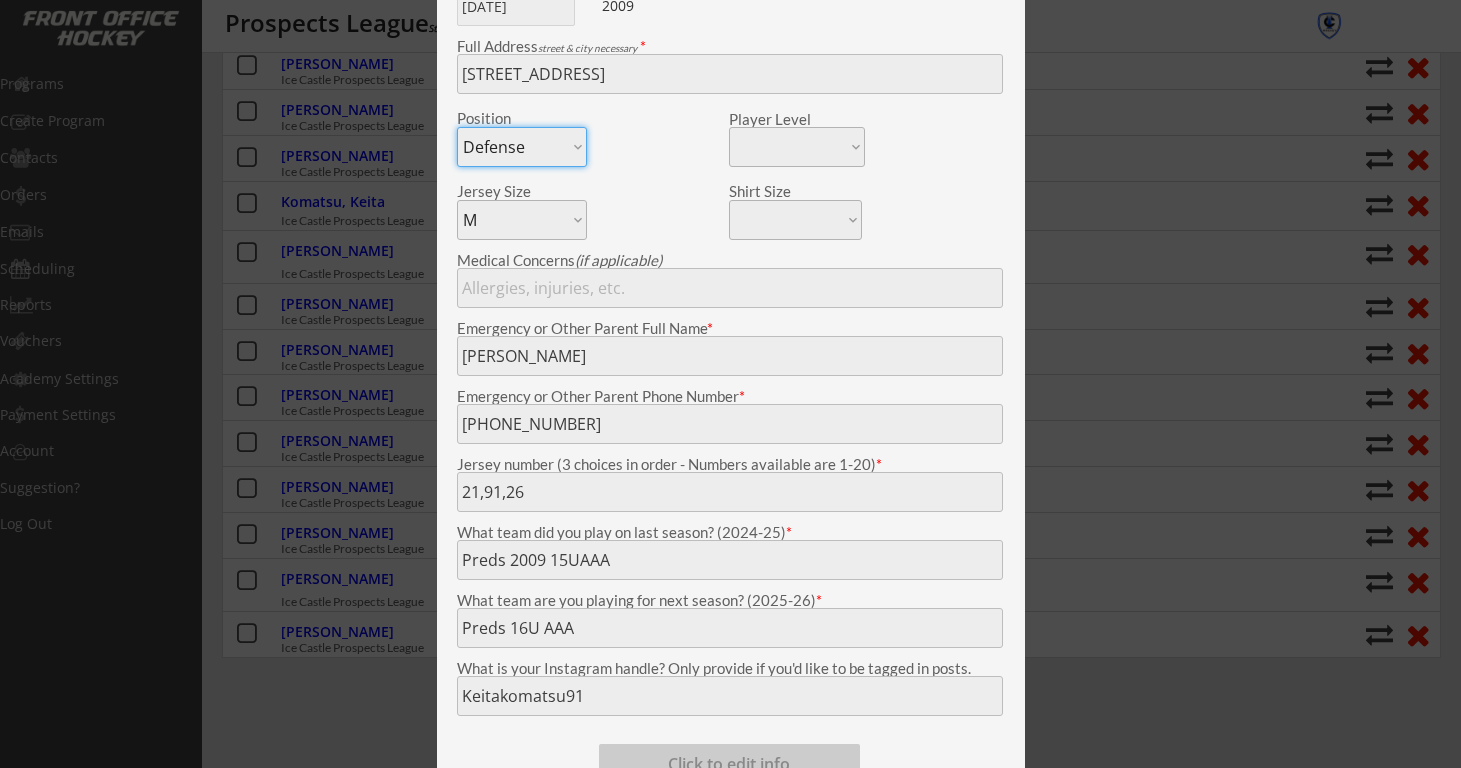 click at bounding box center [730, 384] 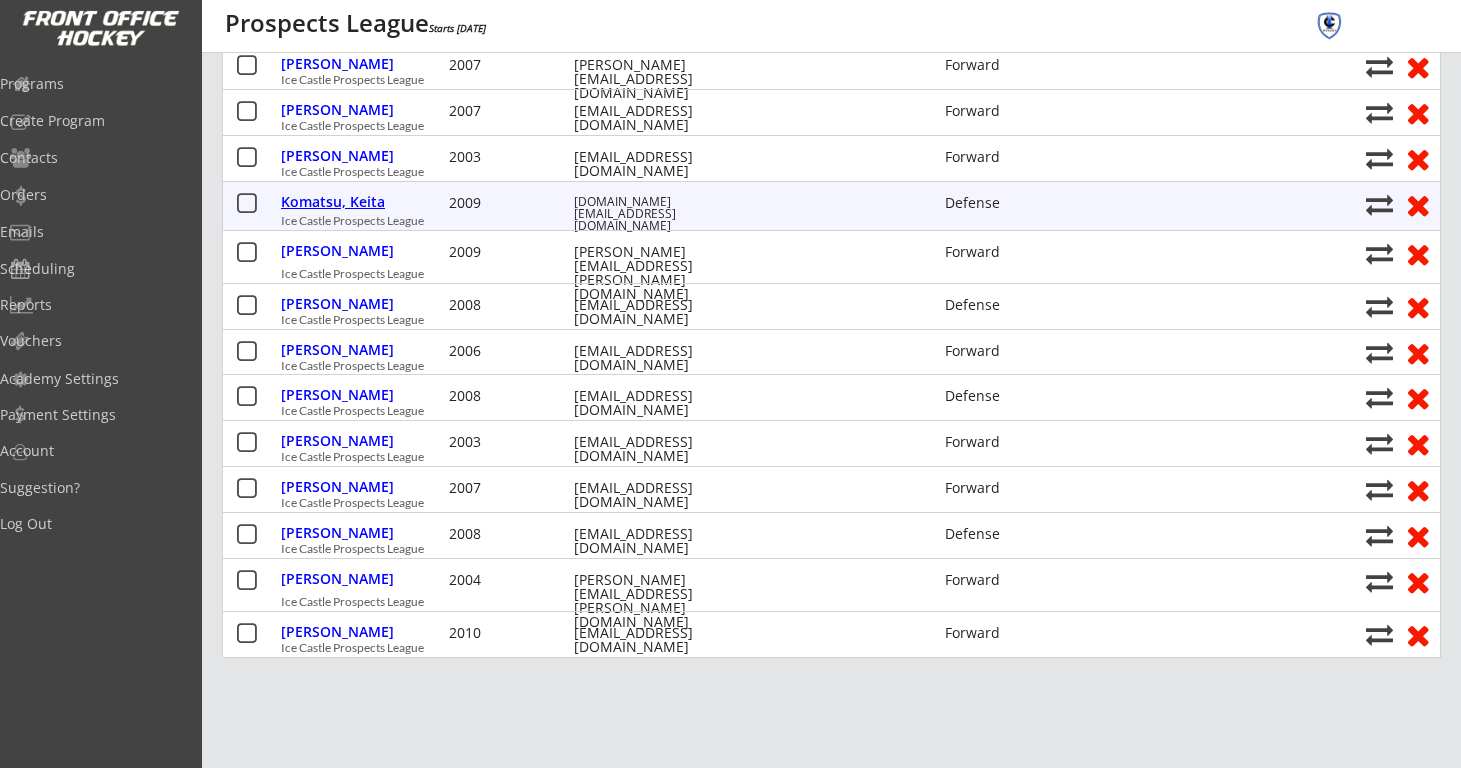 click on "Komatsu, Keita" at bounding box center (362, 202) 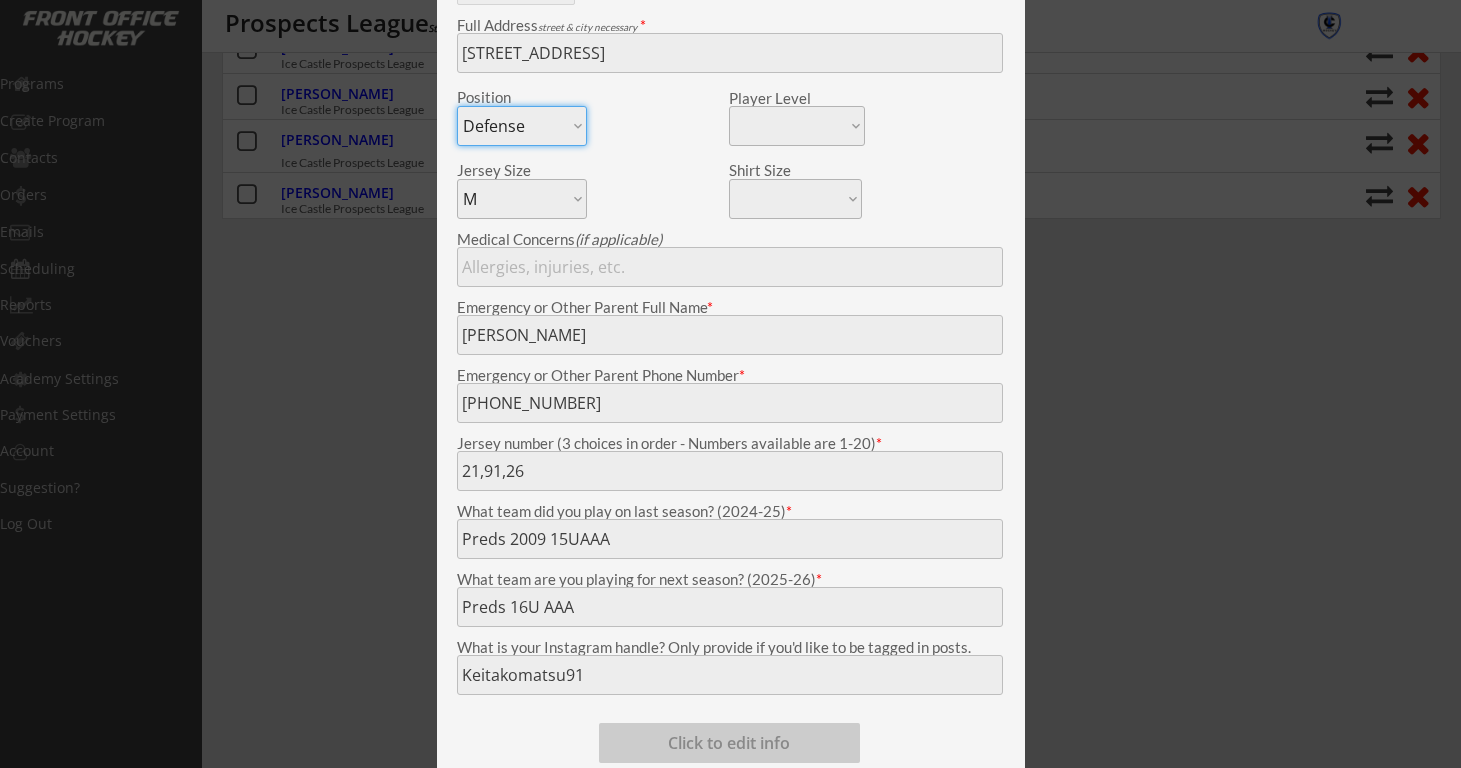 scroll, scrollTop: 1044, scrollLeft: 0, axis: vertical 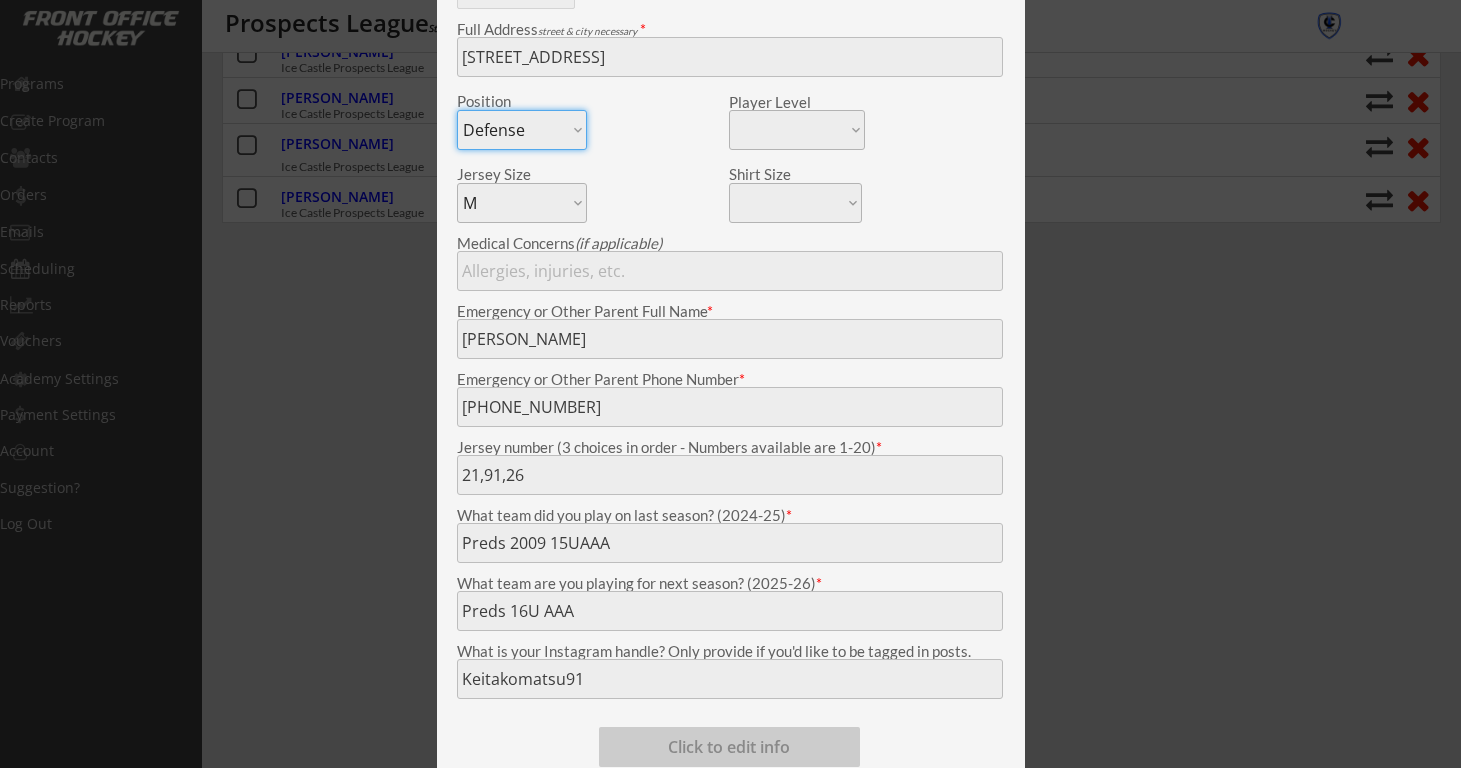 click at bounding box center (730, 384) 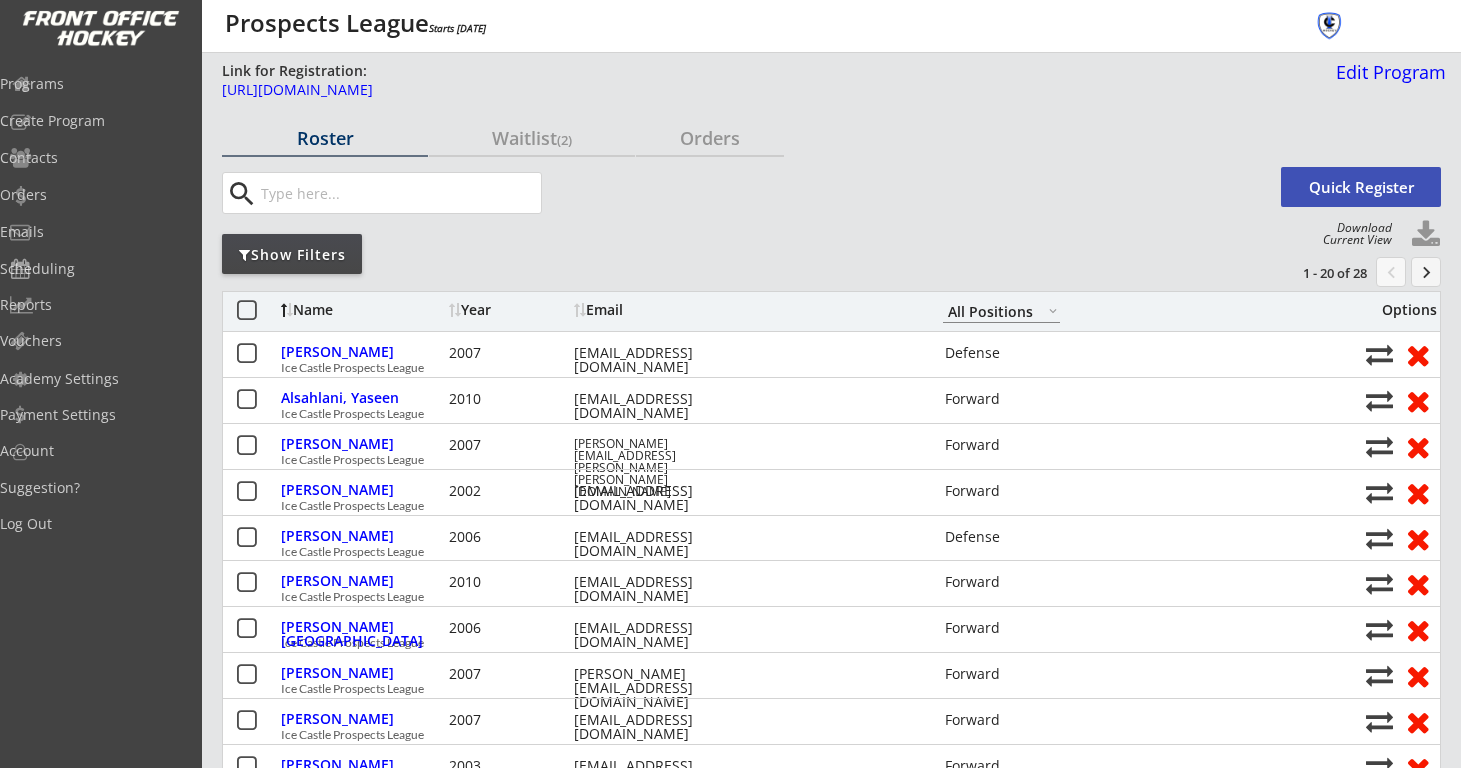 scroll, scrollTop: 0, scrollLeft: 0, axis: both 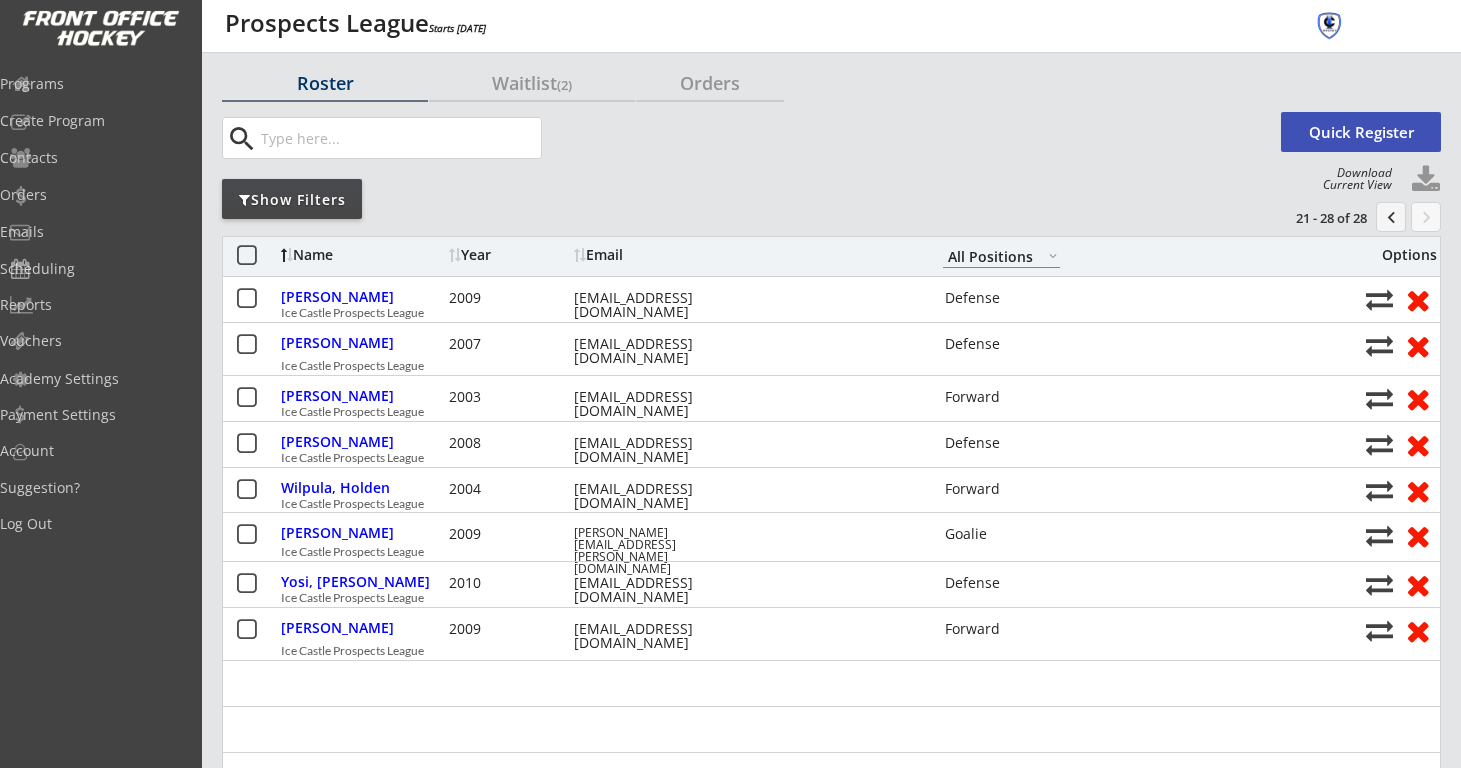 click on "chevron_left" at bounding box center (1391, 217) 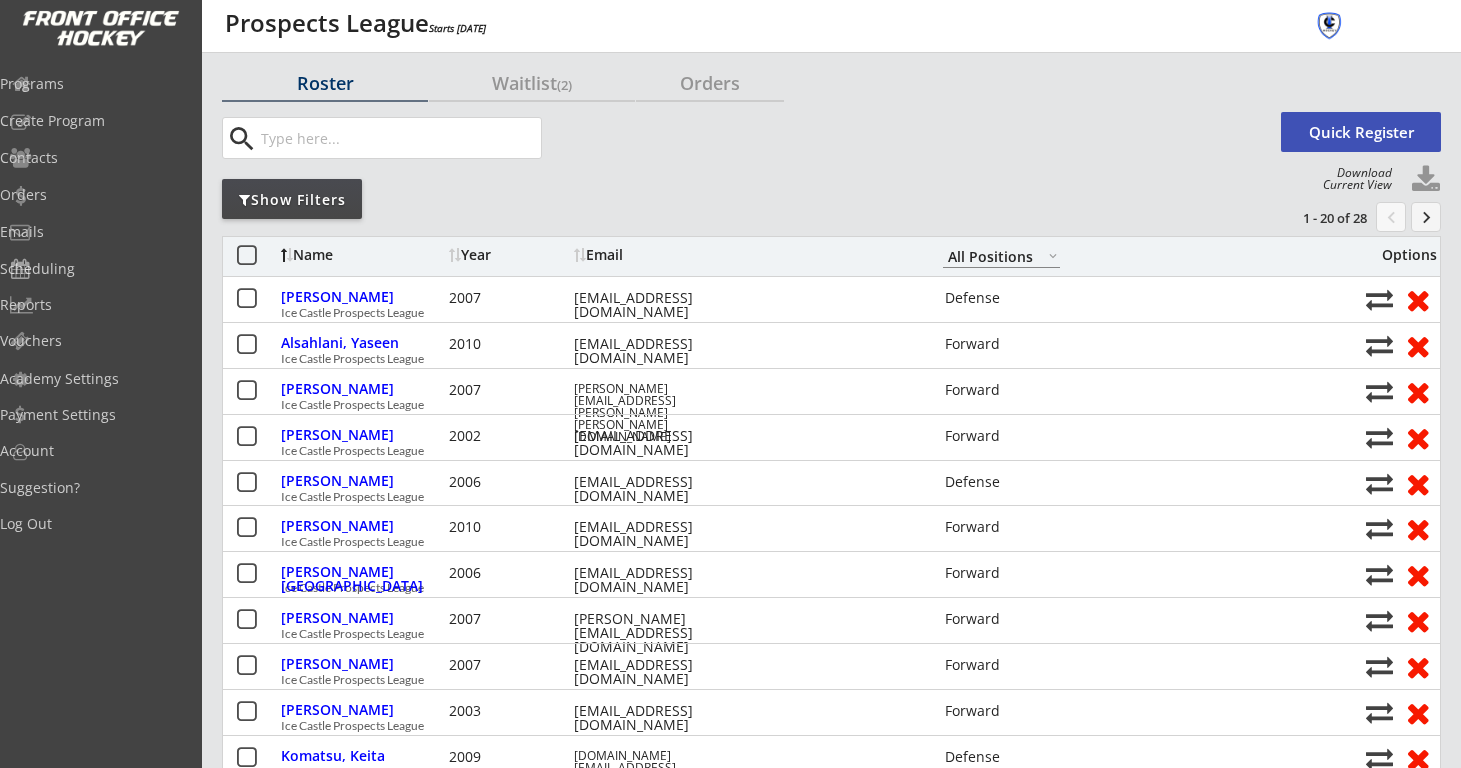 click on "keyboard_arrow_right" at bounding box center (1426, 217) 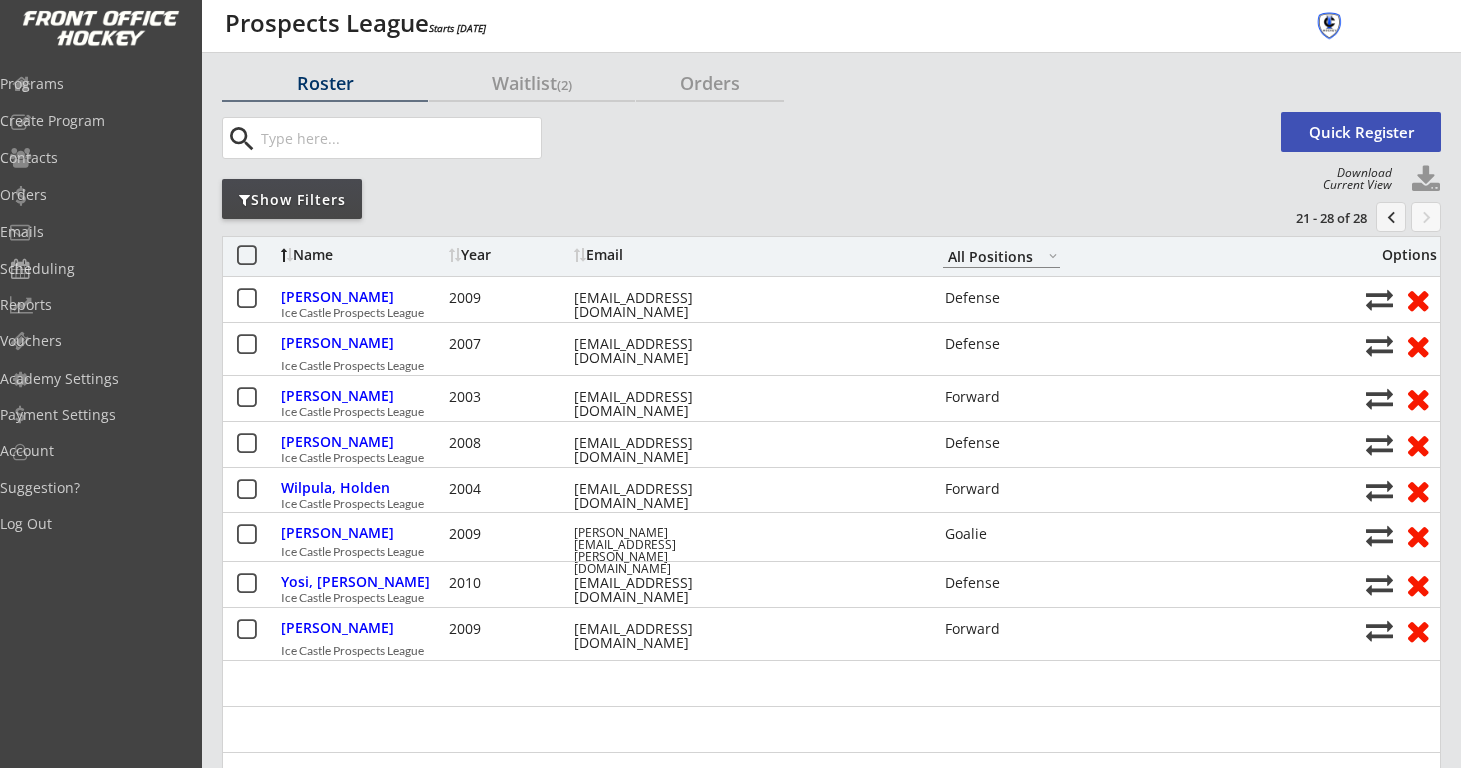 click on "chevron_left" at bounding box center [1391, 217] 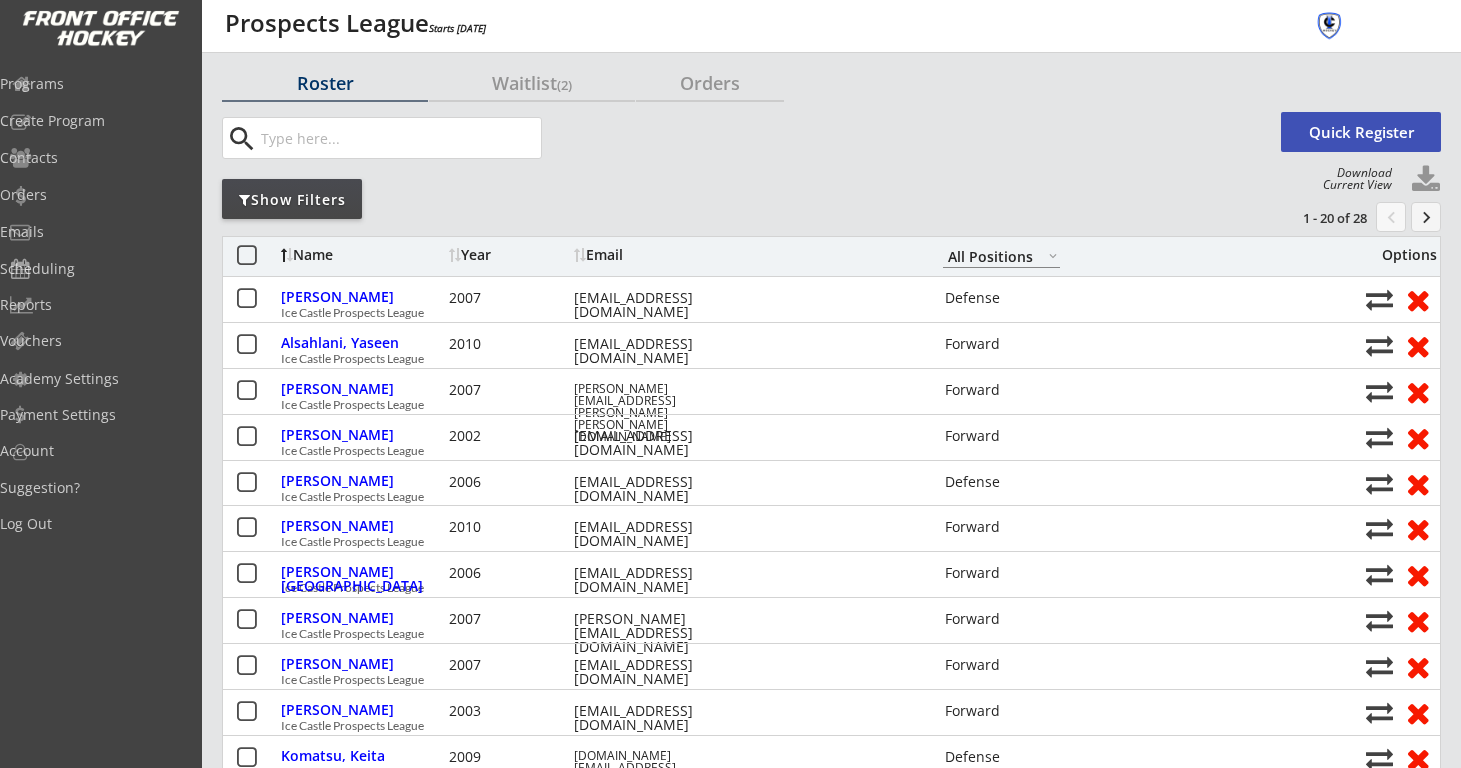 click on "Waitlist   (2)" at bounding box center [532, 83] 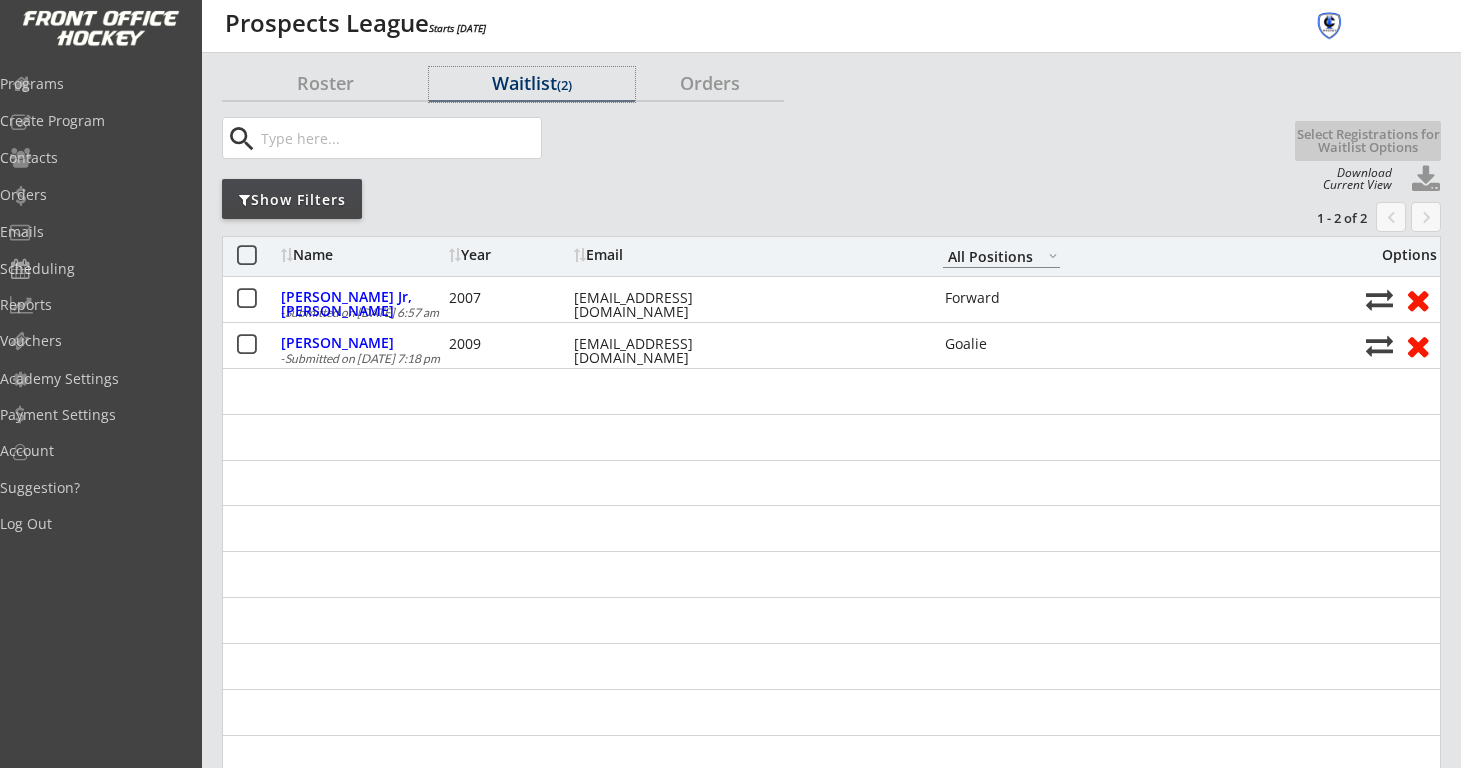 click on "chevron_left" at bounding box center (1391, 217) 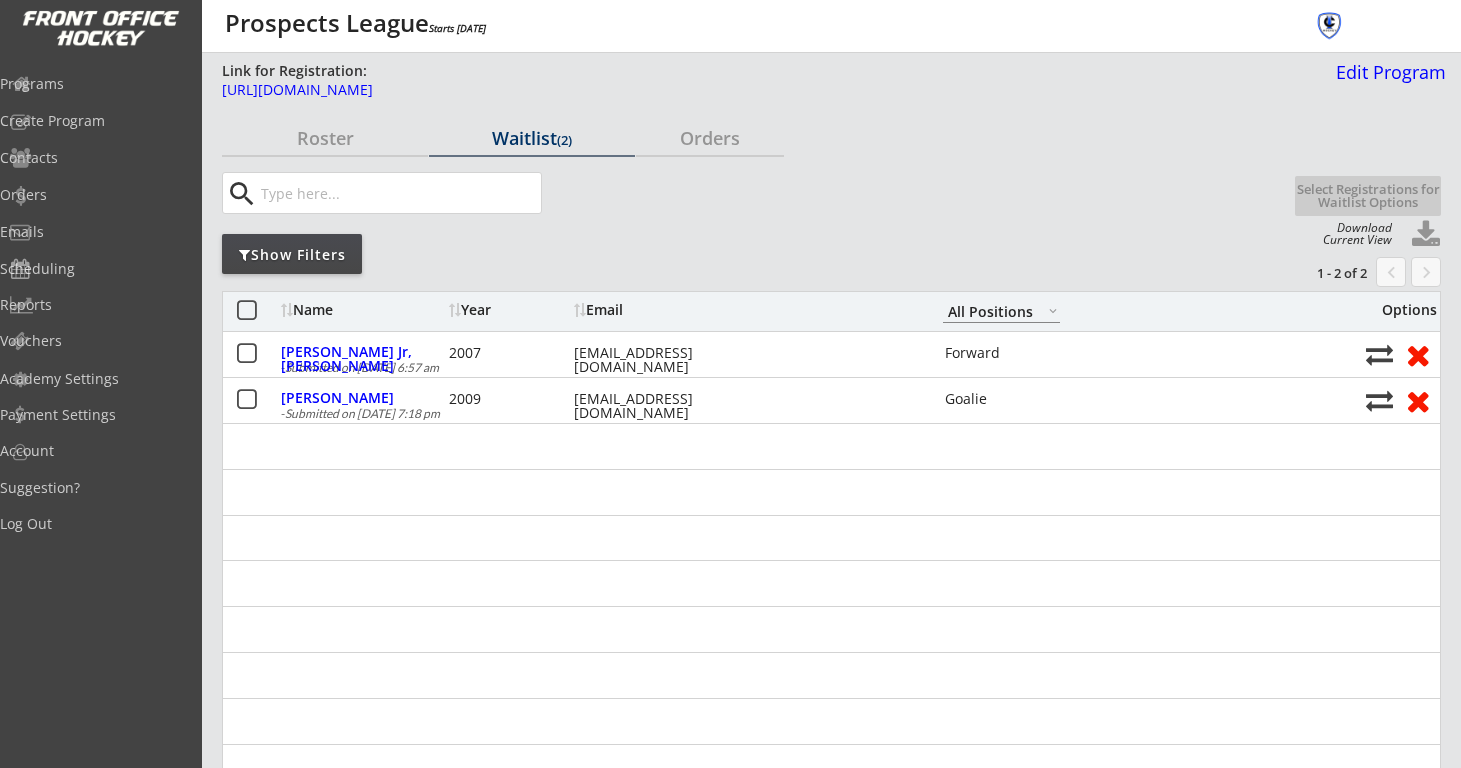 scroll, scrollTop: 0, scrollLeft: 0, axis: both 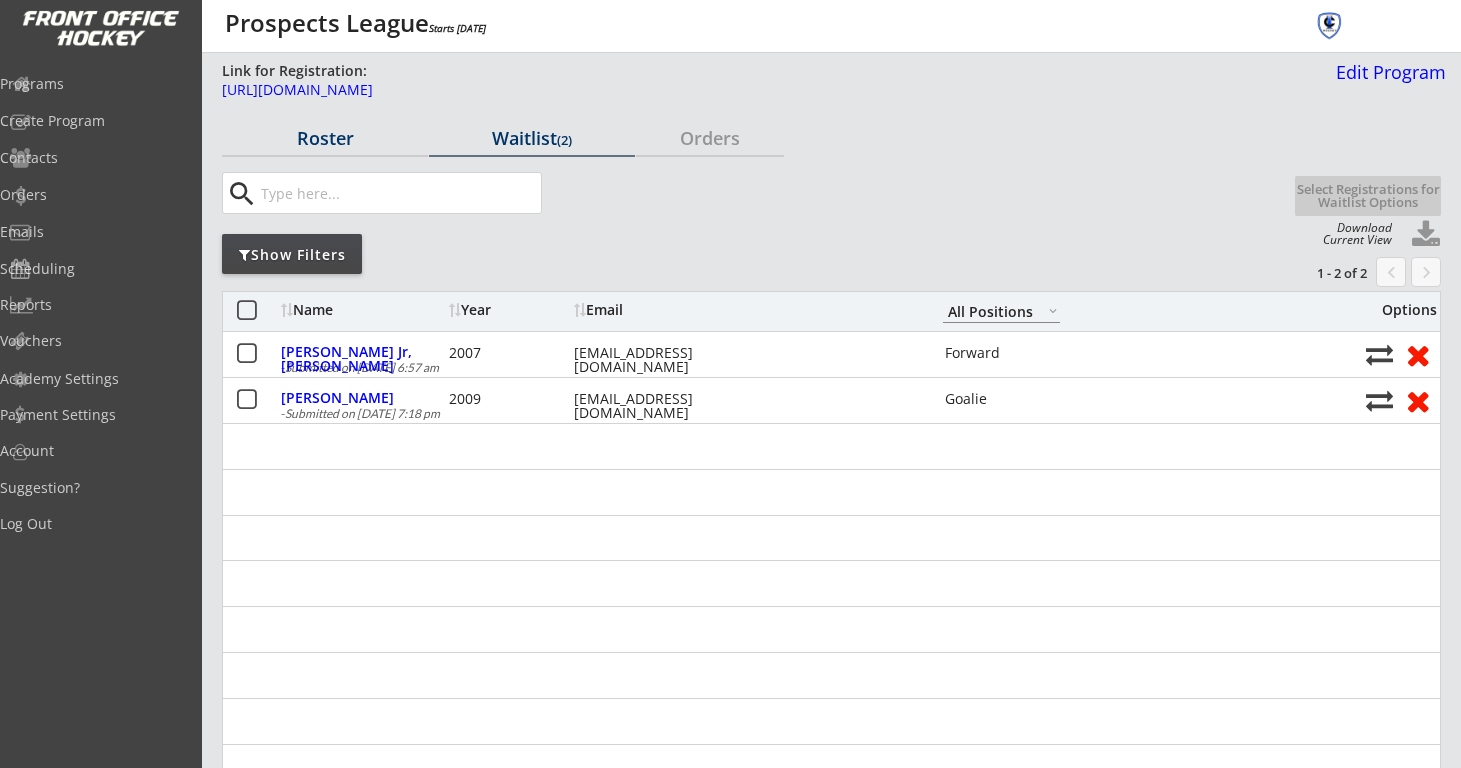 click on "Roster" at bounding box center [325, 138] 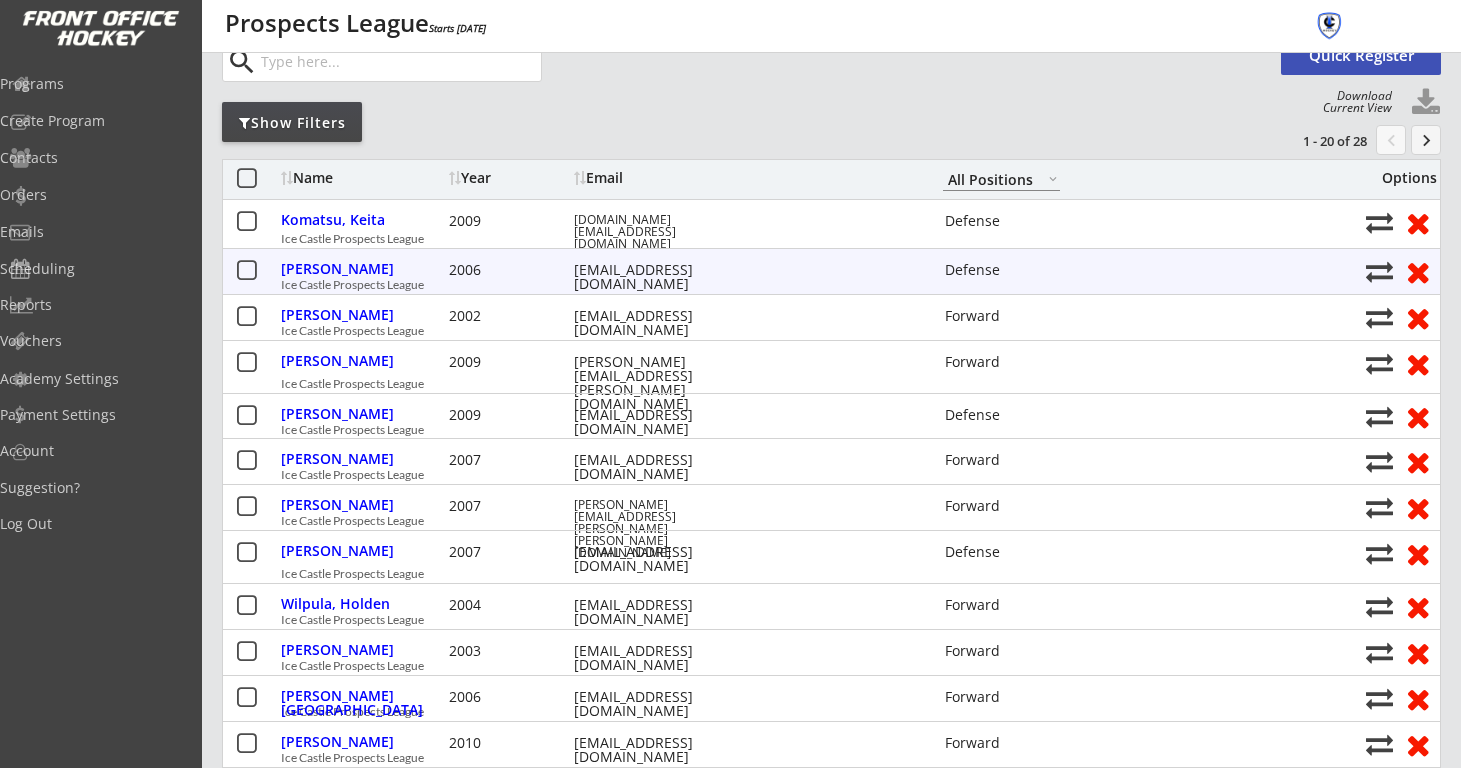 scroll, scrollTop: 137, scrollLeft: 0, axis: vertical 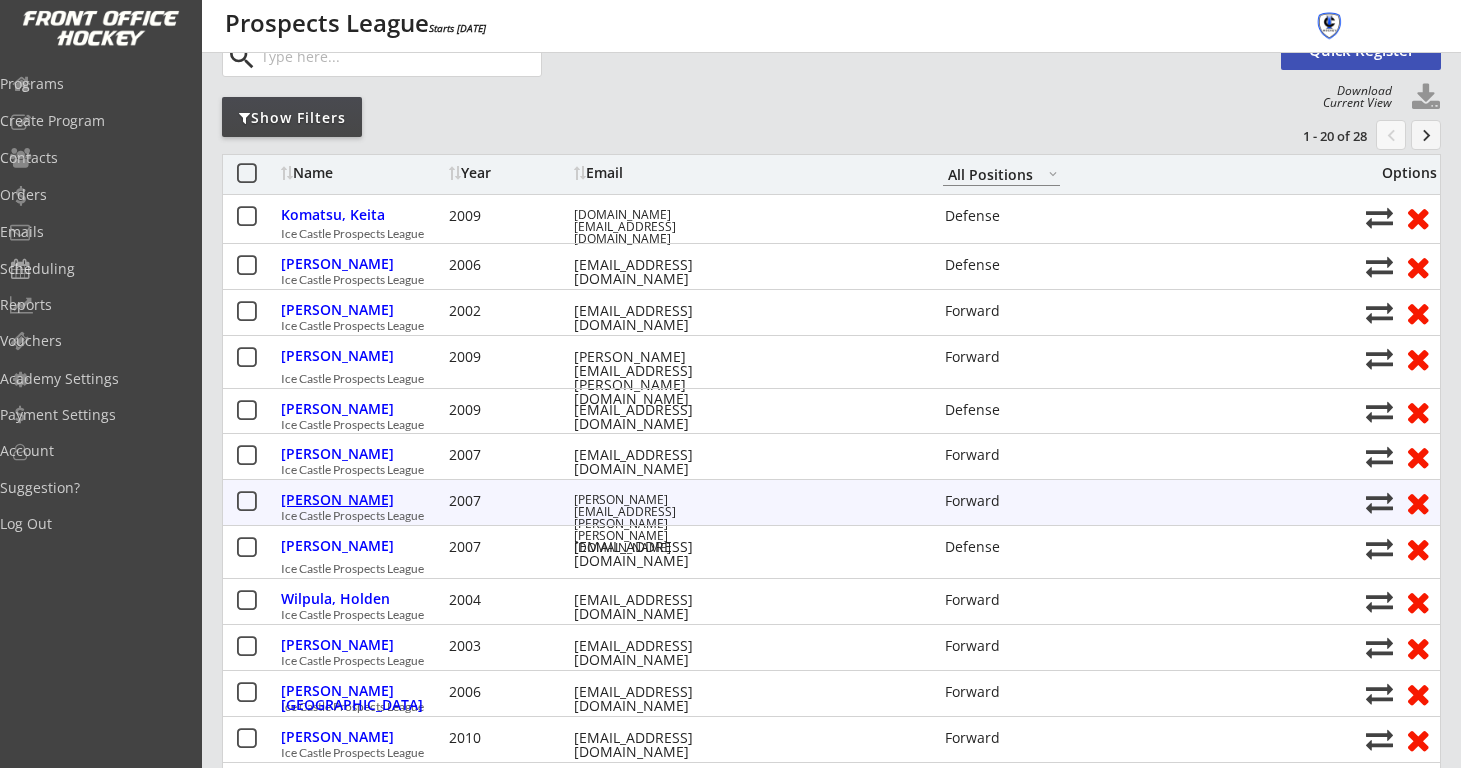 click on "[PERSON_NAME]" at bounding box center [362, 500] 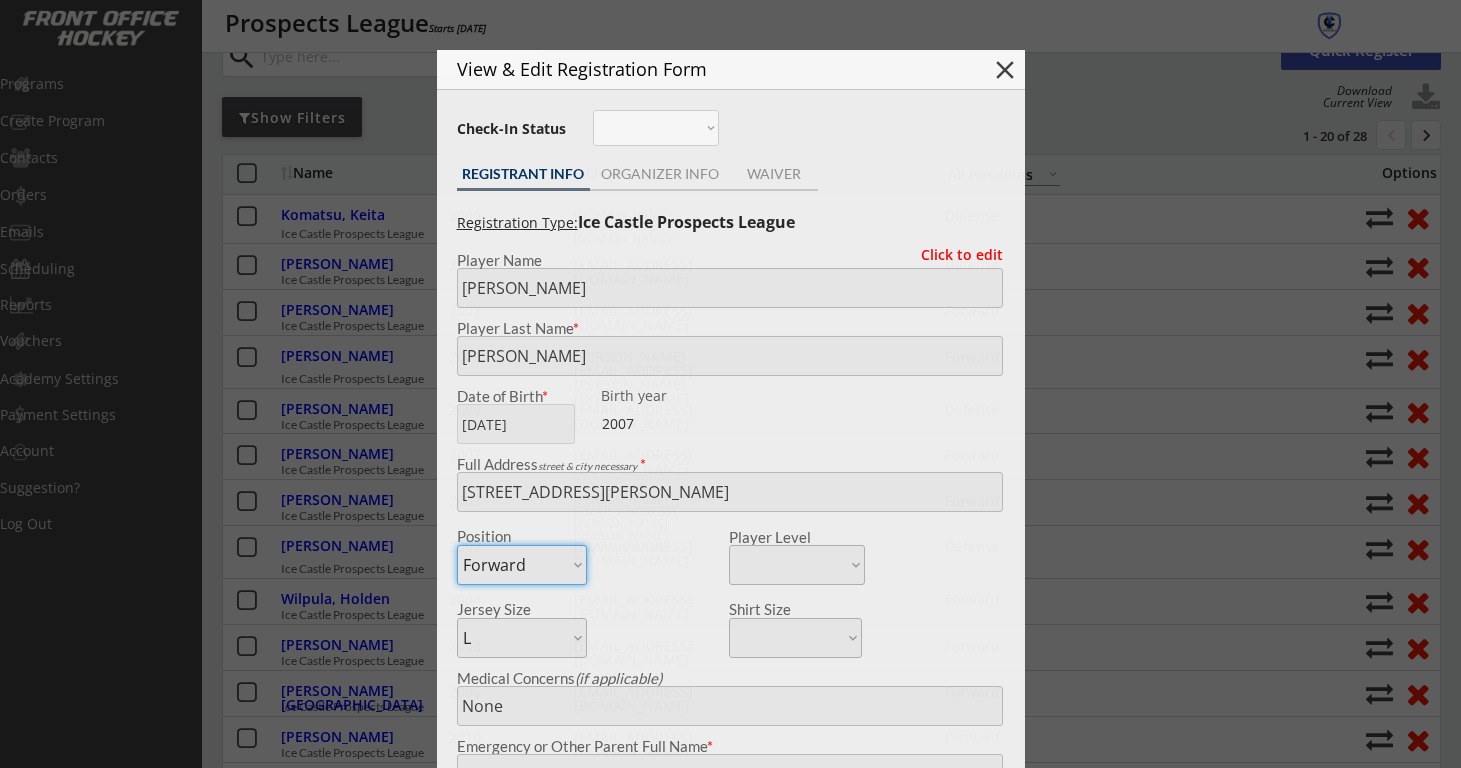 type on "3, 10, 5" 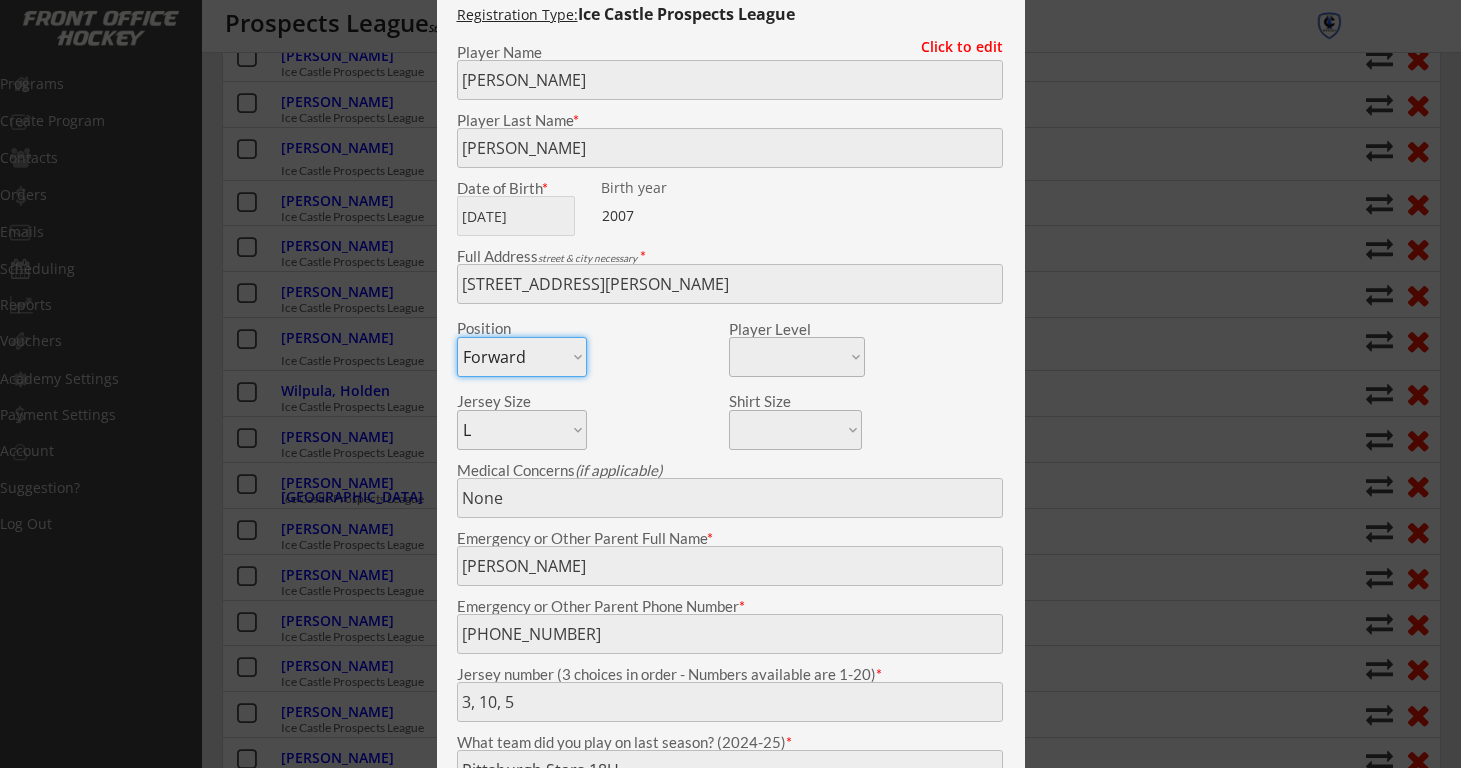 scroll, scrollTop: 346, scrollLeft: 0, axis: vertical 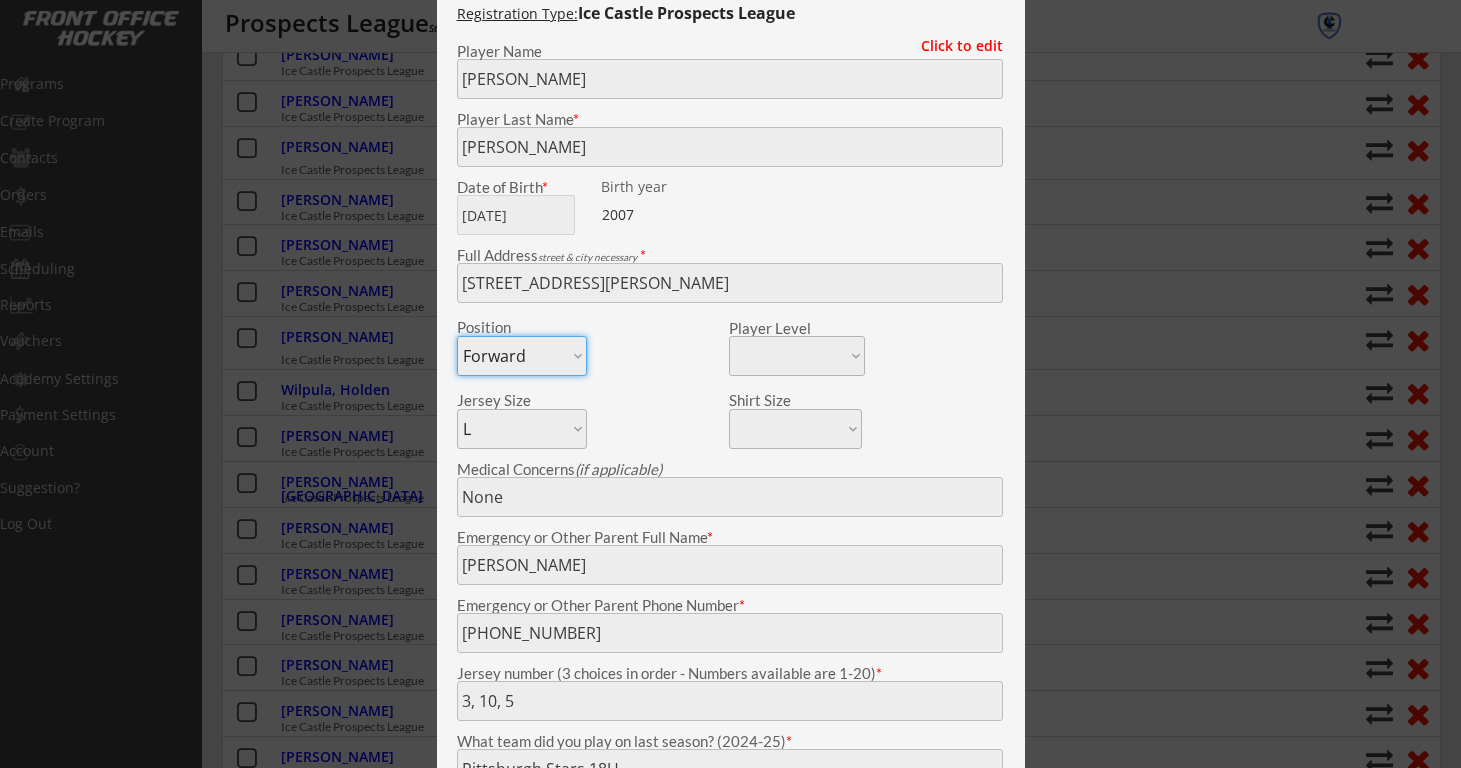click at bounding box center [730, 384] 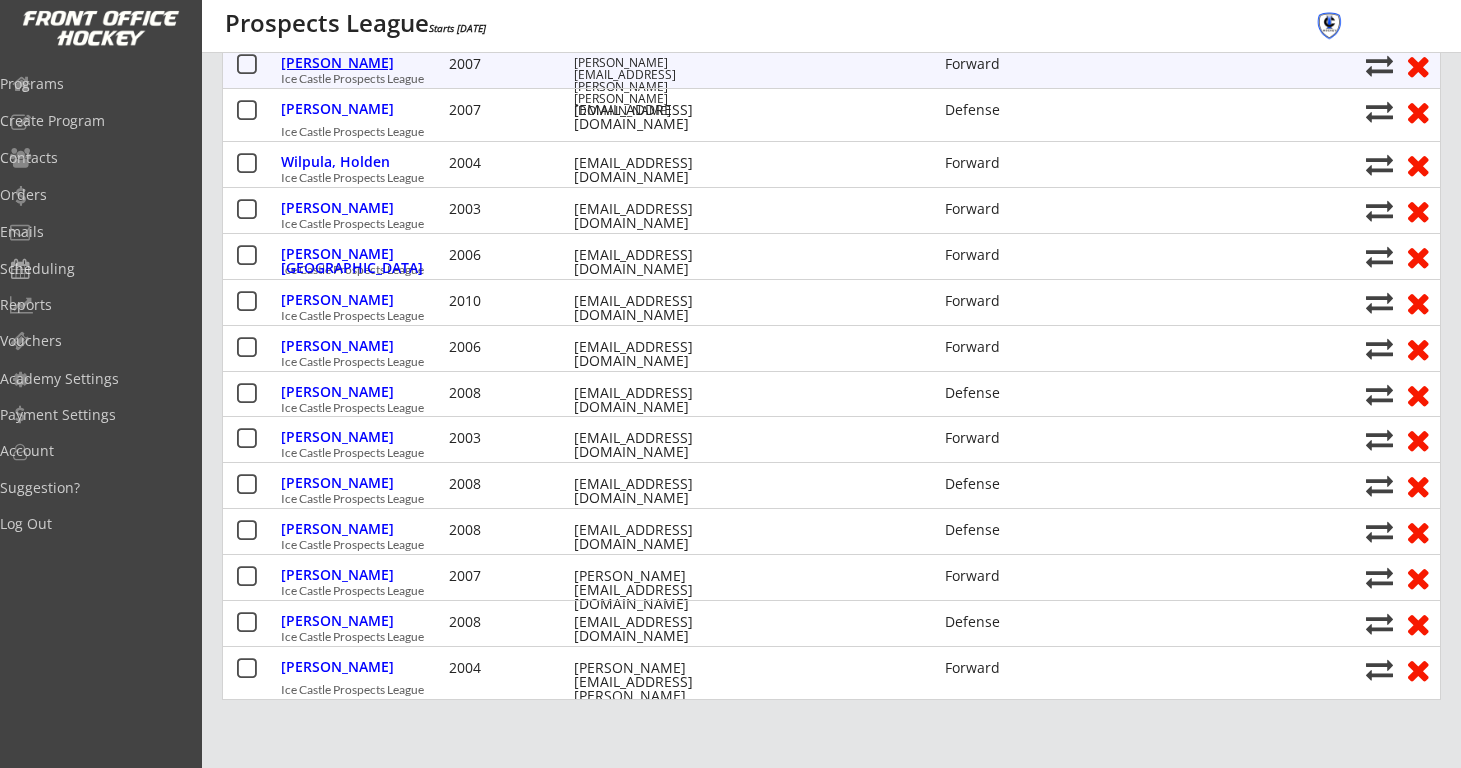 scroll, scrollTop: 573, scrollLeft: 0, axis: vertical 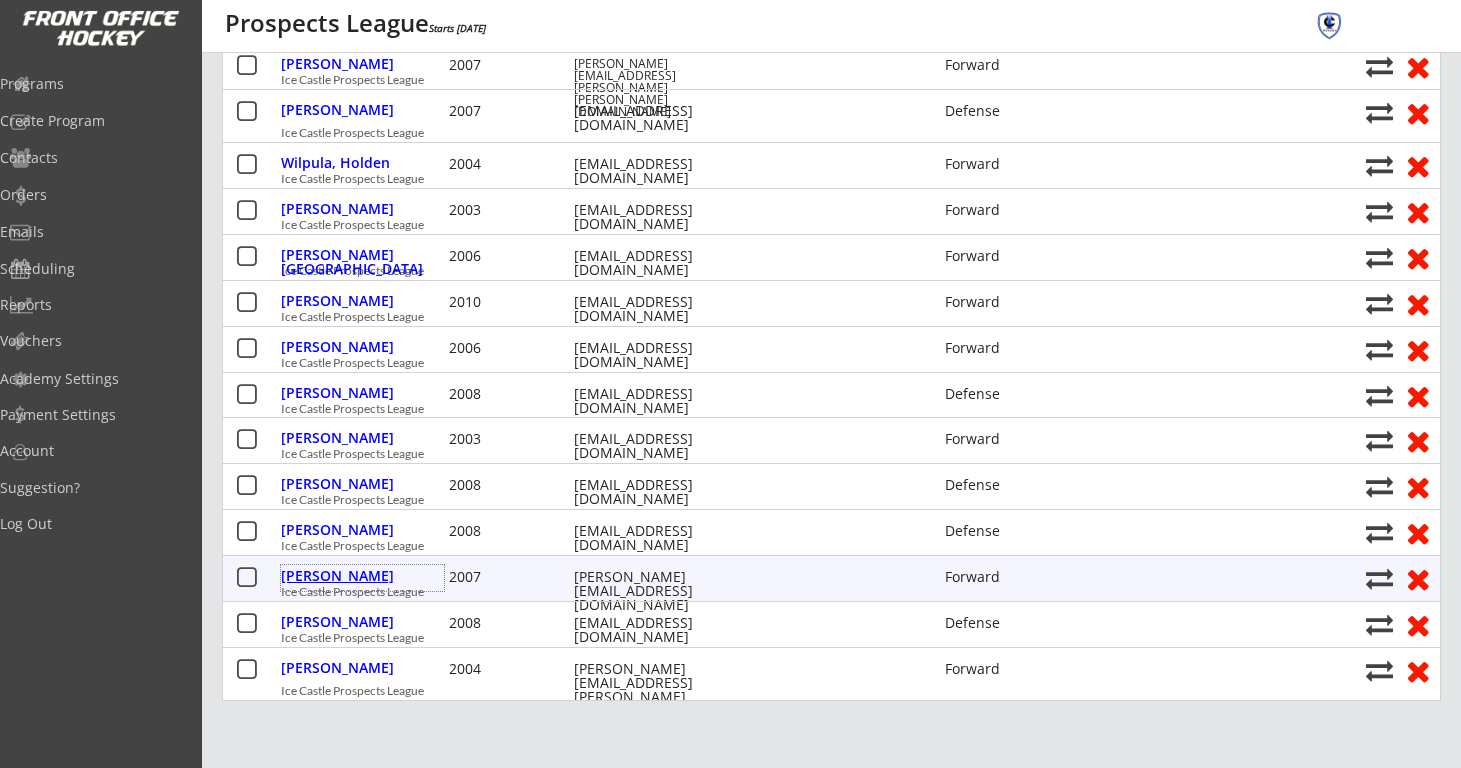 click on "[PERSON_NAME]" at bounding box center [362, 576] 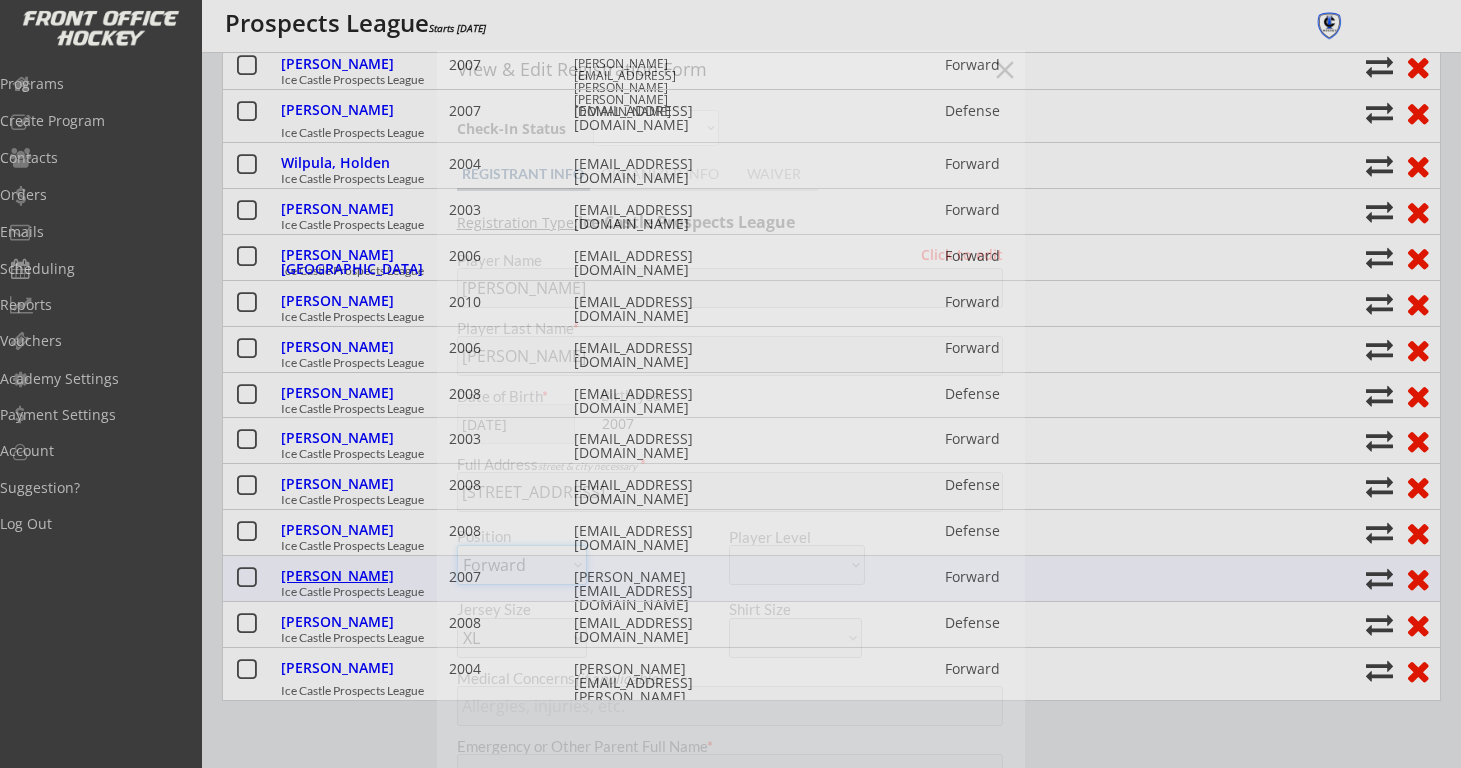 type on "7 , 9 , 10" 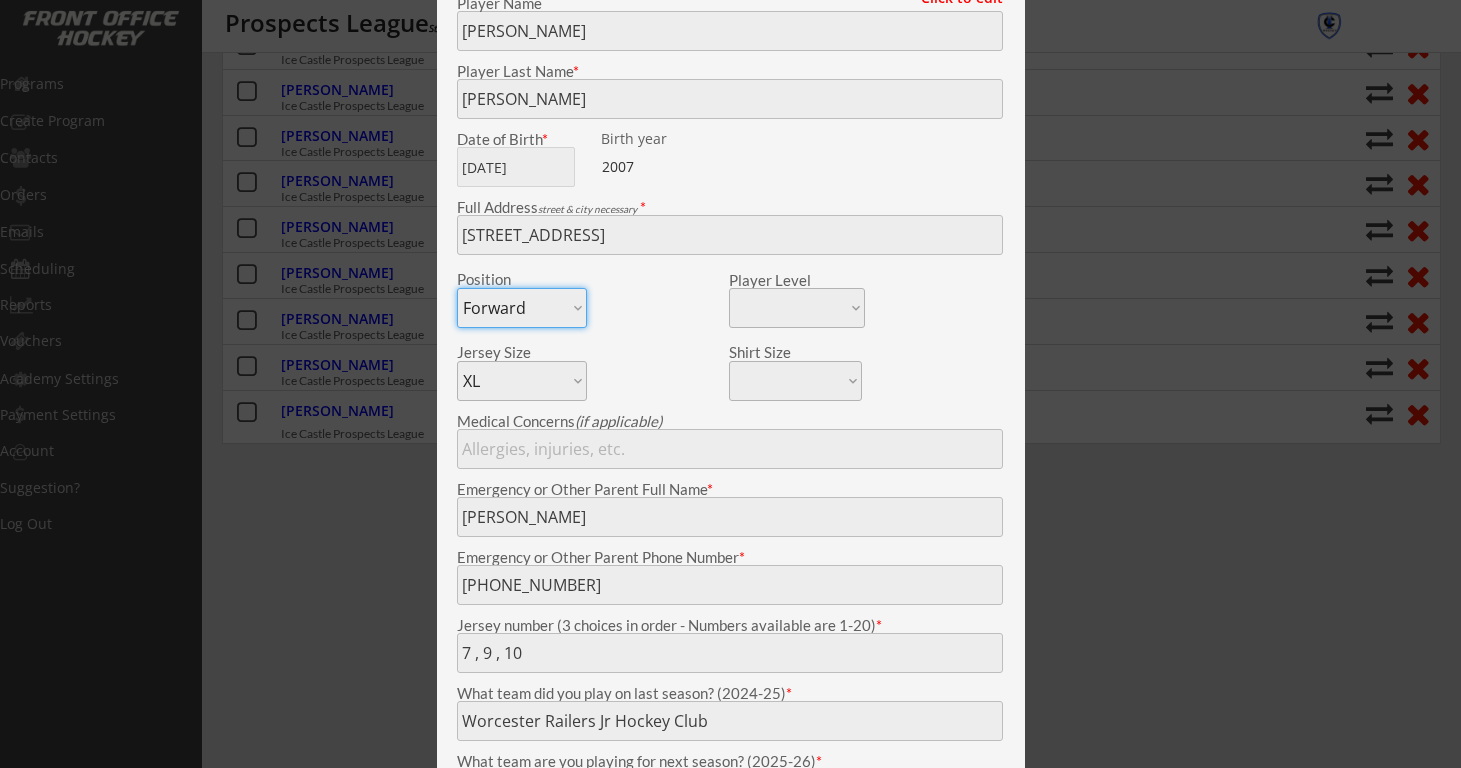 scroll, scrollTop: 832, scrollLeft: 0, axis: vertical 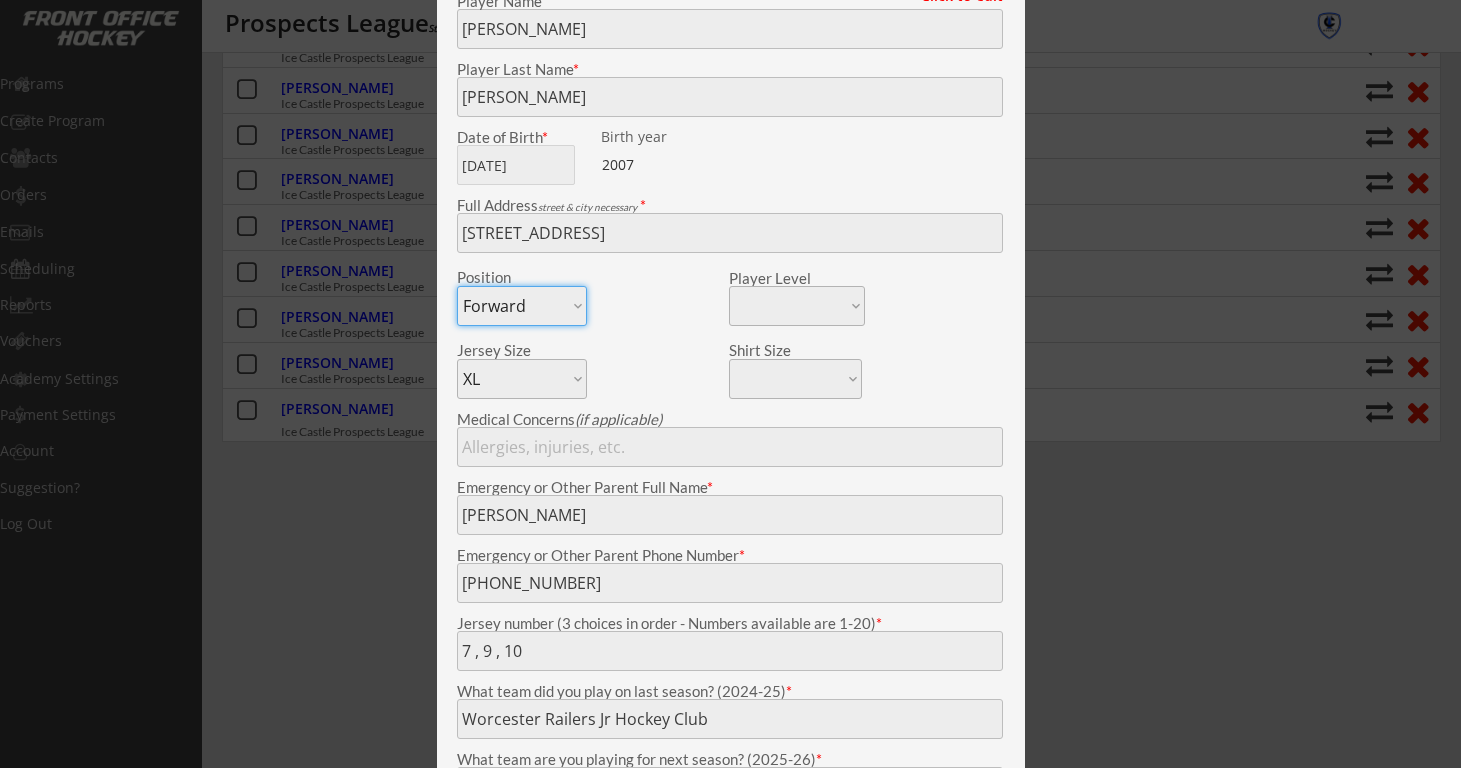 click at bounding box center (730, 384) 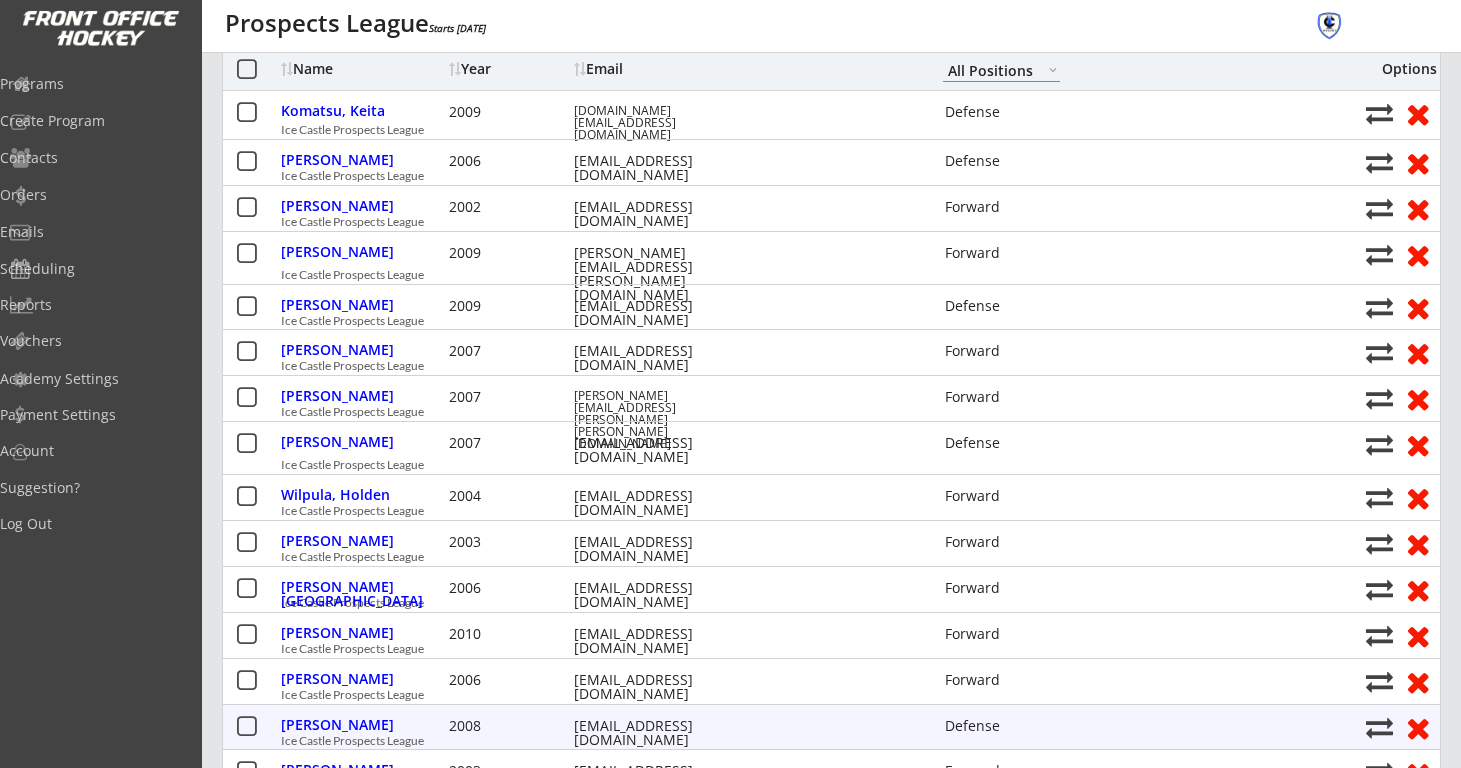 scroll, scrollTop: 229, scrollLeft: 0, axis: vertical 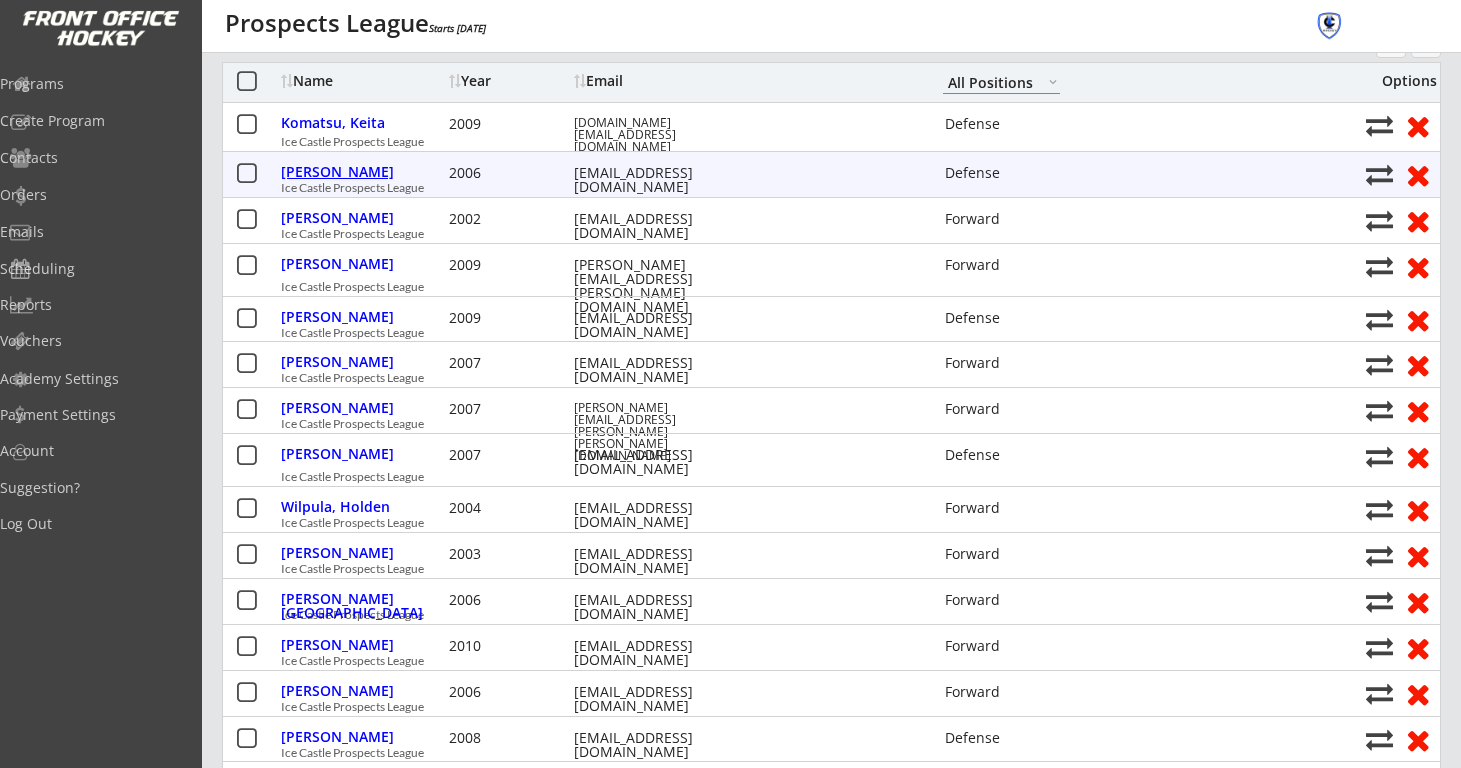 click on "[PERSON_NAME]" at bounding box center [362, 172] 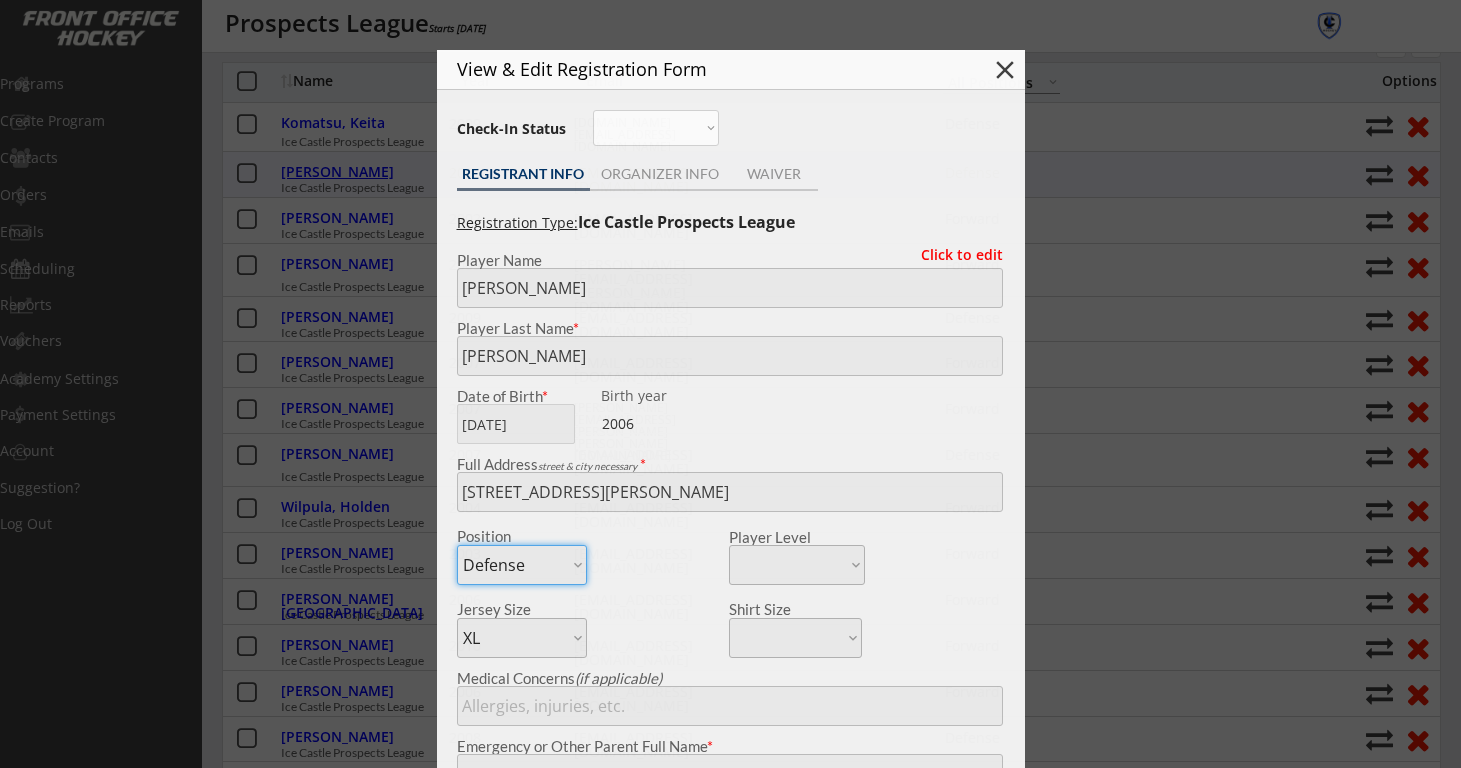 type on "8, 2, 6" 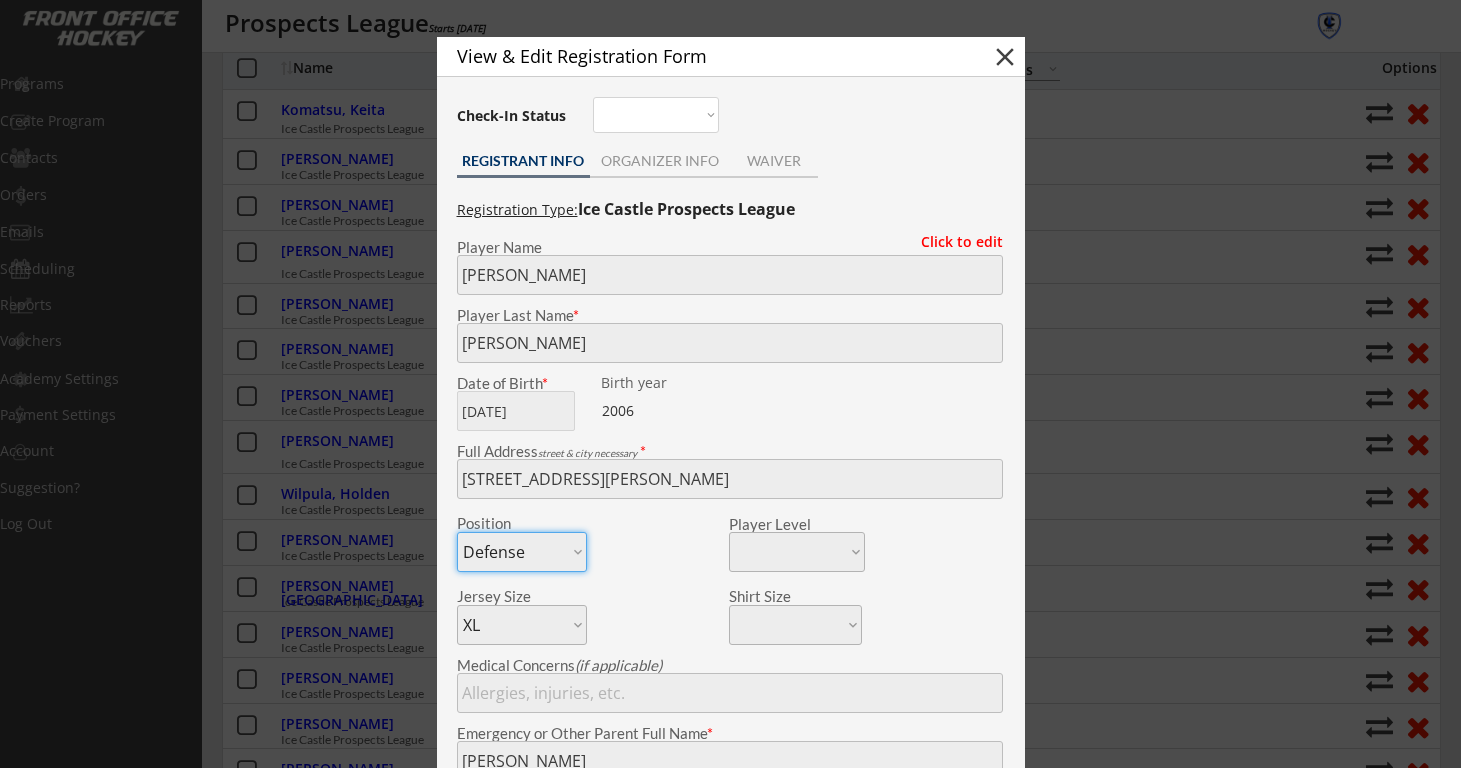 scroll, scrollTop: 234, scrollLeft: 0, axis: vertical 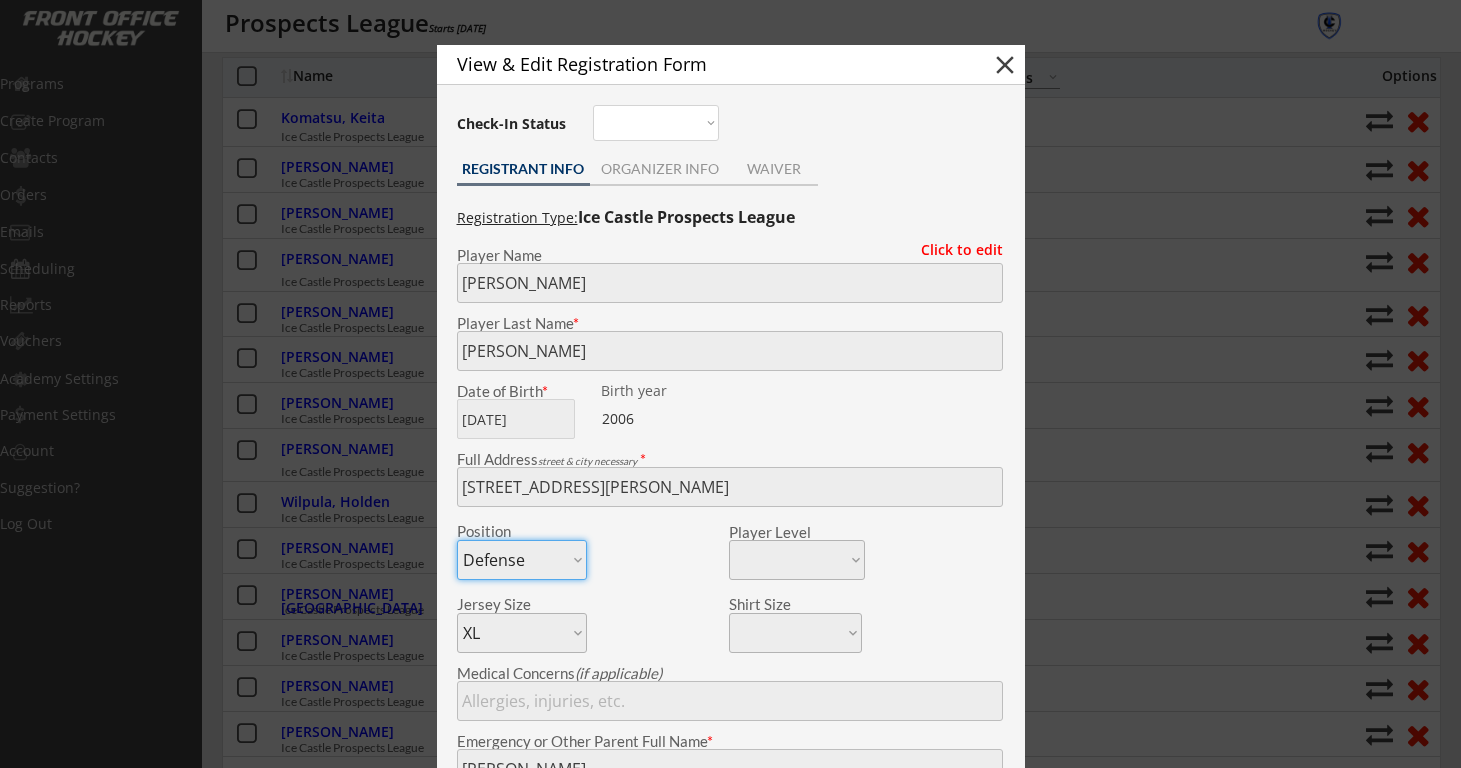 click on "close" at bounding box center (1005, 65) 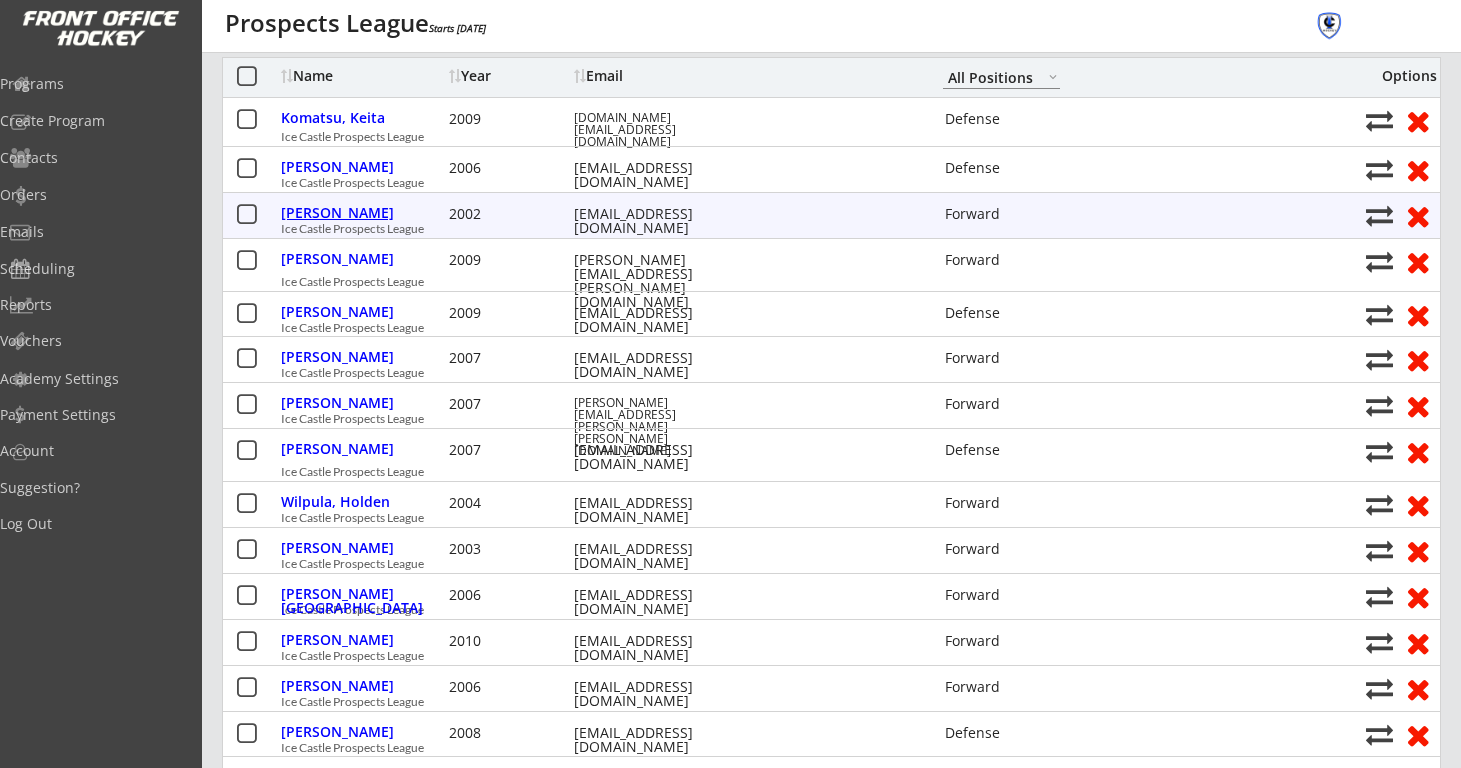 click on "[PERSON_NAME]" at bounding box center (362, 213) 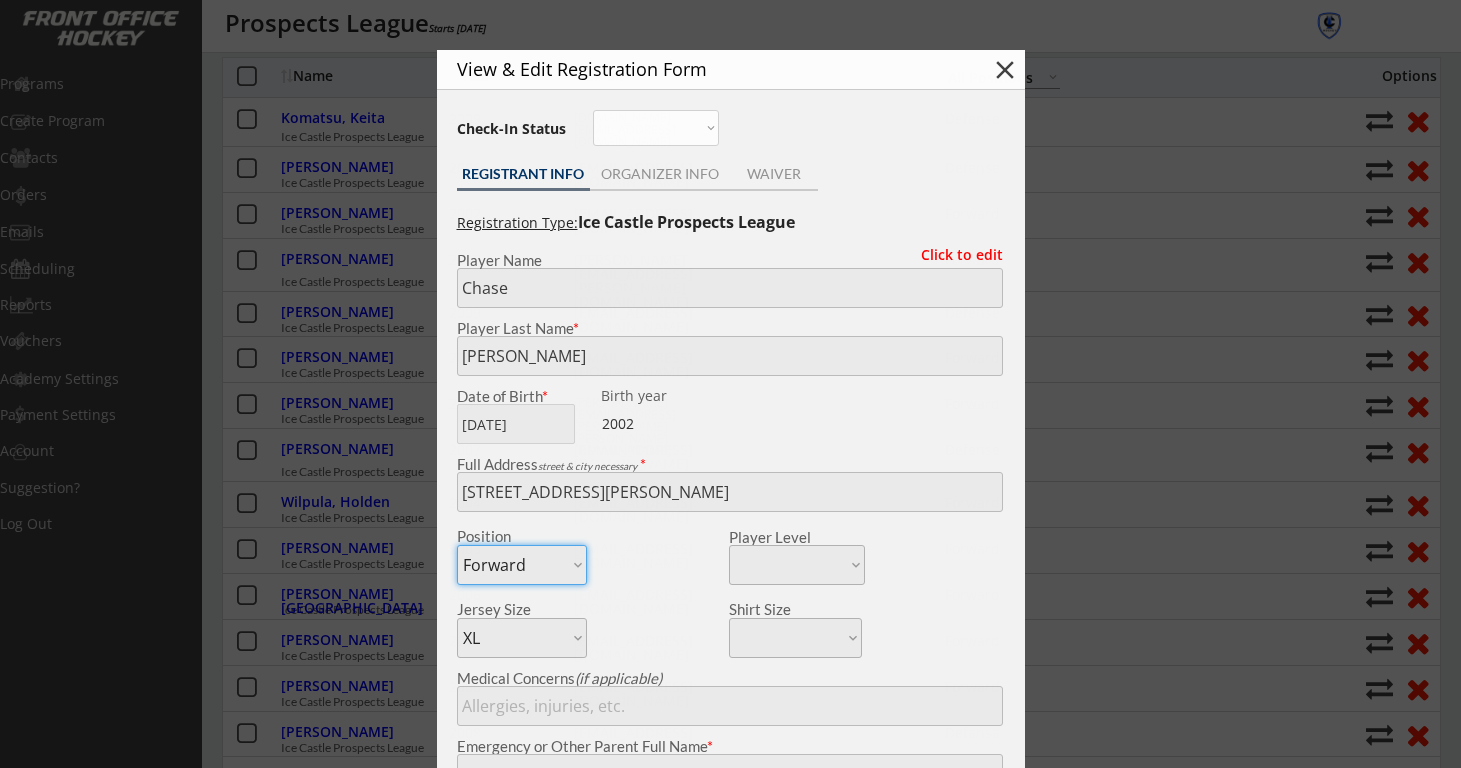 type on "8,16,23" 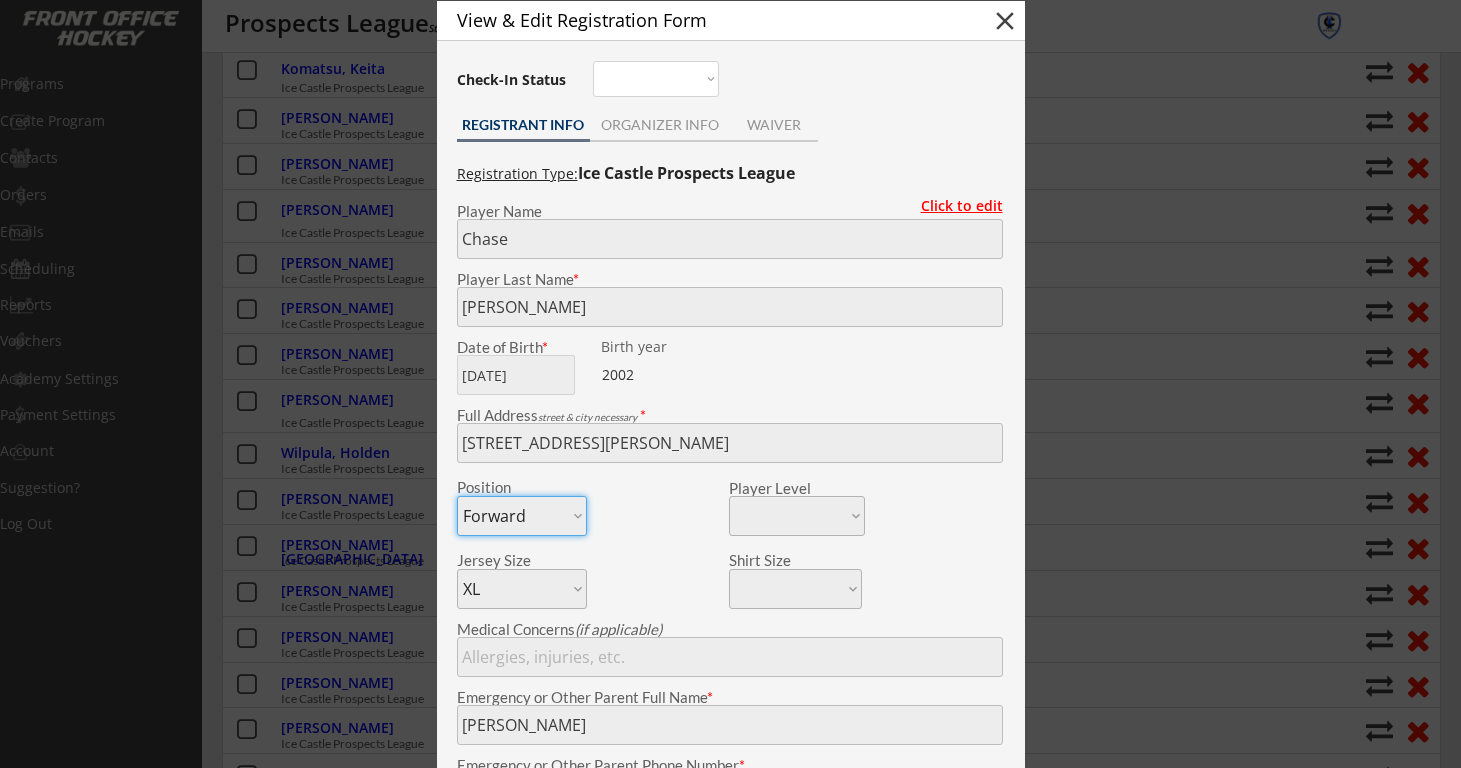 scroll, scrollTop: 278, scrollLeft: 0, axis: vertical 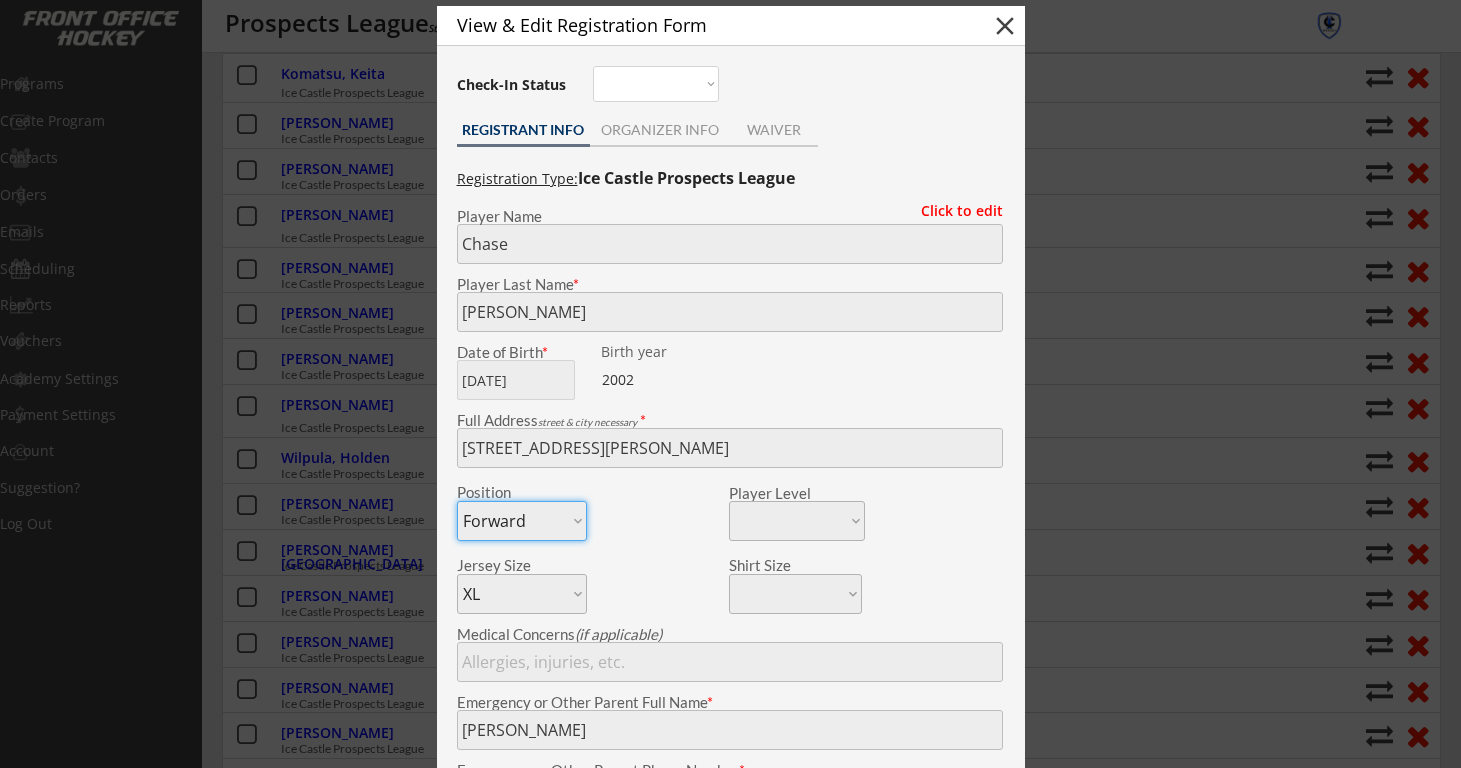 click on "close" at bounding box center [1005, 26] 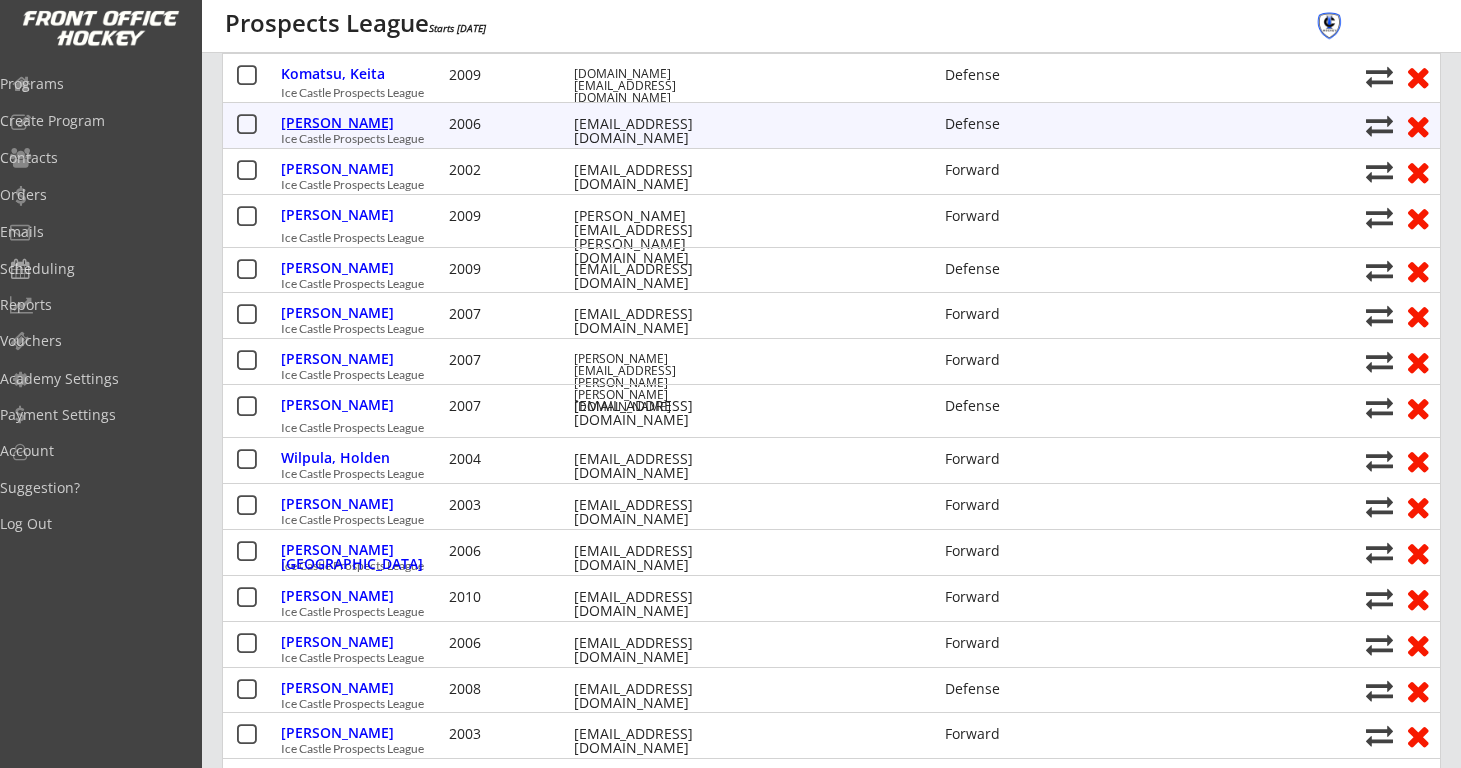 click on "[PERSON_NAME]" at bounding box center (362, 123) 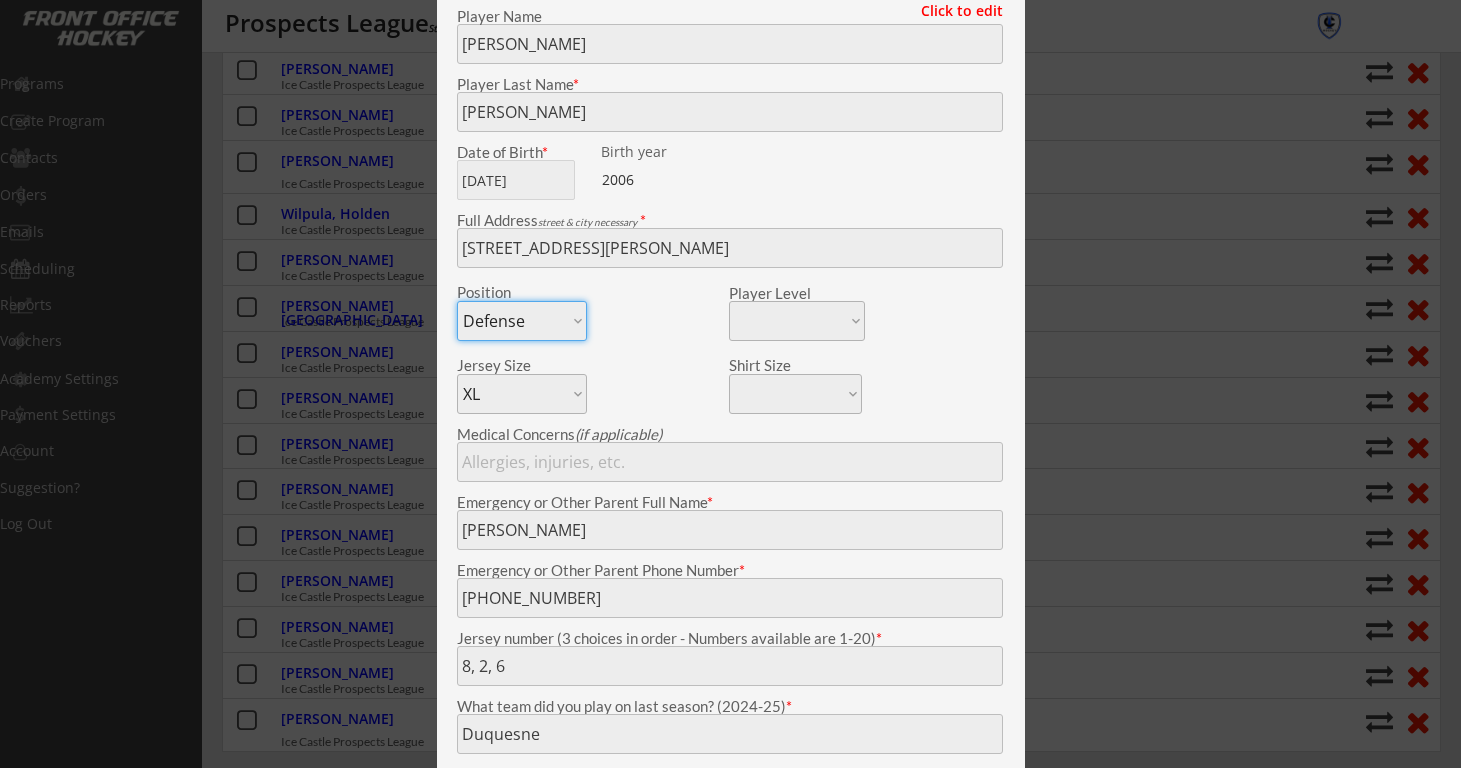 scroll, scrollTop: 341, scrollLeft: 0, axis: vertical 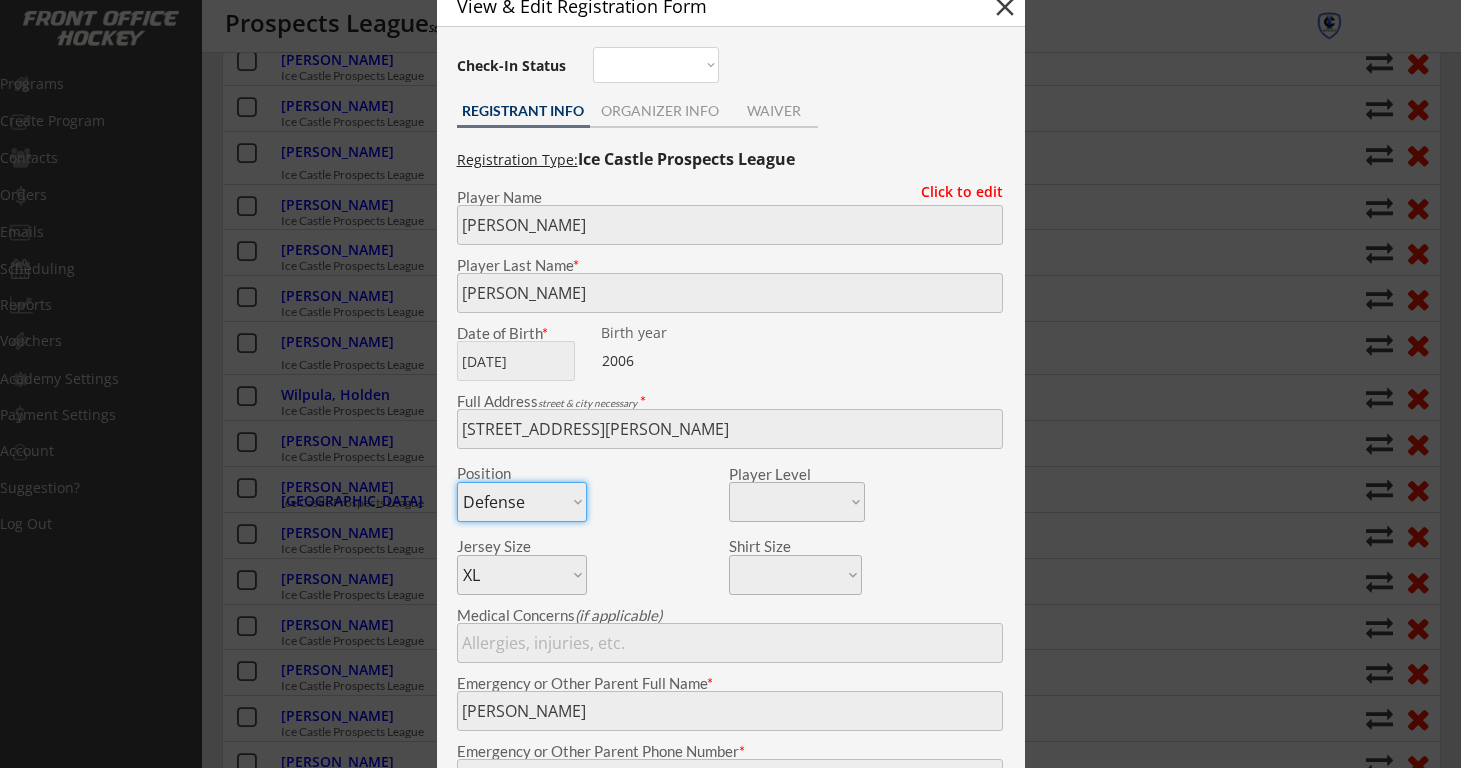 click on "close" at bounding box center (1005, 7) 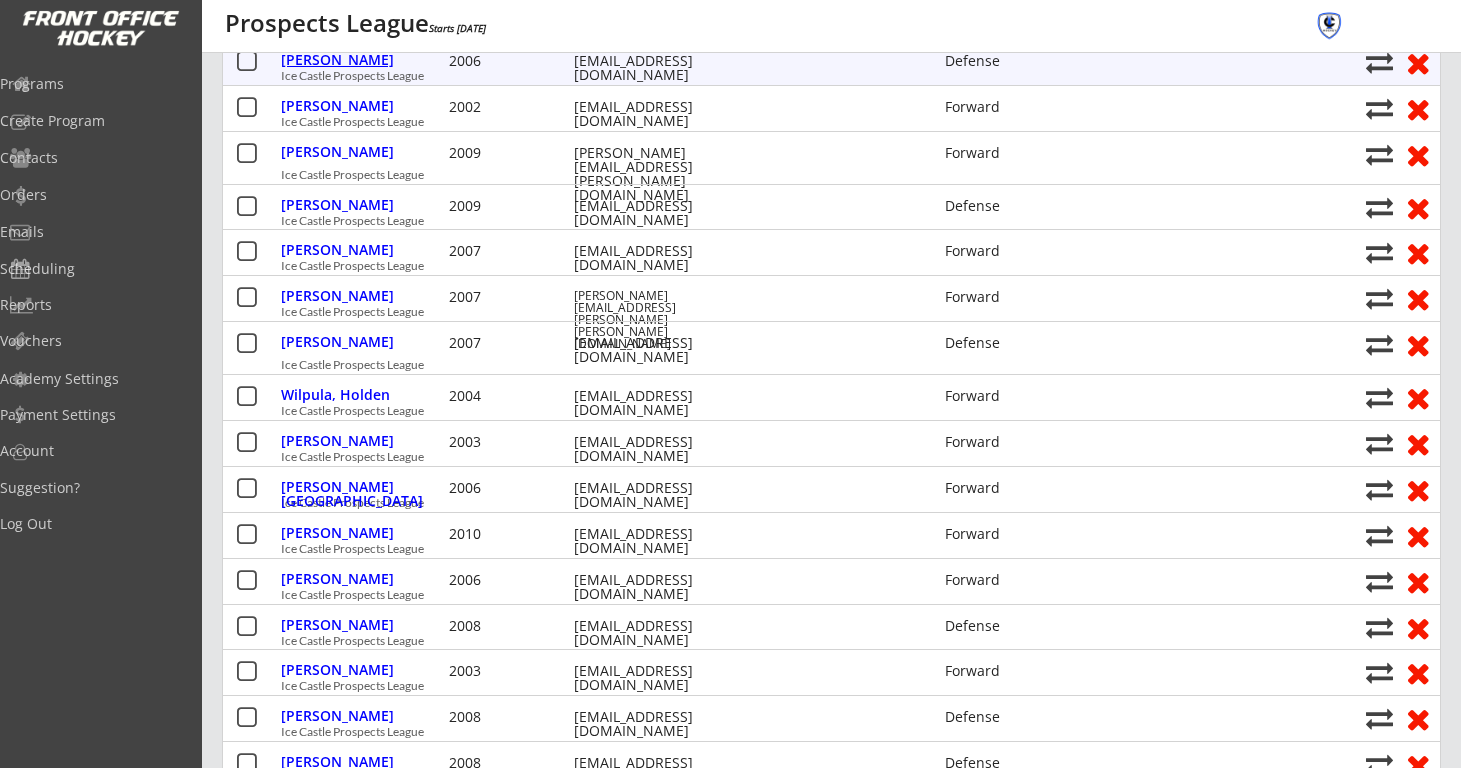 click on "[PERSON_NAME]" at bounding box center [362, 60] 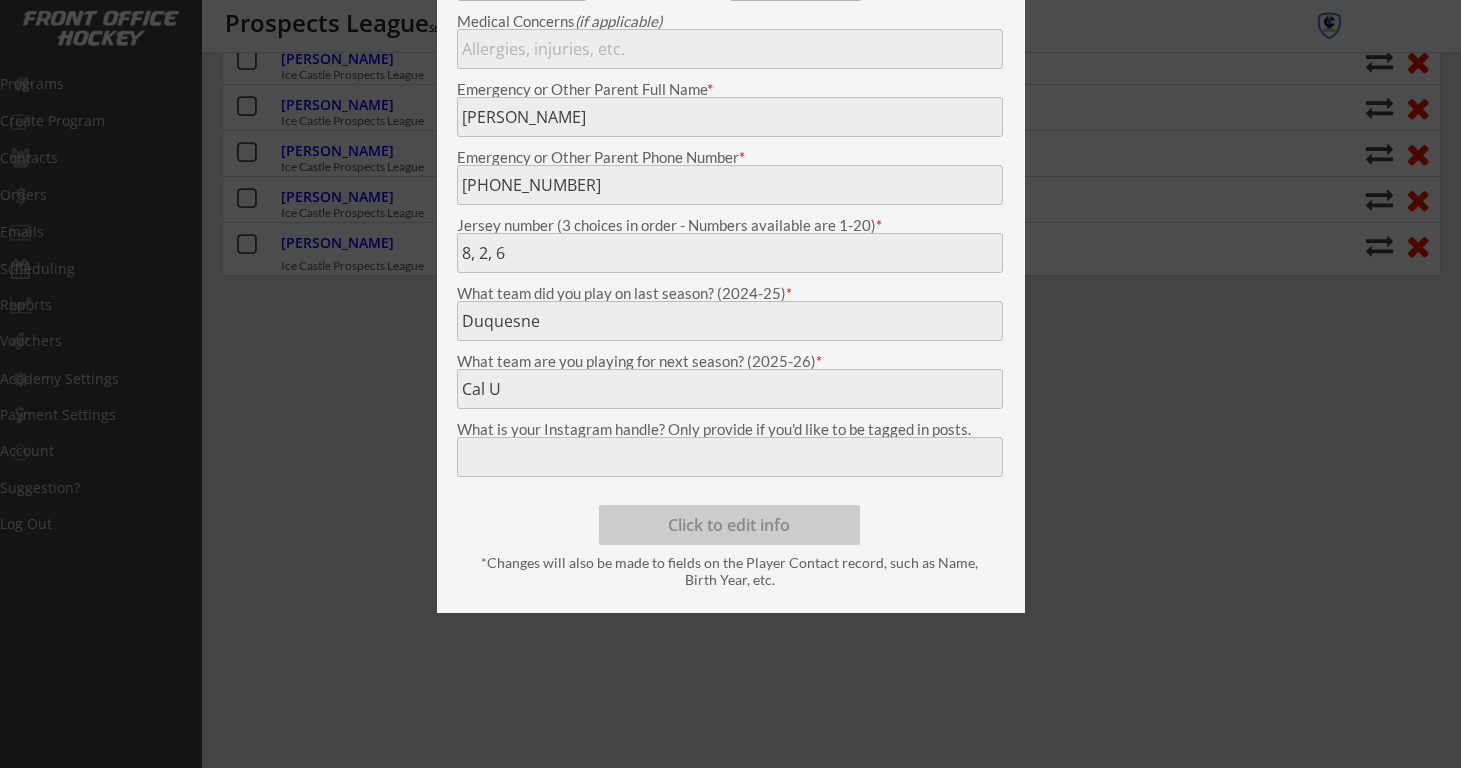 scroll, scrollTop: 1006, scrollLeft: 0, axis: vertical 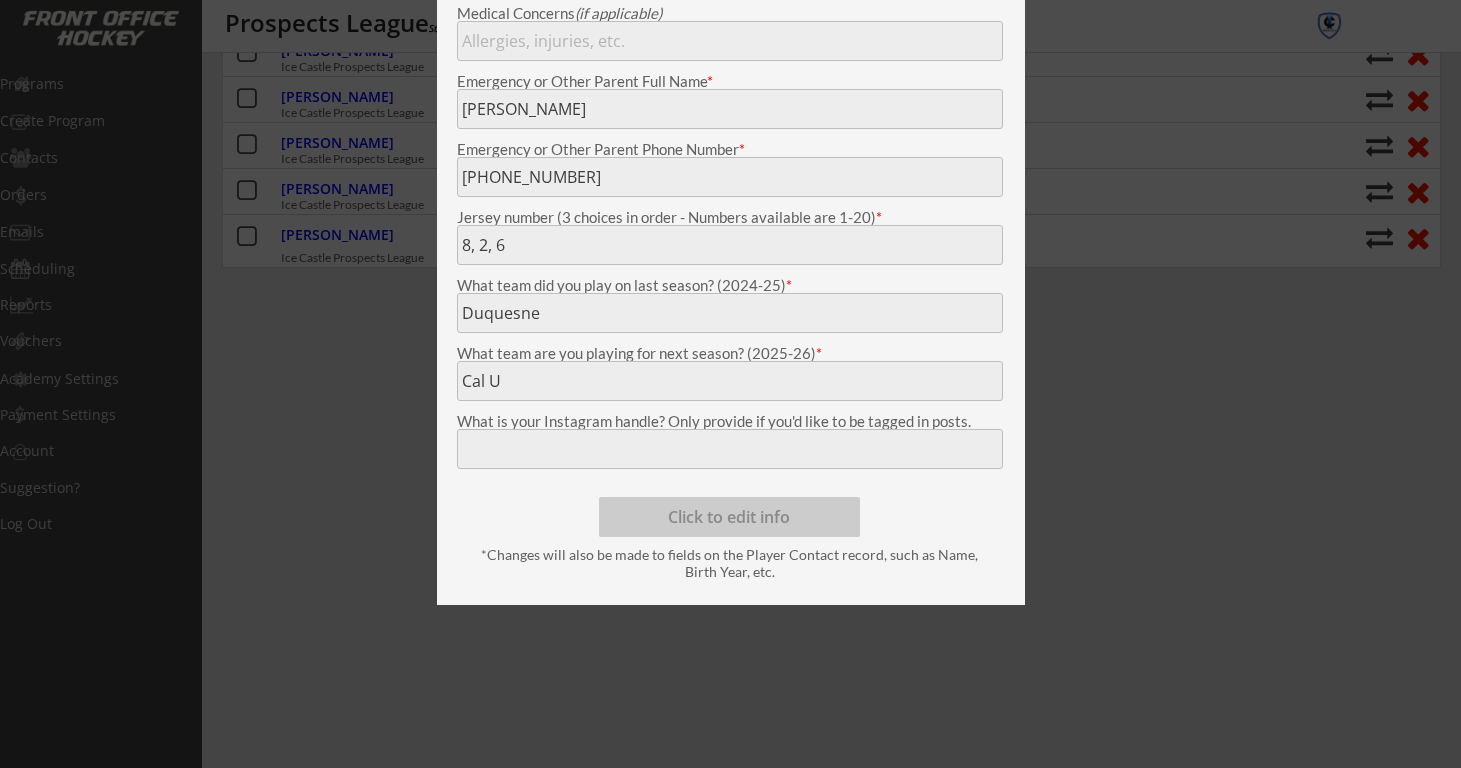 click at bounding box center (730, 384) 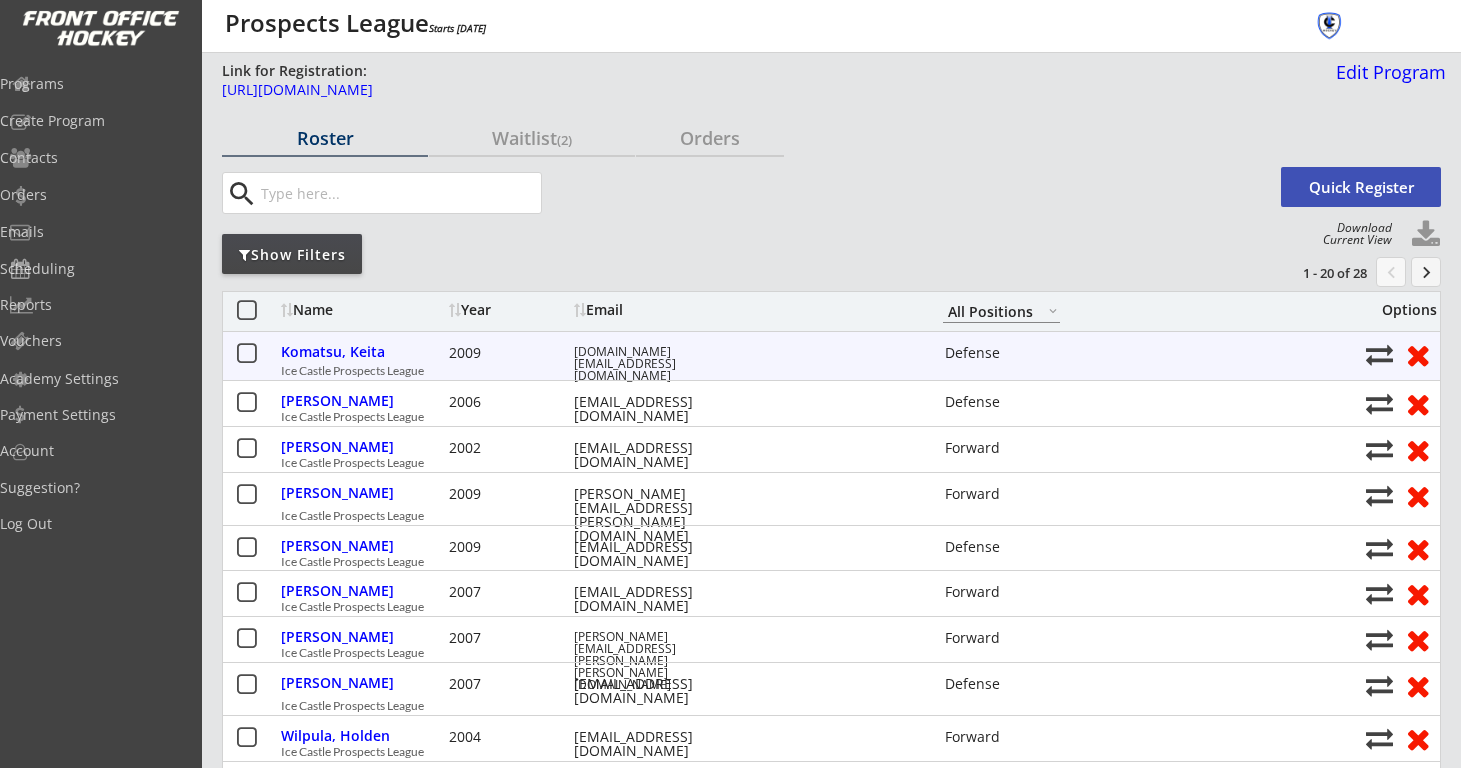scroll, scrollTop: 0, scrollLeft: 0, axis: both 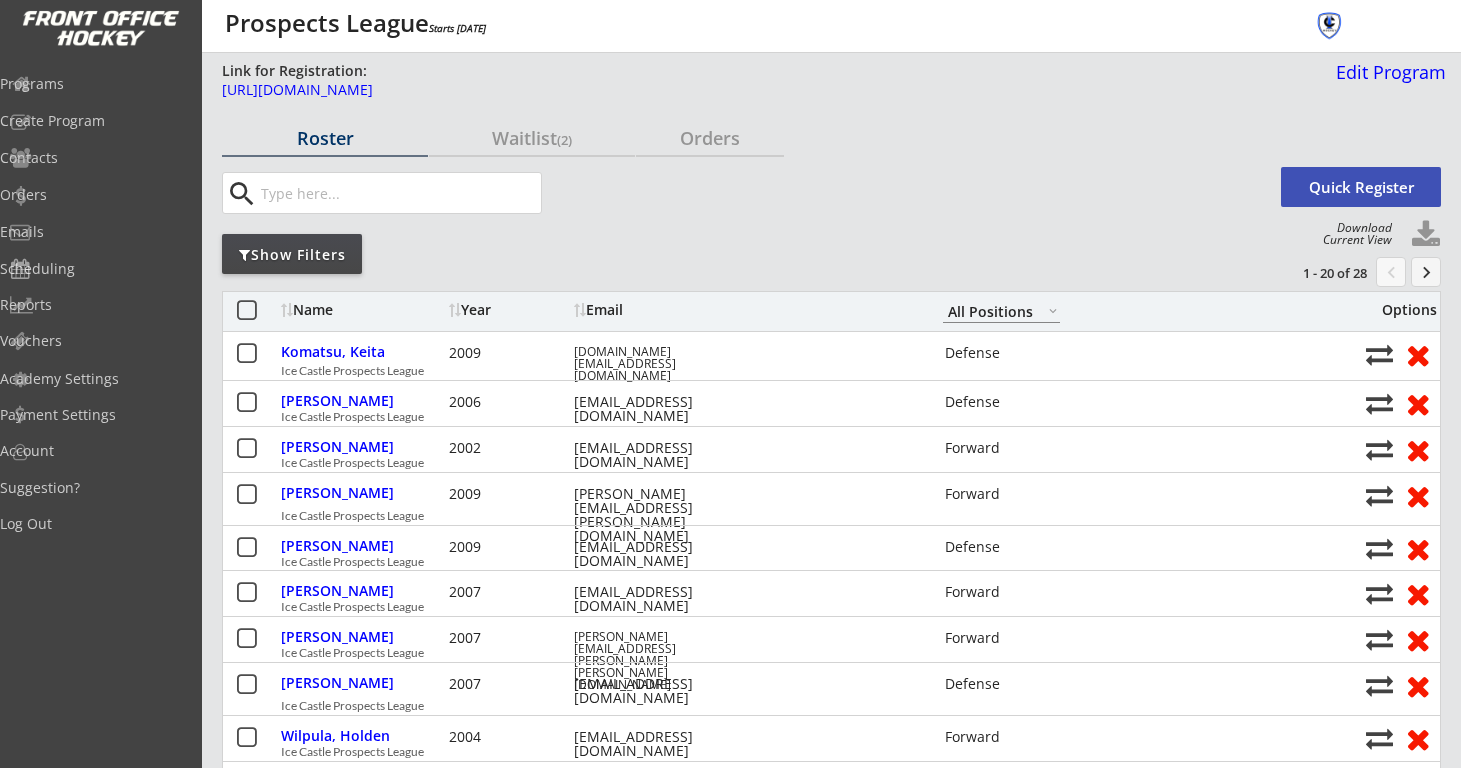 click on "keyboard_arrow_right" at bounding box center (1426, 272) 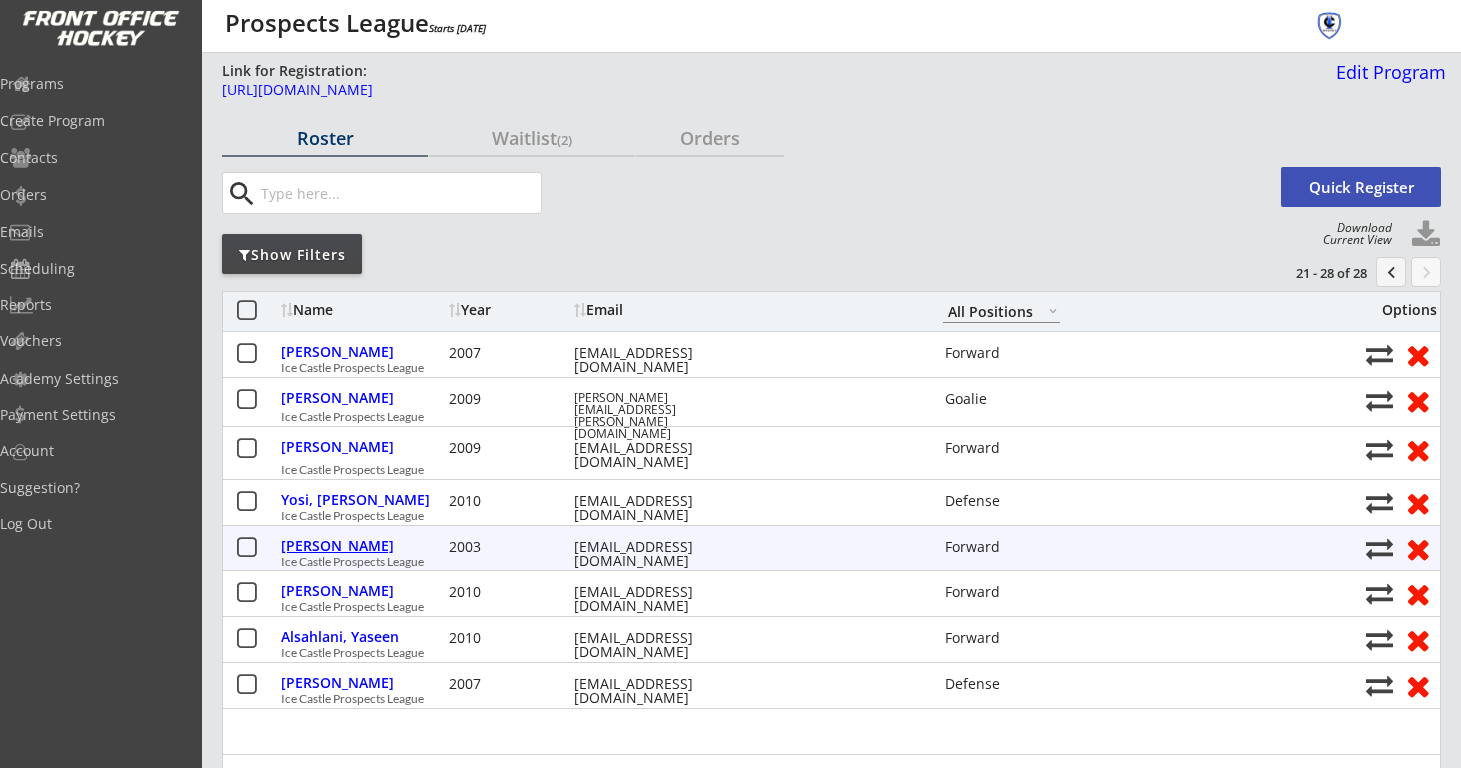 click on "[PERSON_NAME]" at bounding box center (362, 546) 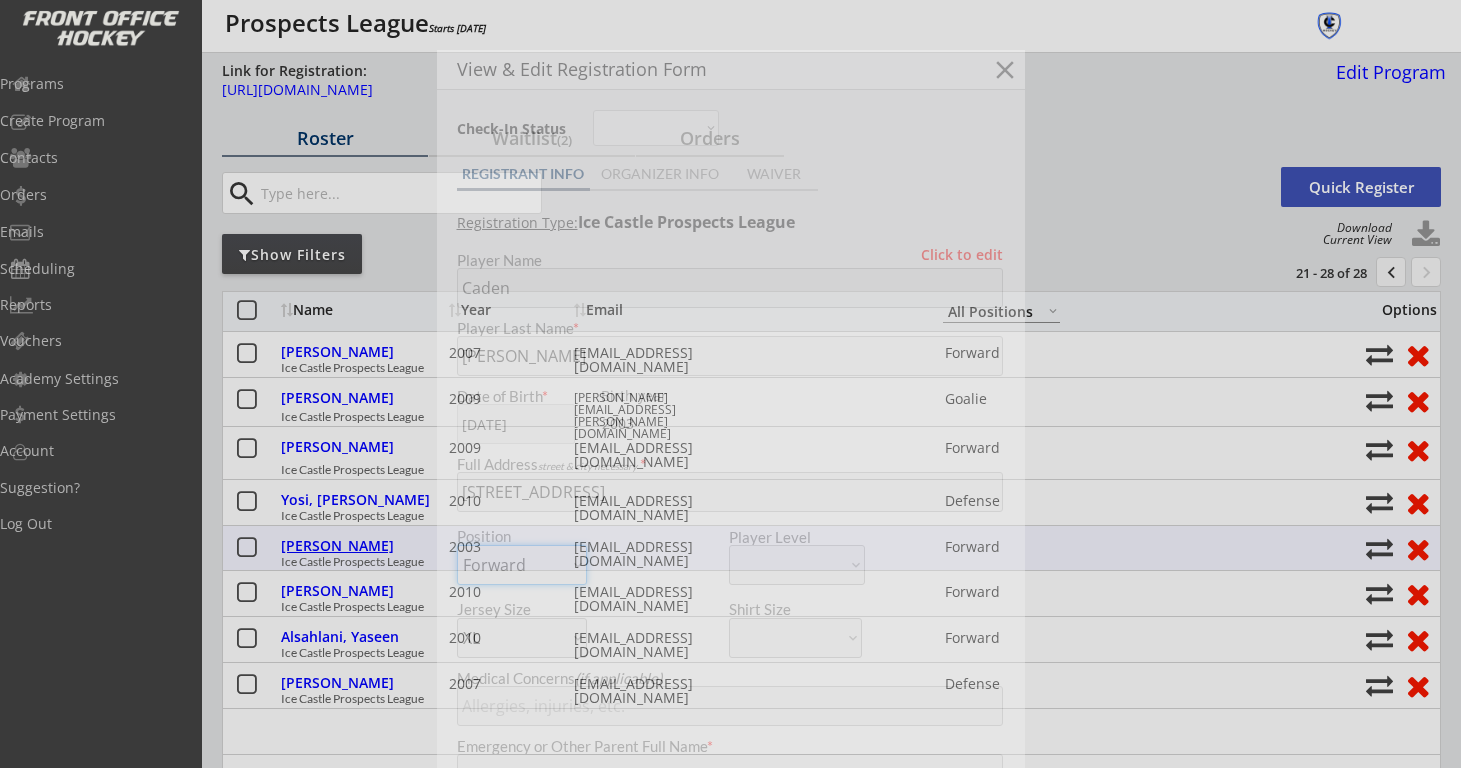 type on "7,17,10" 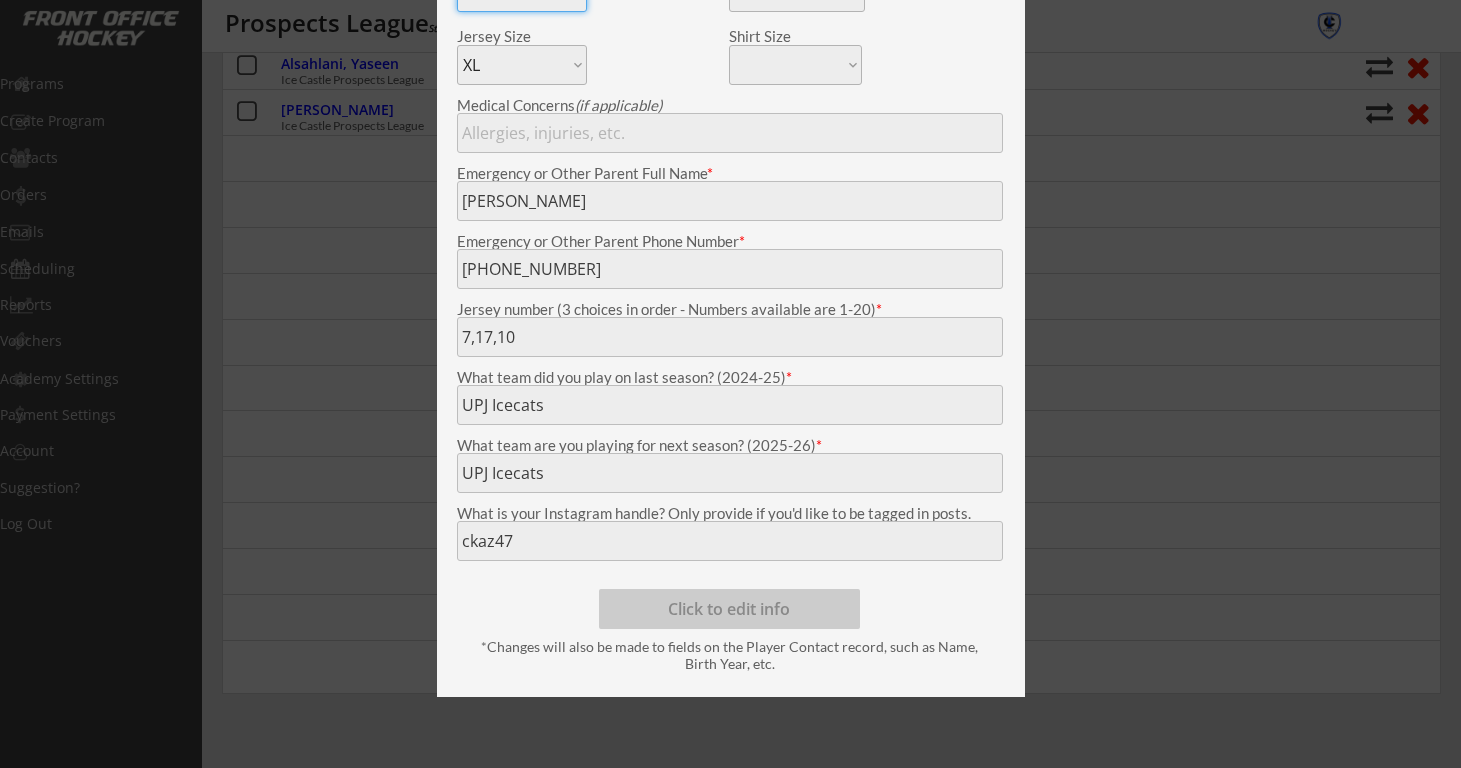 scroll, scrollTop: 569, scrollLeft: 0, axis: vertical 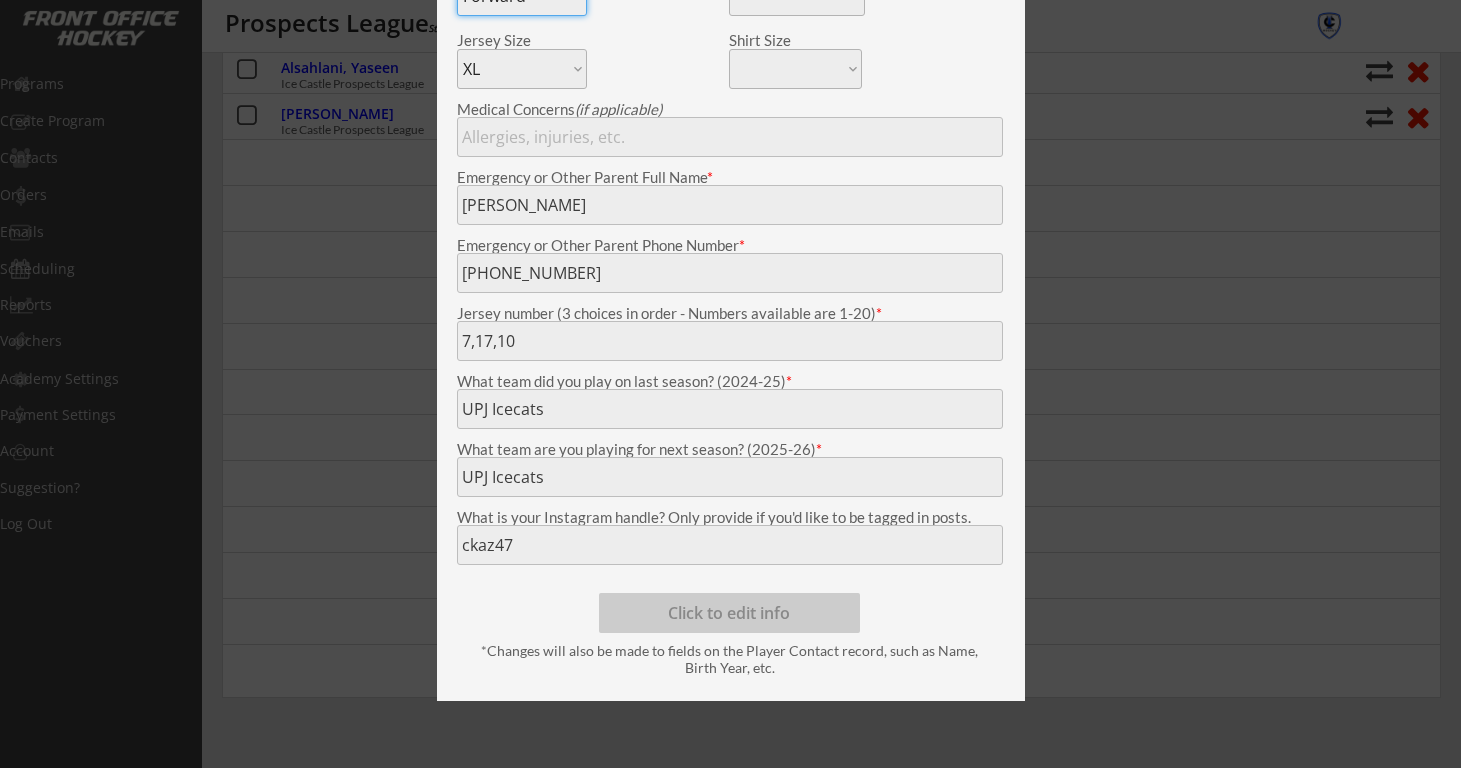 click at bounding box center (730, 384) 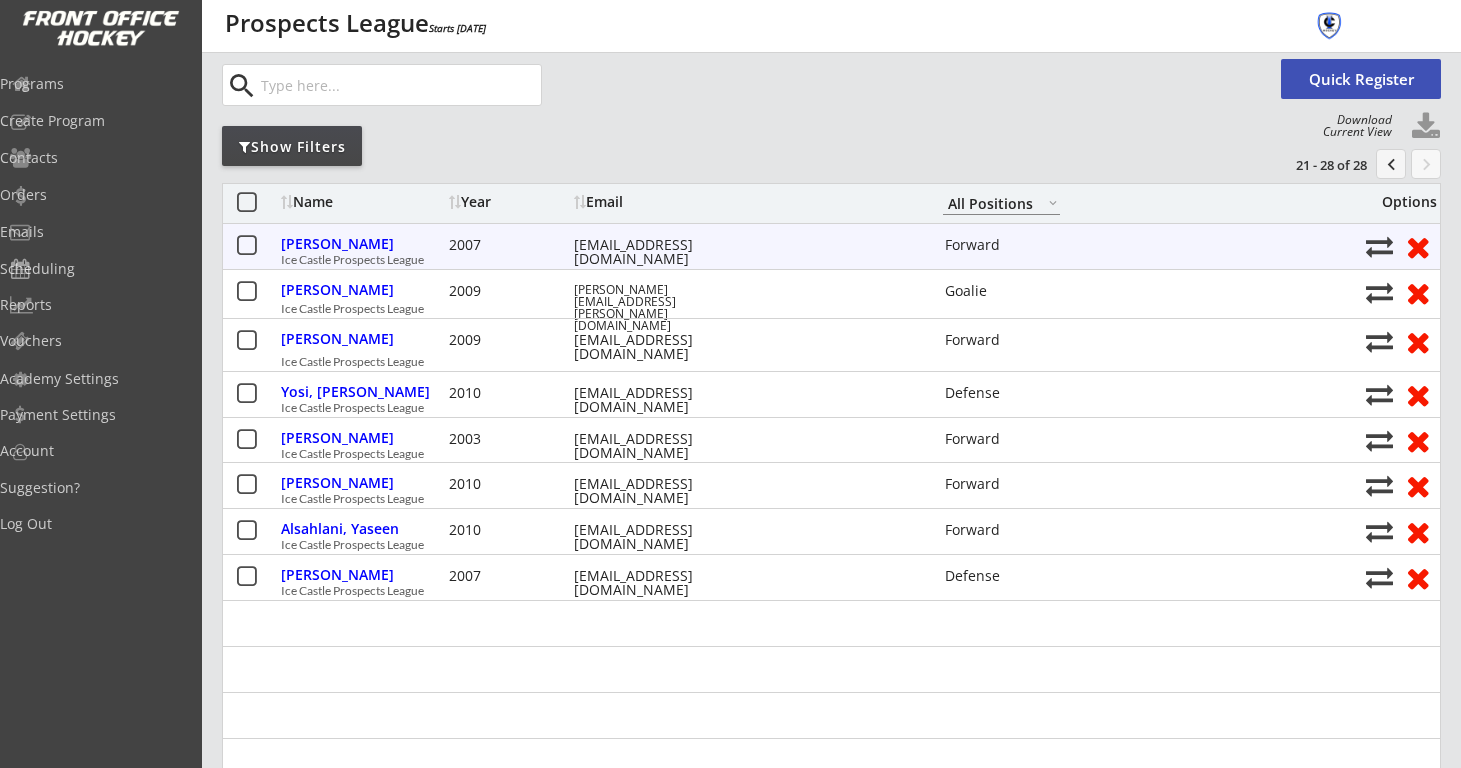 scroll, scrollTop: 97, scrollLeft: 0, axis: vertical 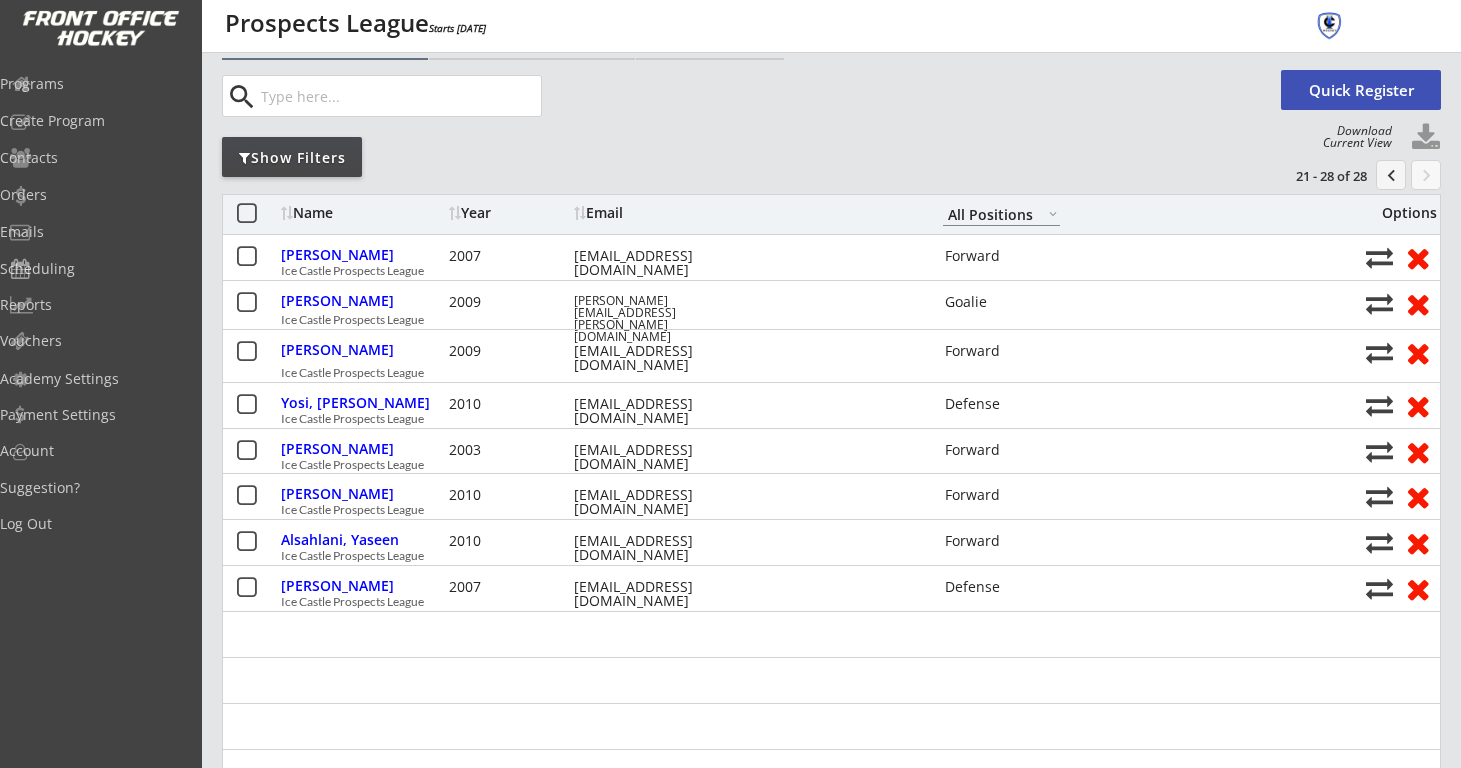 click on "chevron_left" at bounding box center (1391, 175) 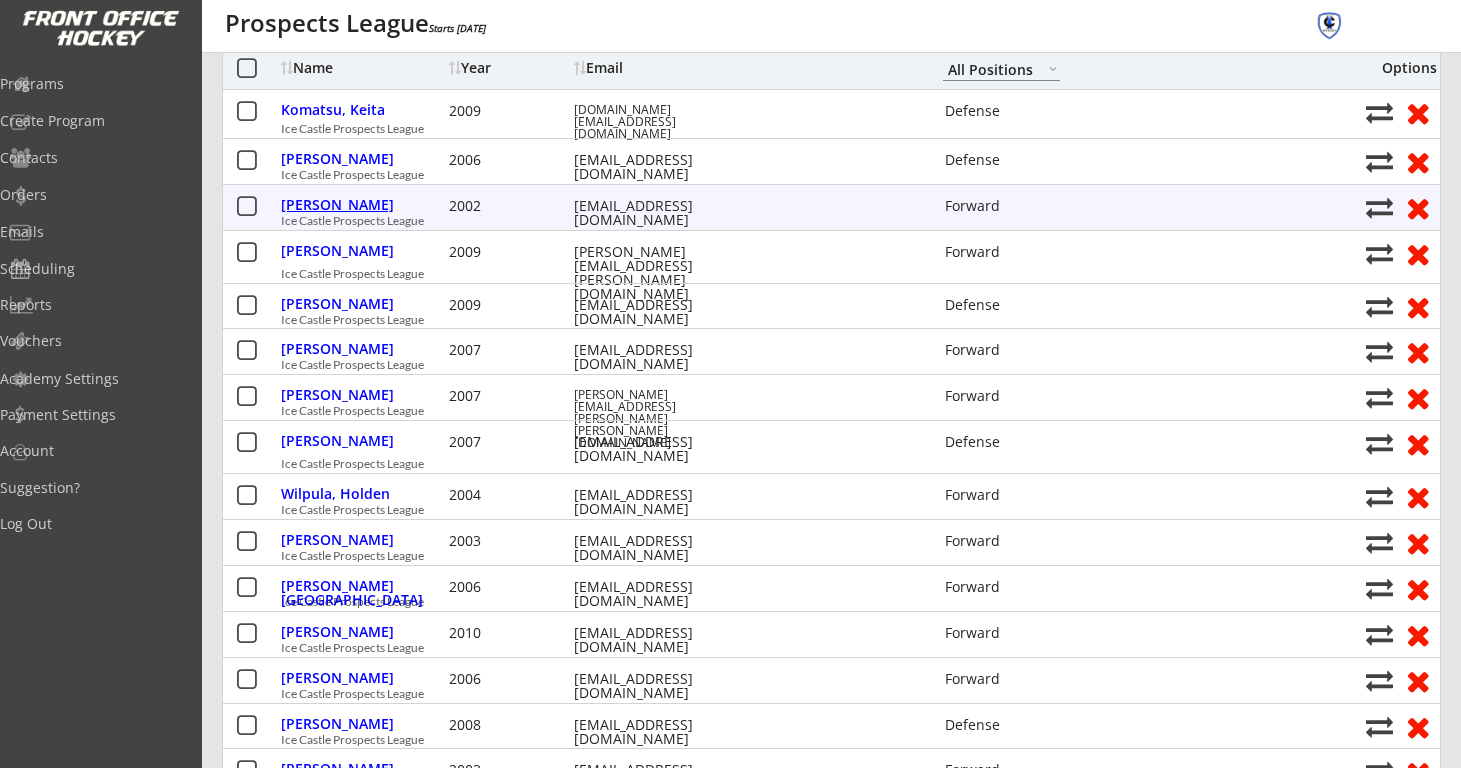 scroll, scrollTop: 229, scrollLeft: 0, axis: vertical 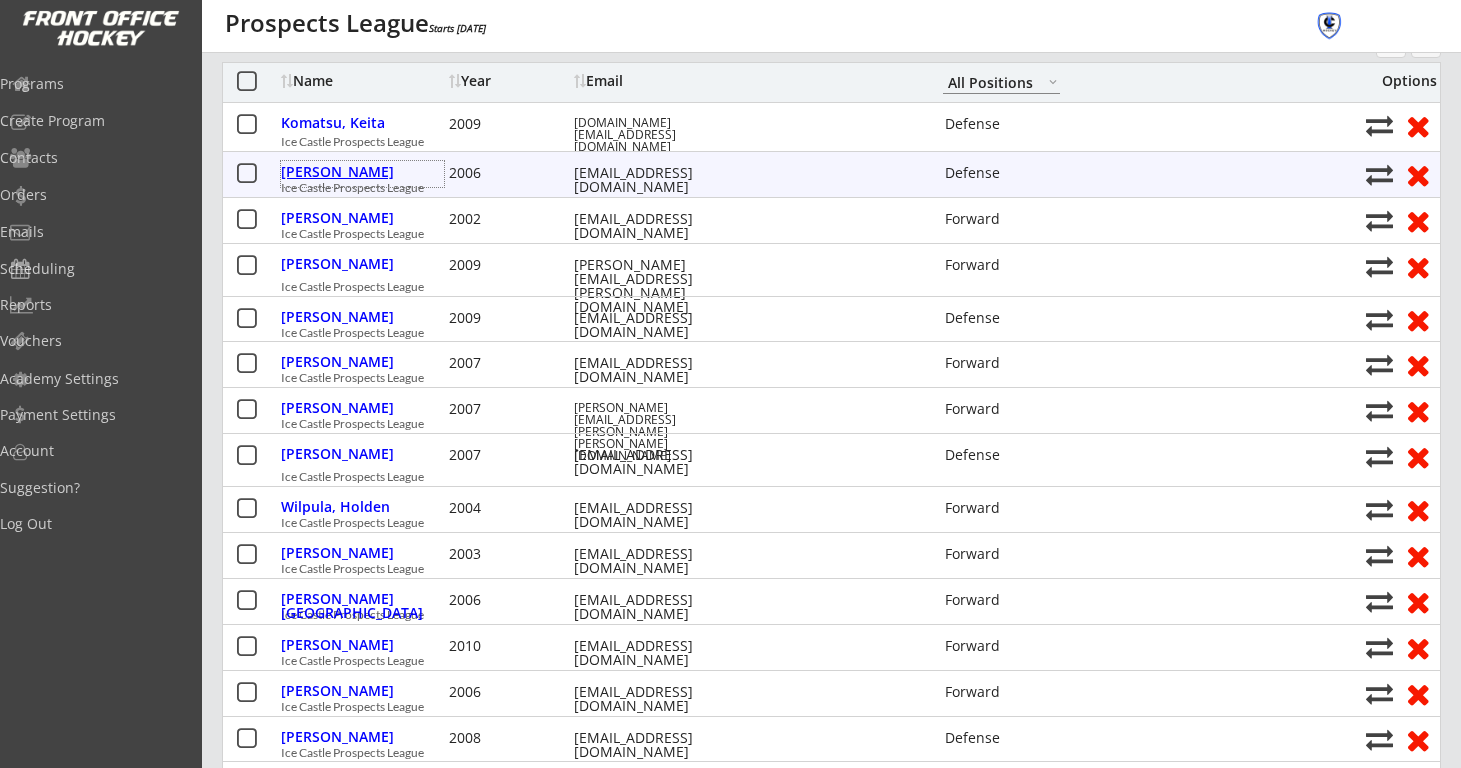 click on "[PERSON_NAME]" at bounding box center [362, 172] 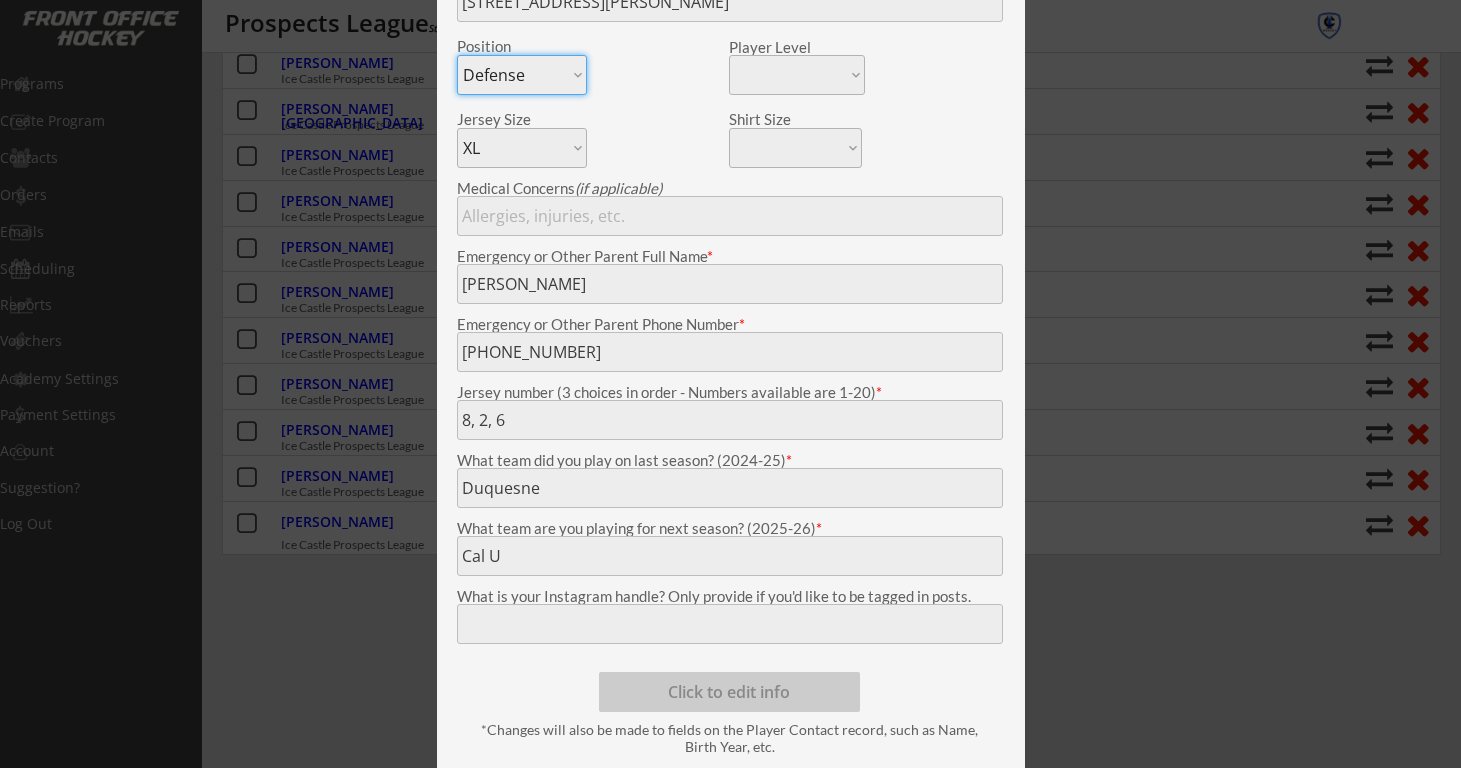 scroll, scrollTop: 720, scrollLeft: 0, axis: vertical 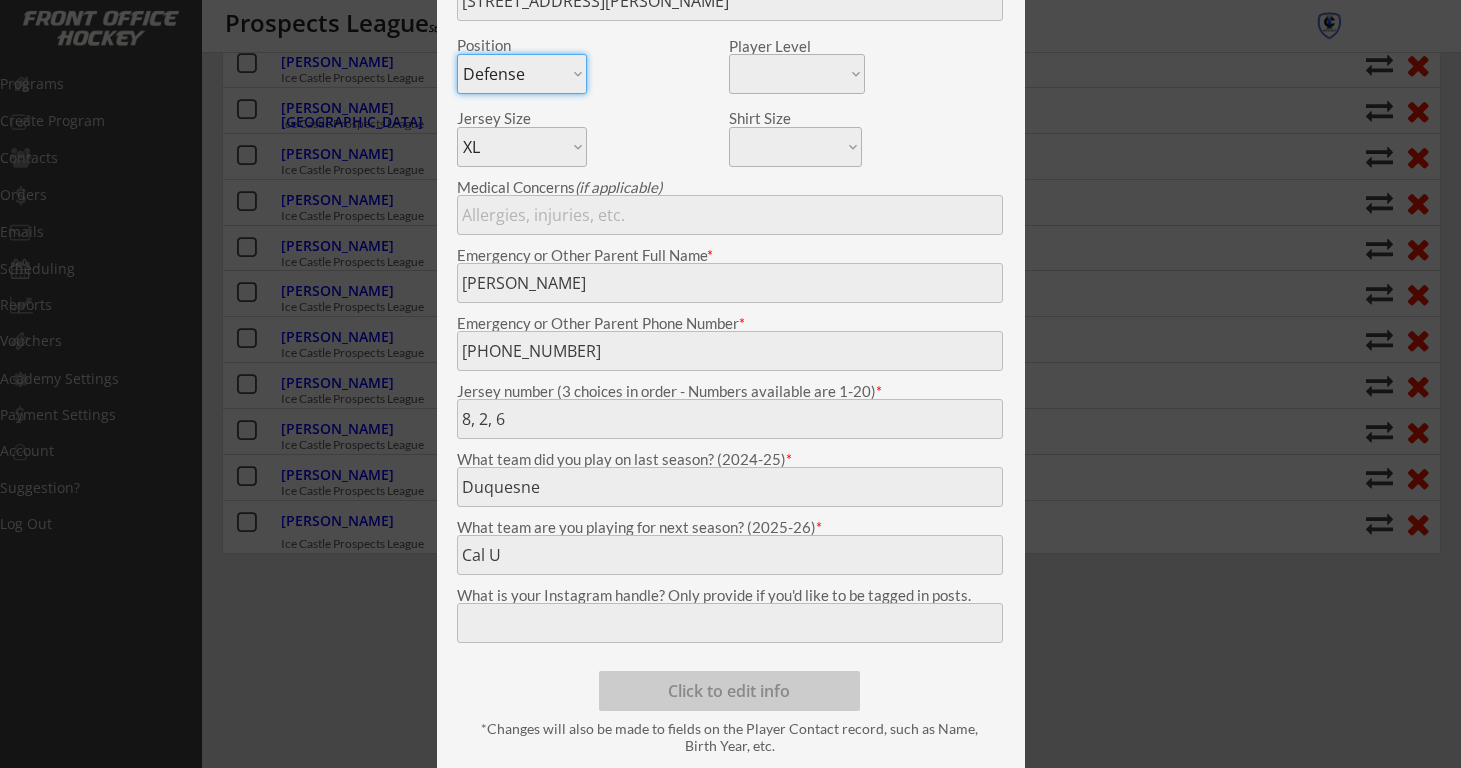 click at bounding box center [730, 384] 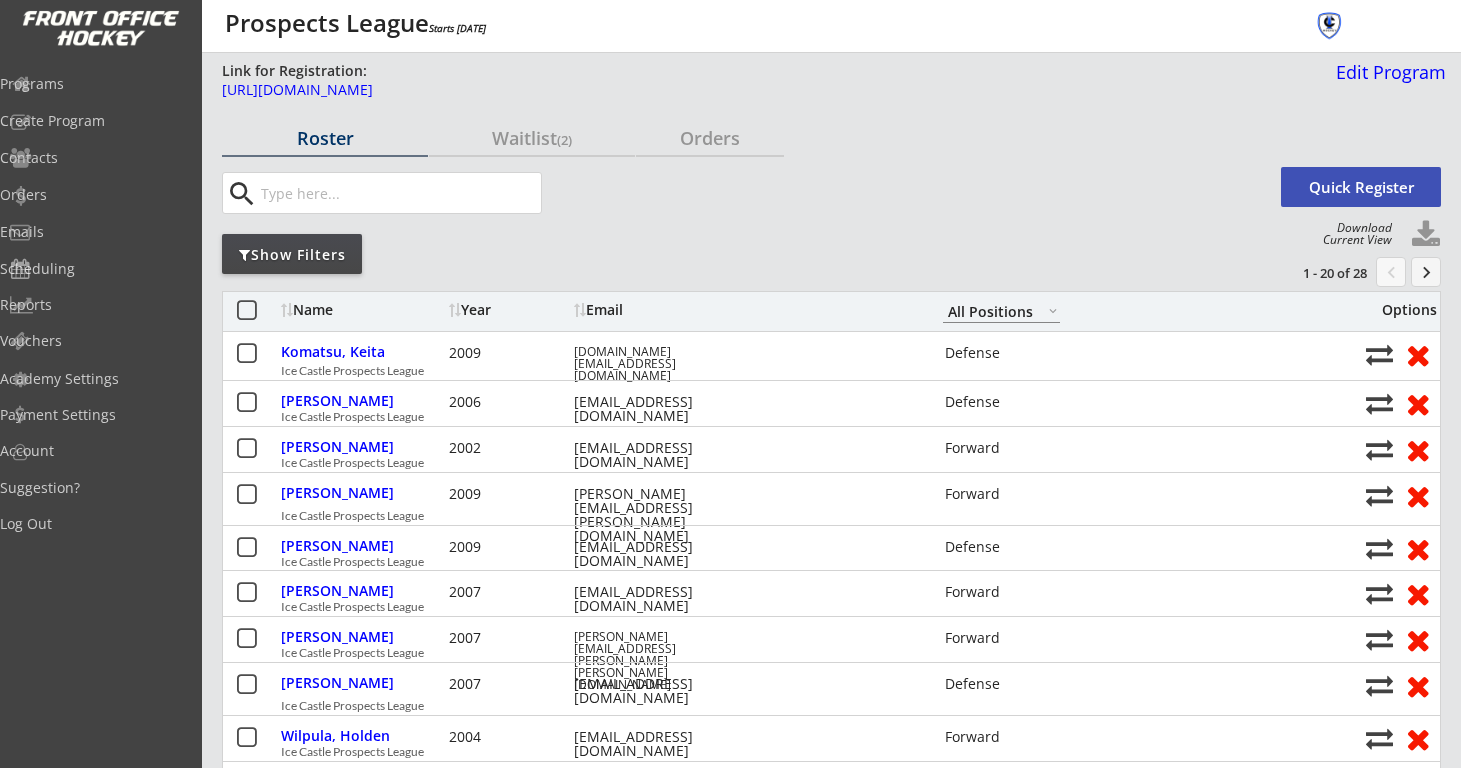 scroll, scrollTop: 0, scrollLeft: 0, axis: both 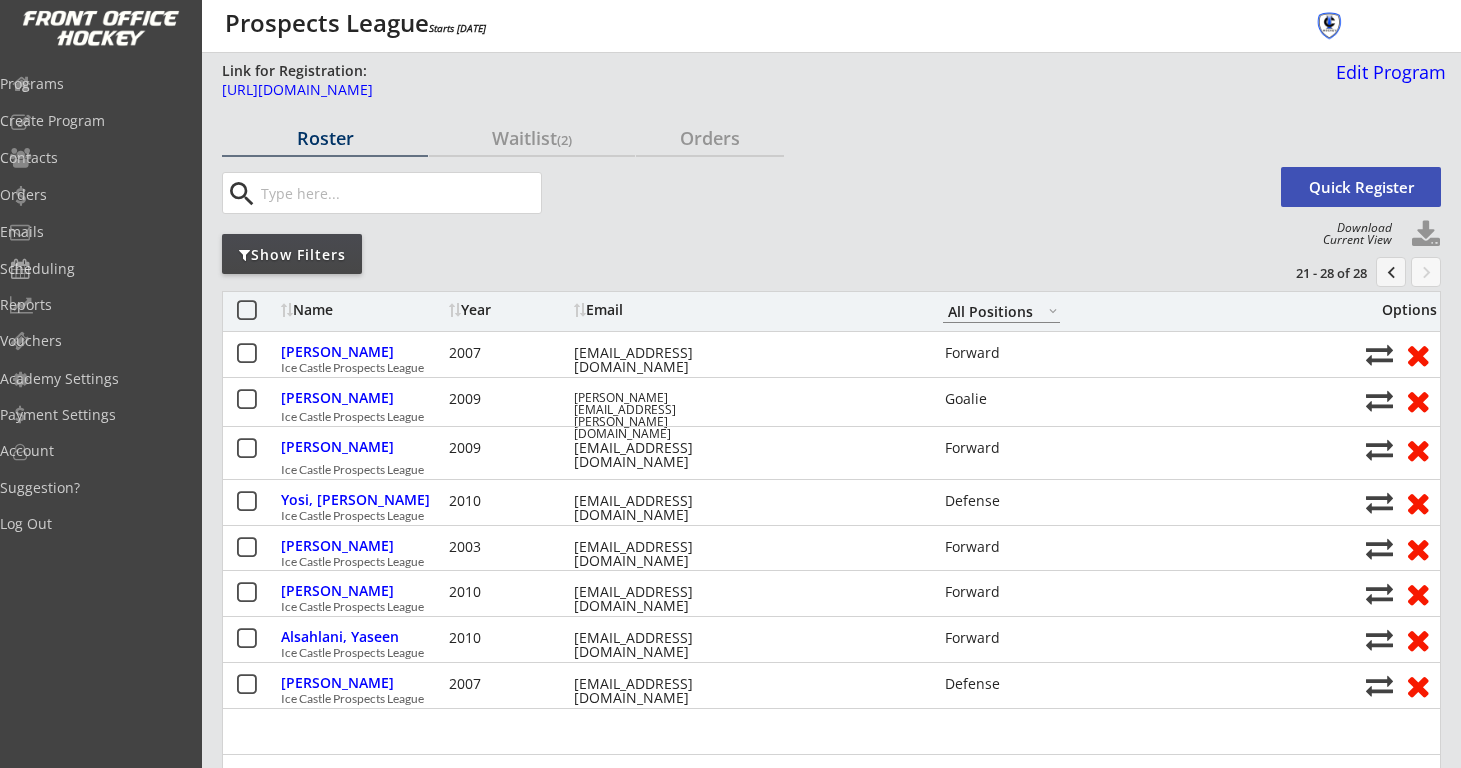click on "chevron_left" at bounding box center (1391, 272) 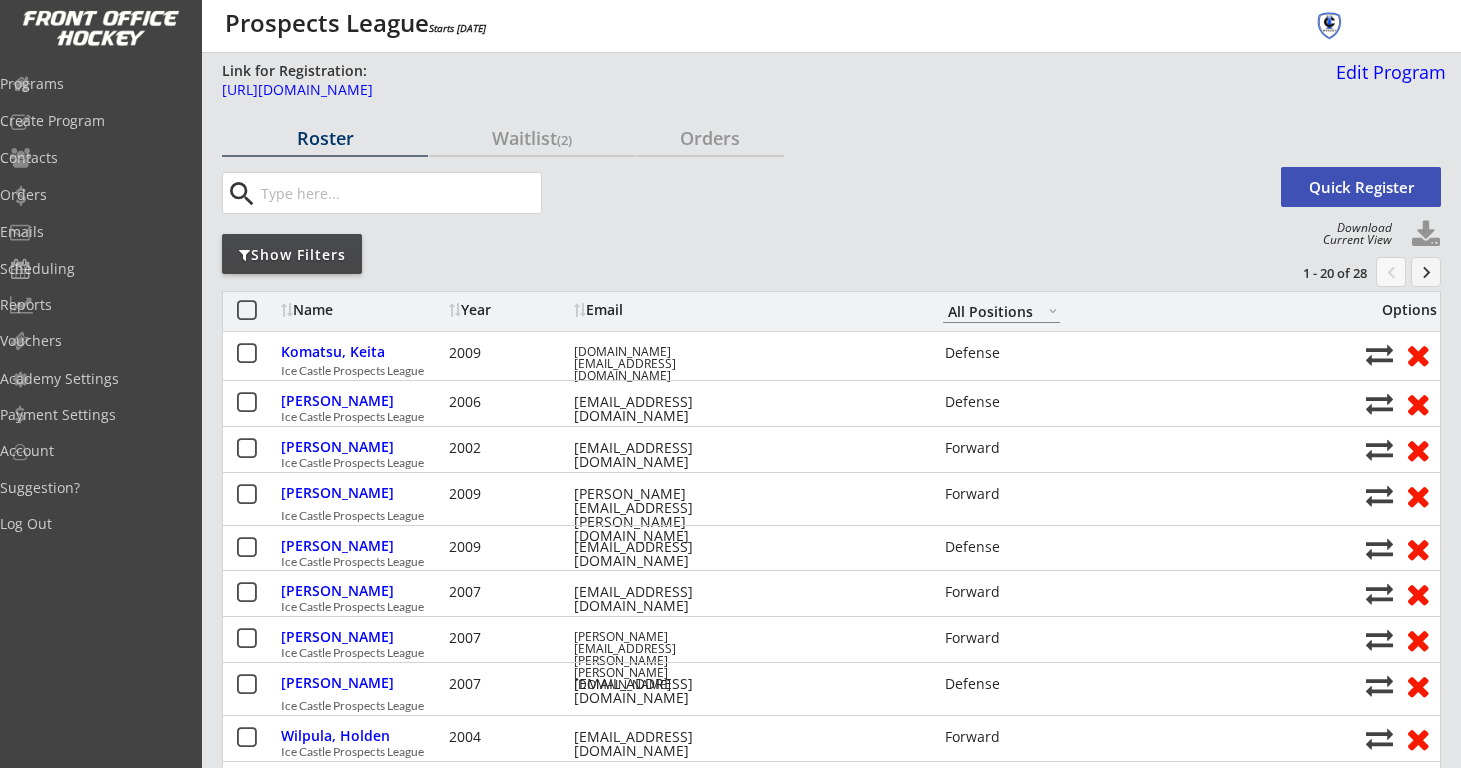 scroll, scrollTop: 0, scrollLeft: 0, axis: both 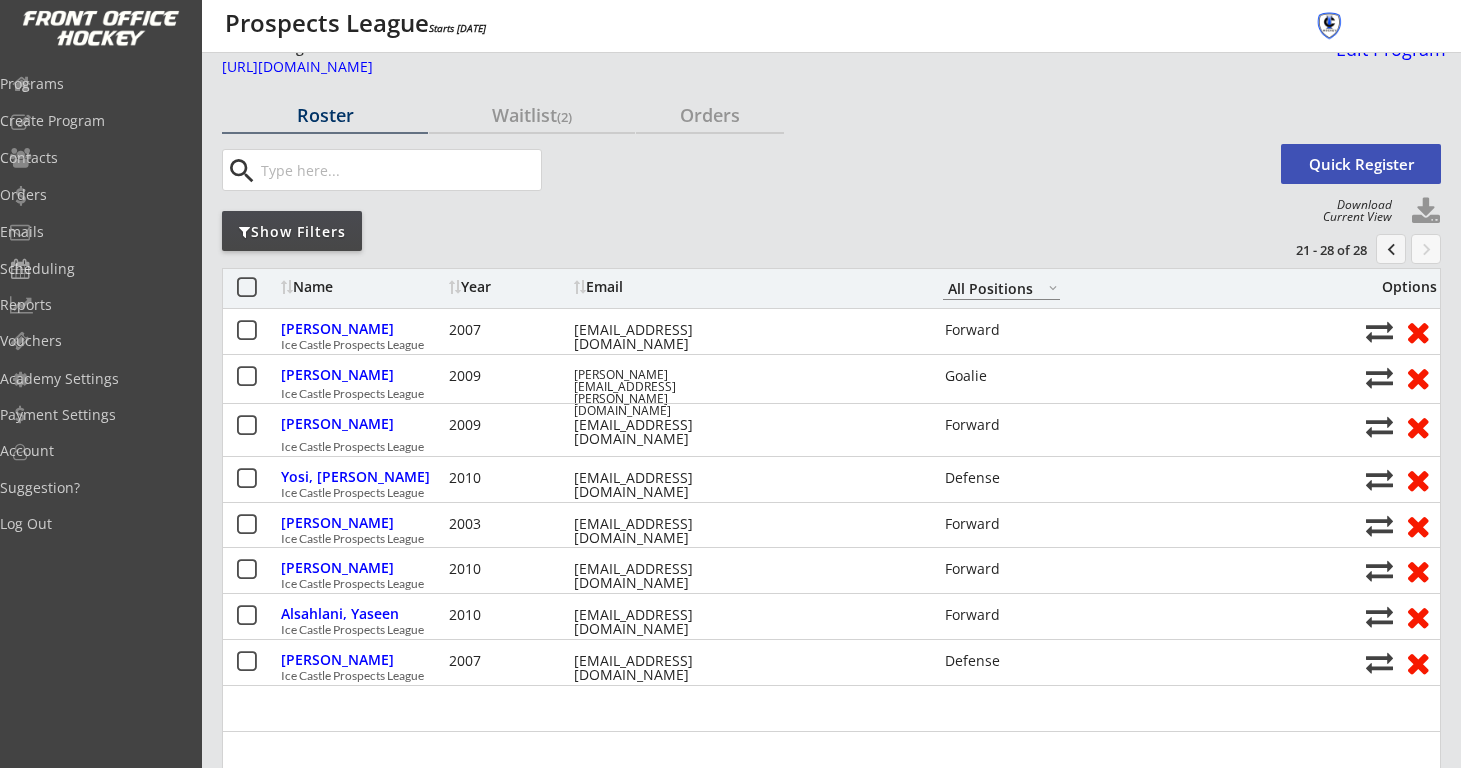 click on "chevron_left" at bounding box center [1391, 249] 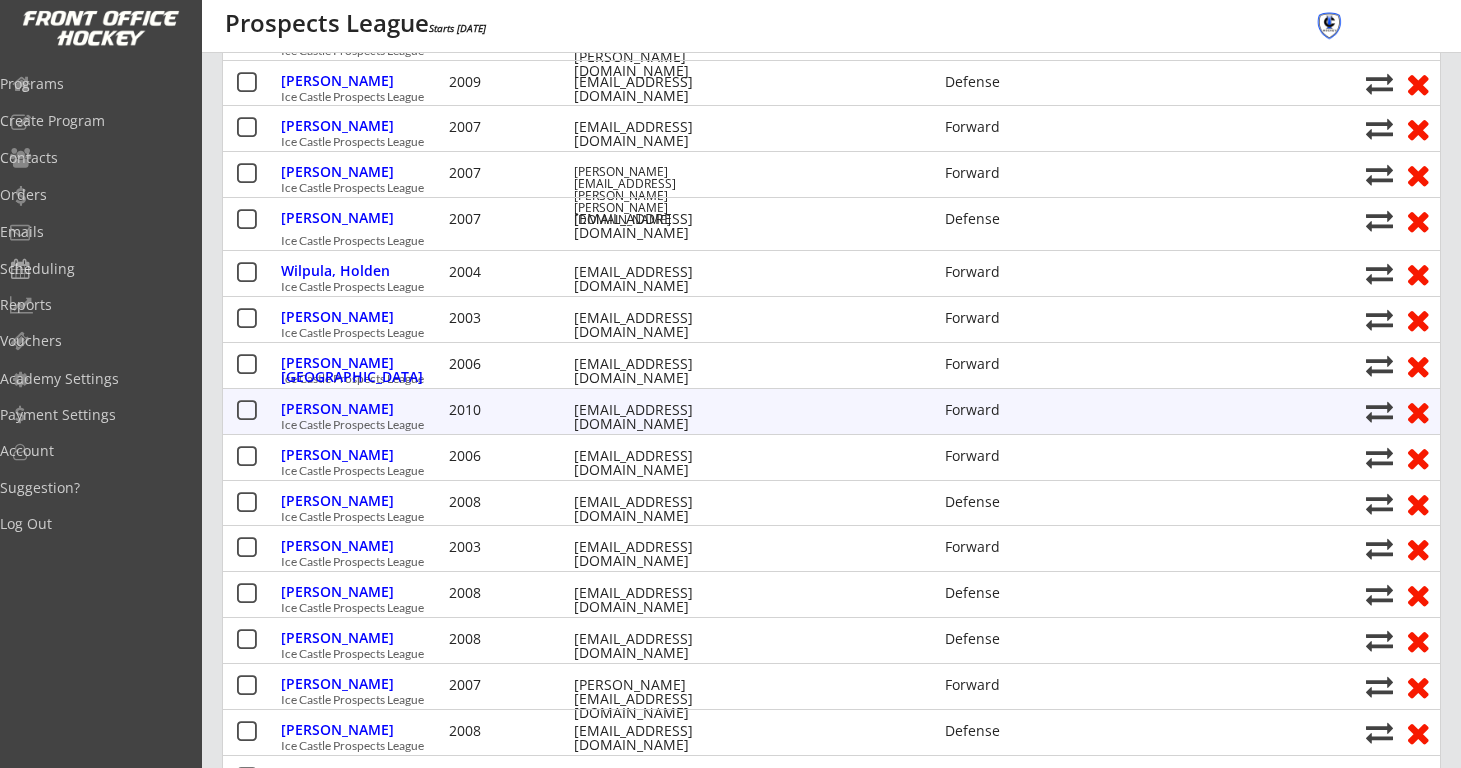 scroll, scrollTop: 462, scrollLeft: 0, axis: vertical 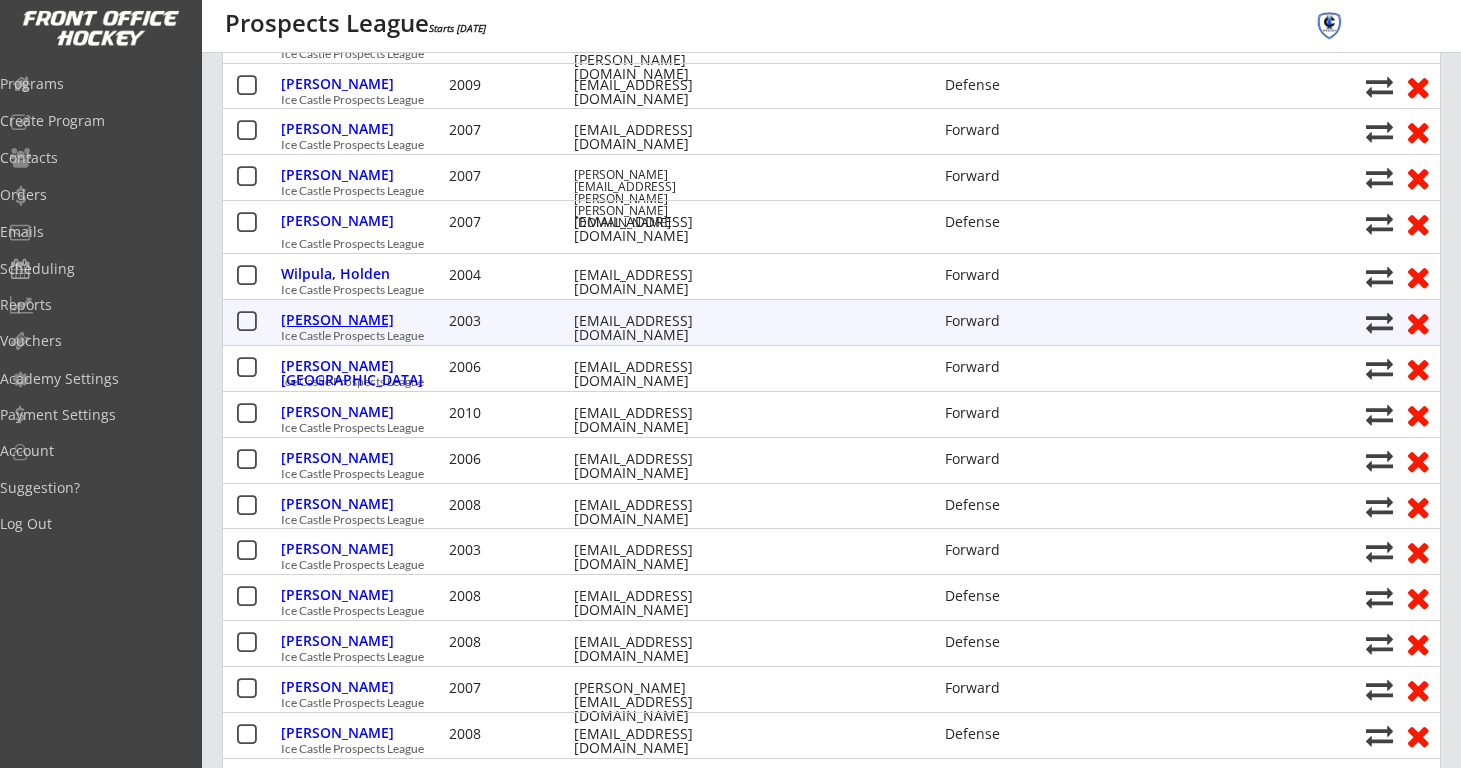 click on "[PERSON_NAME]" at bounding box center (362, 320) 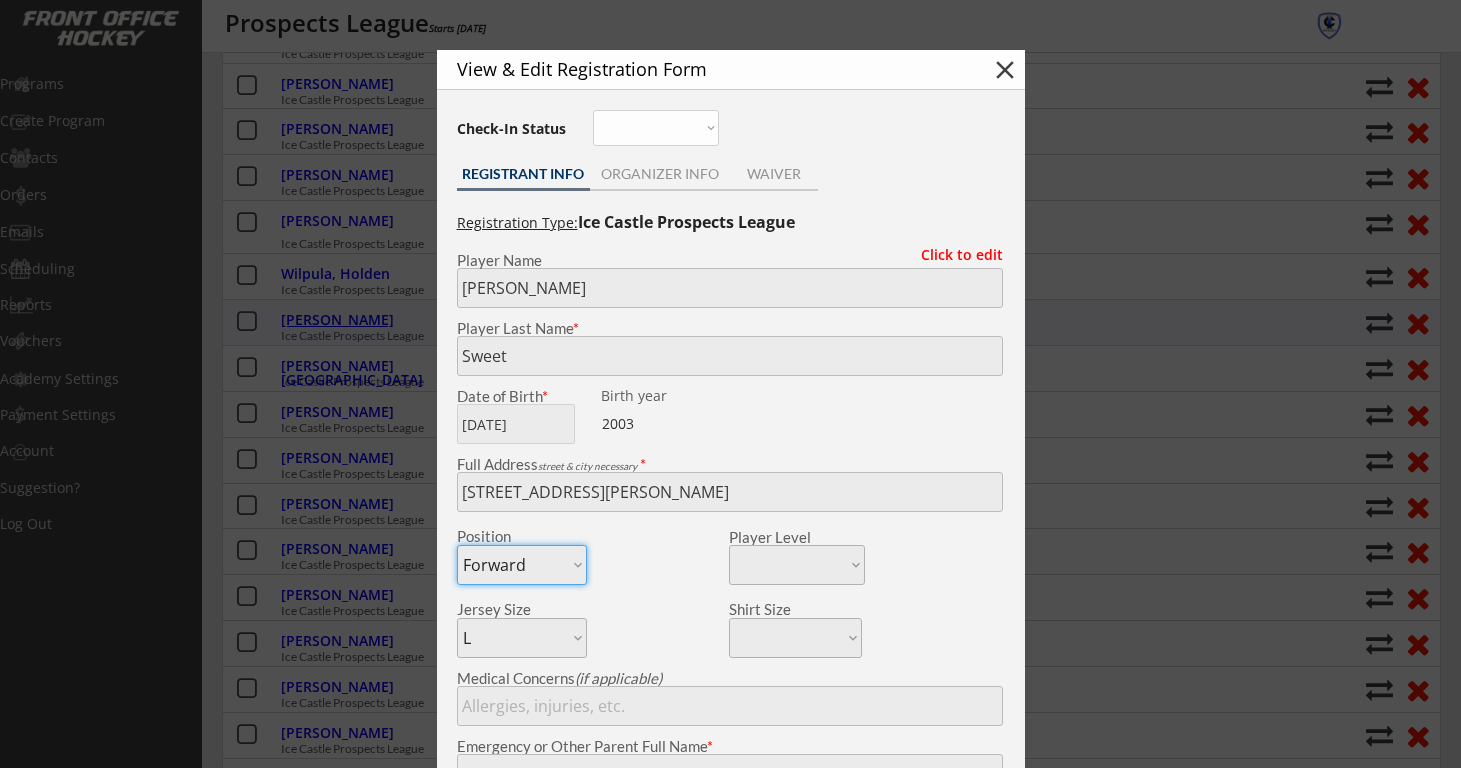 type on "9,19,11" 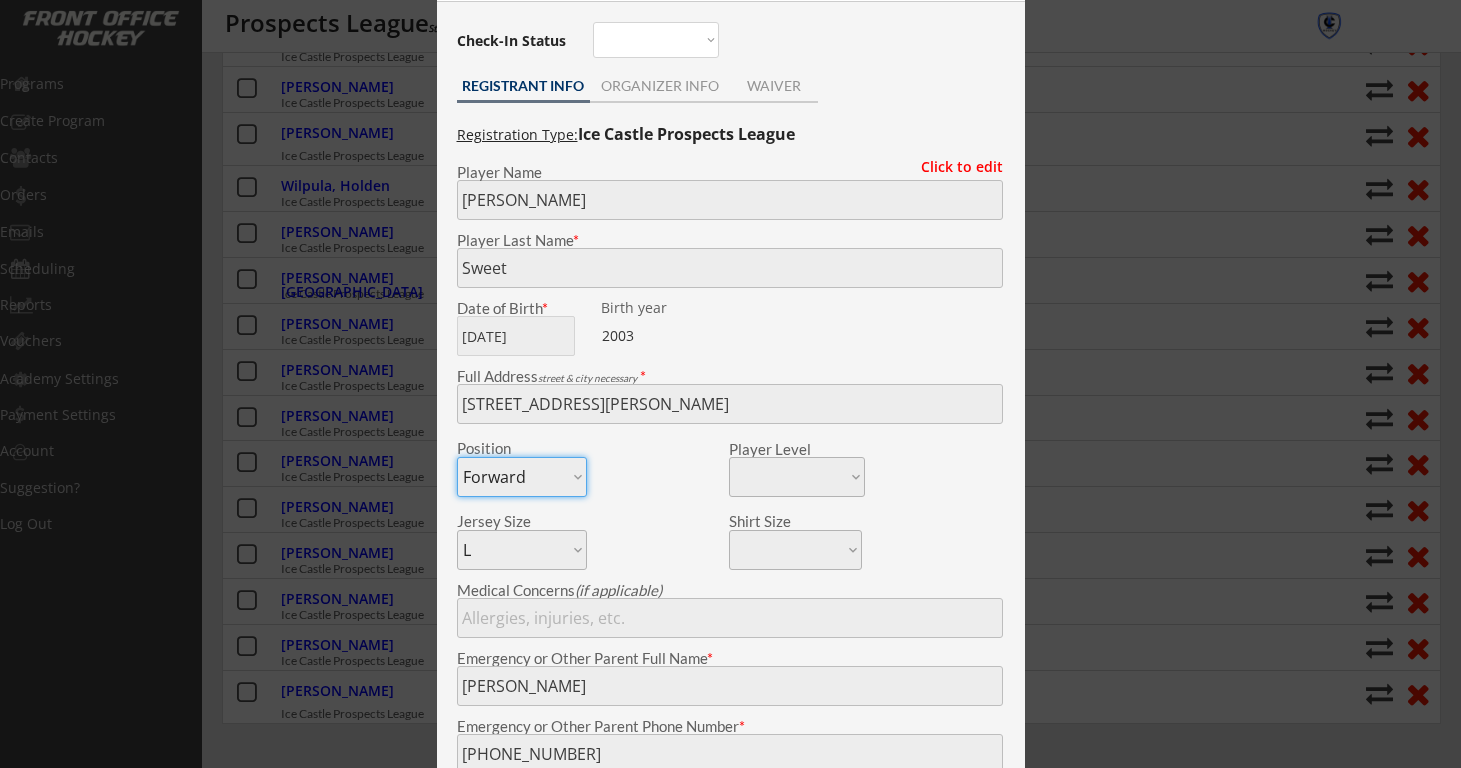 scroll, scrollTop: 456, scrollLeft: 0, axis: vertical 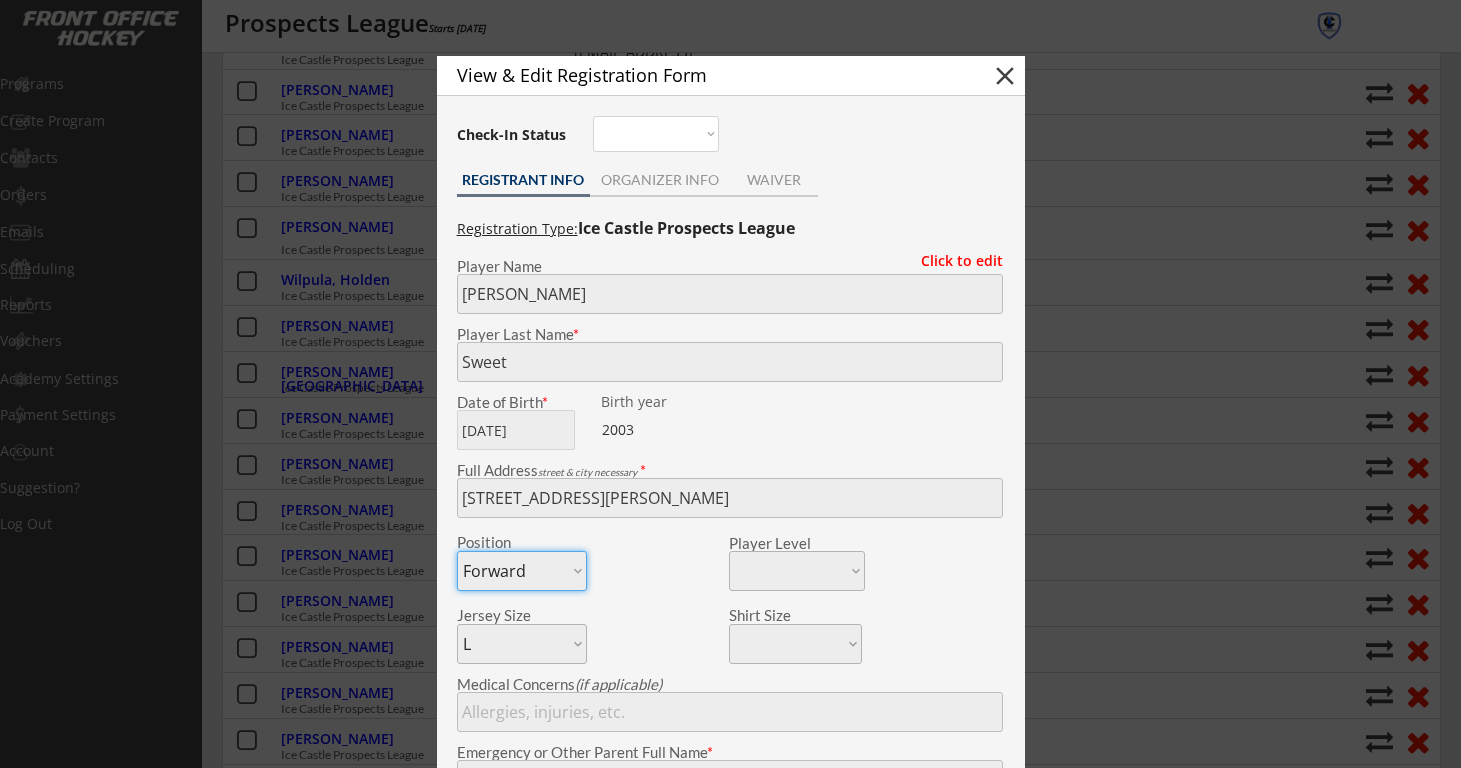 click on "close" at bounding box center [1005, 76] 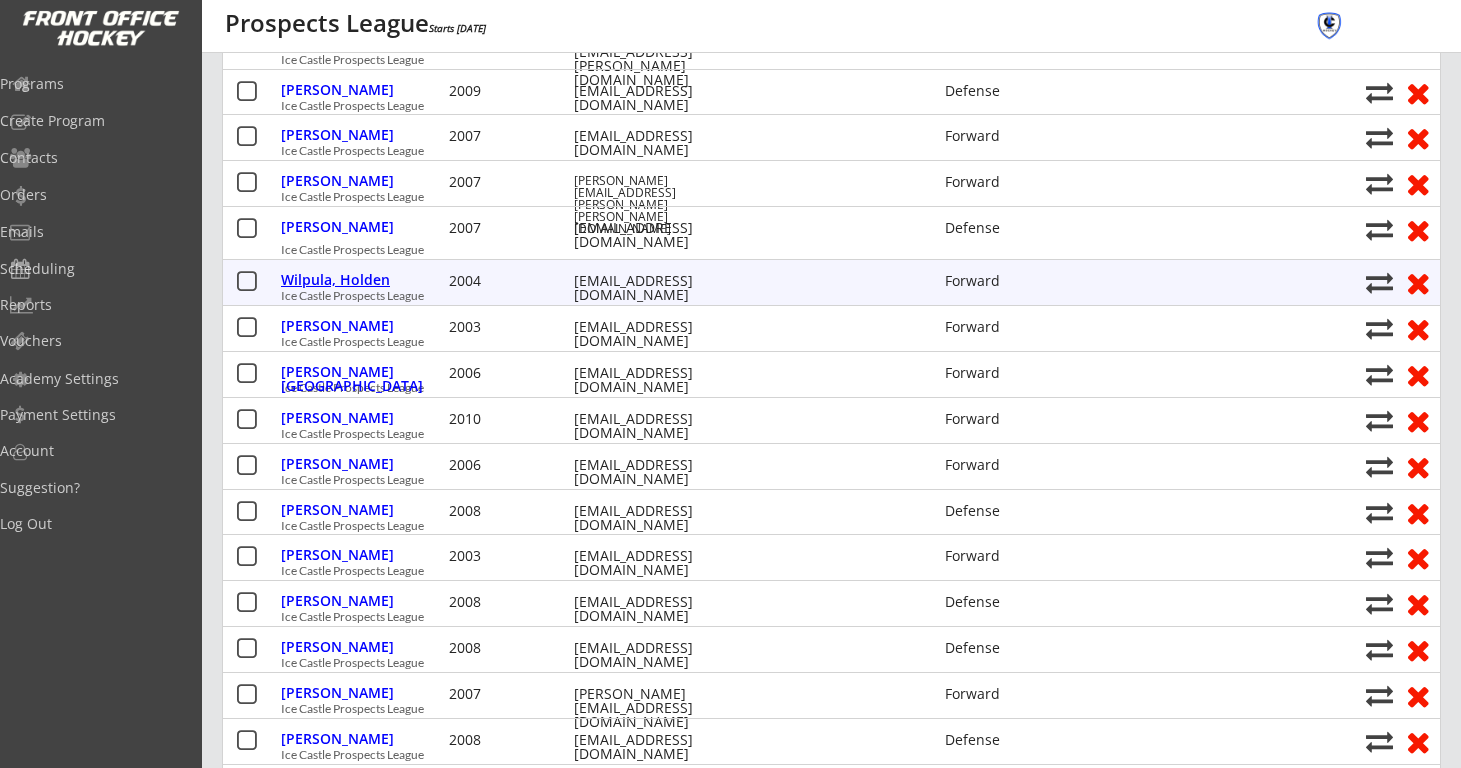 click on "Wilpula, Holden" at bounding box center (362, 280) 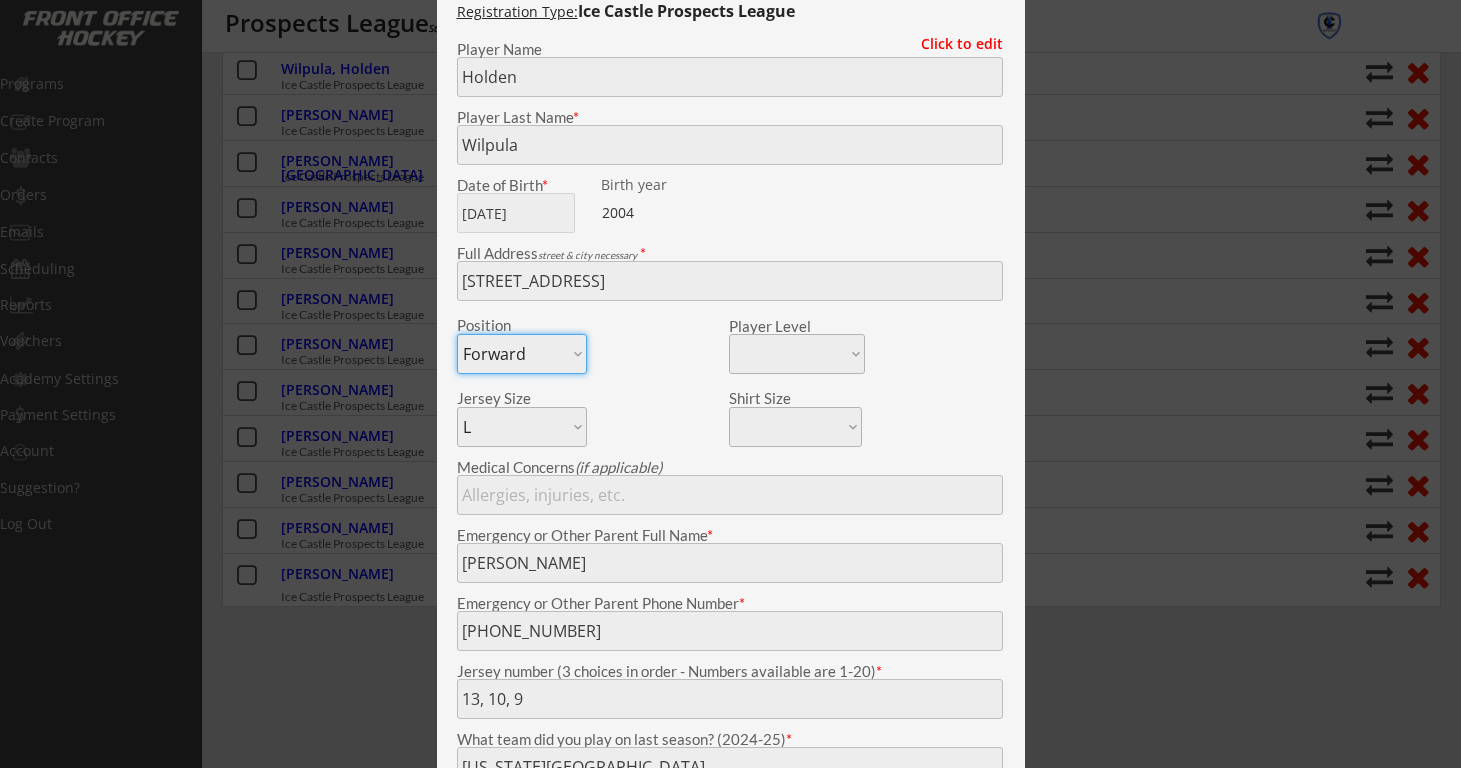 scroll, scrollTop: 673, scrollLeft: 0, axis: vertical 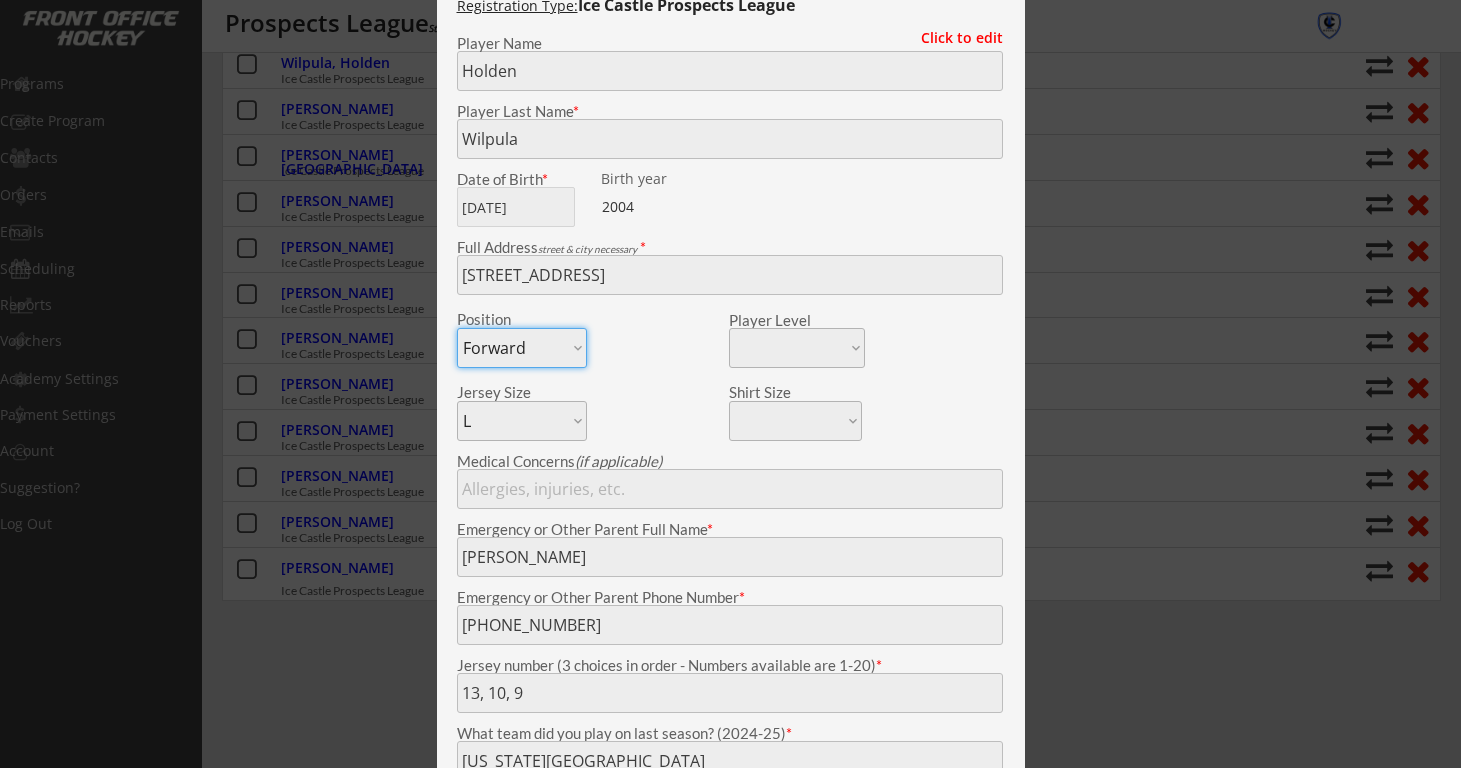 click at bounding box center (730, 384) 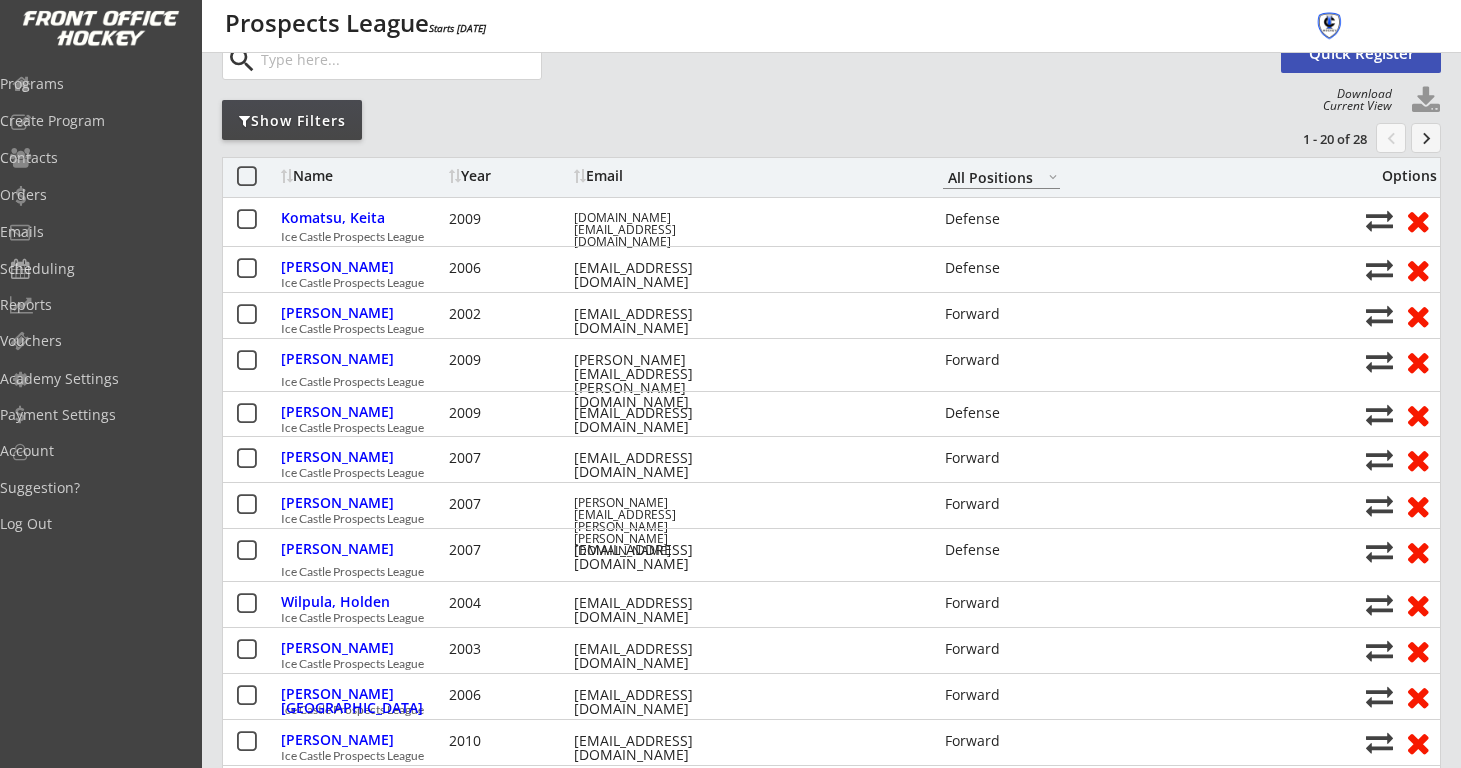 scroll, scrollTop: 101, scrollLeft: 0, axis: vertical 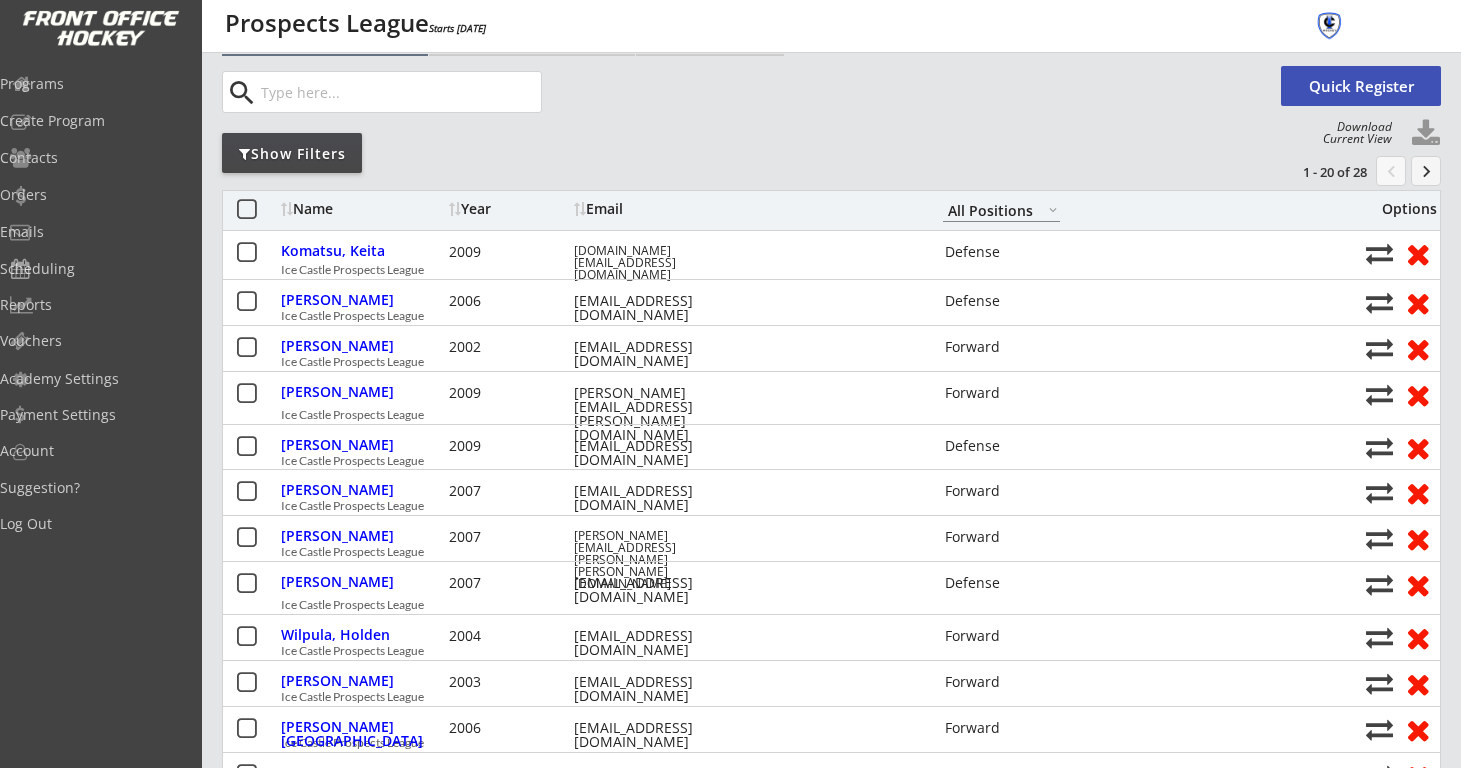 click on "keyboard_arrow_right" at bounding box center (1426, 171) 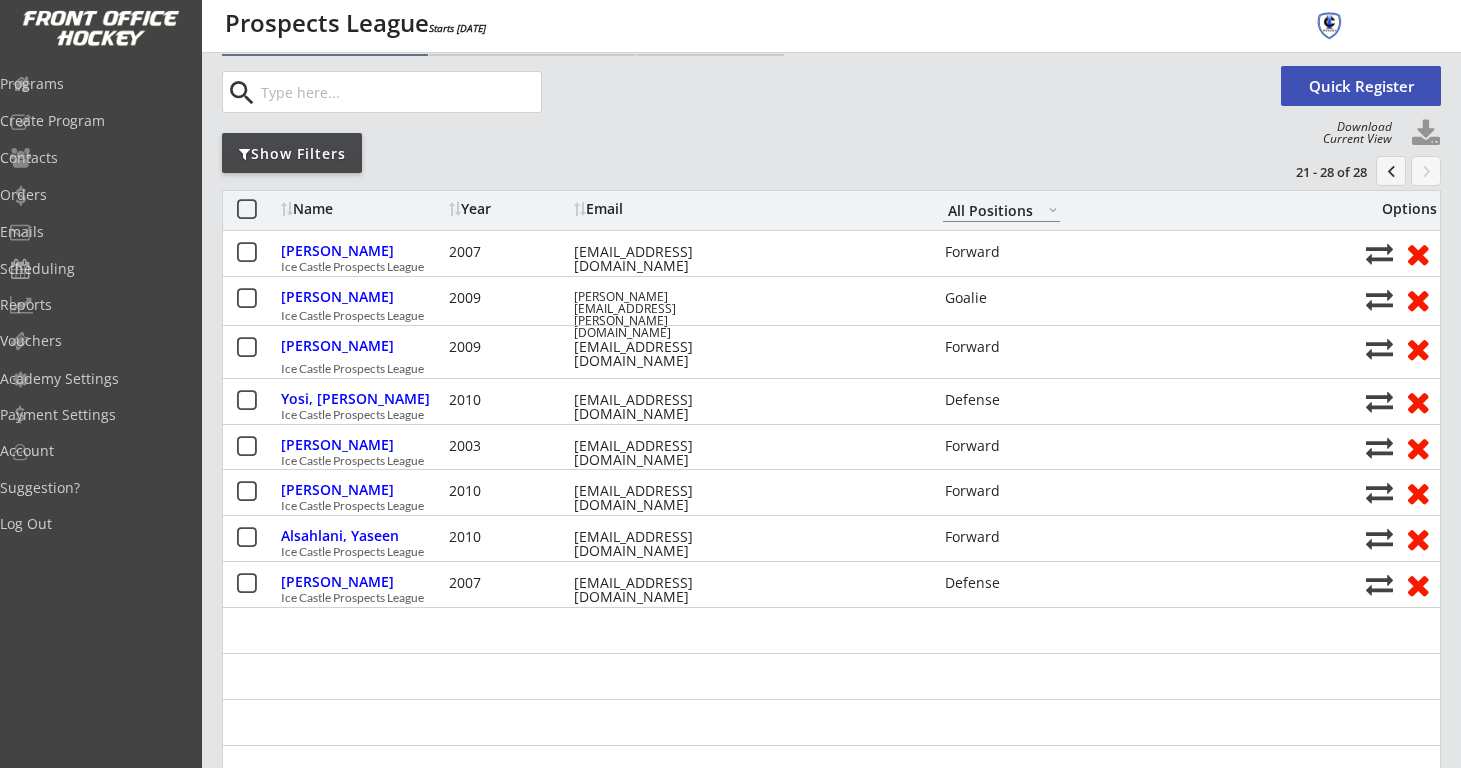click on "chevron_left" at bounding box center (1391, 171) 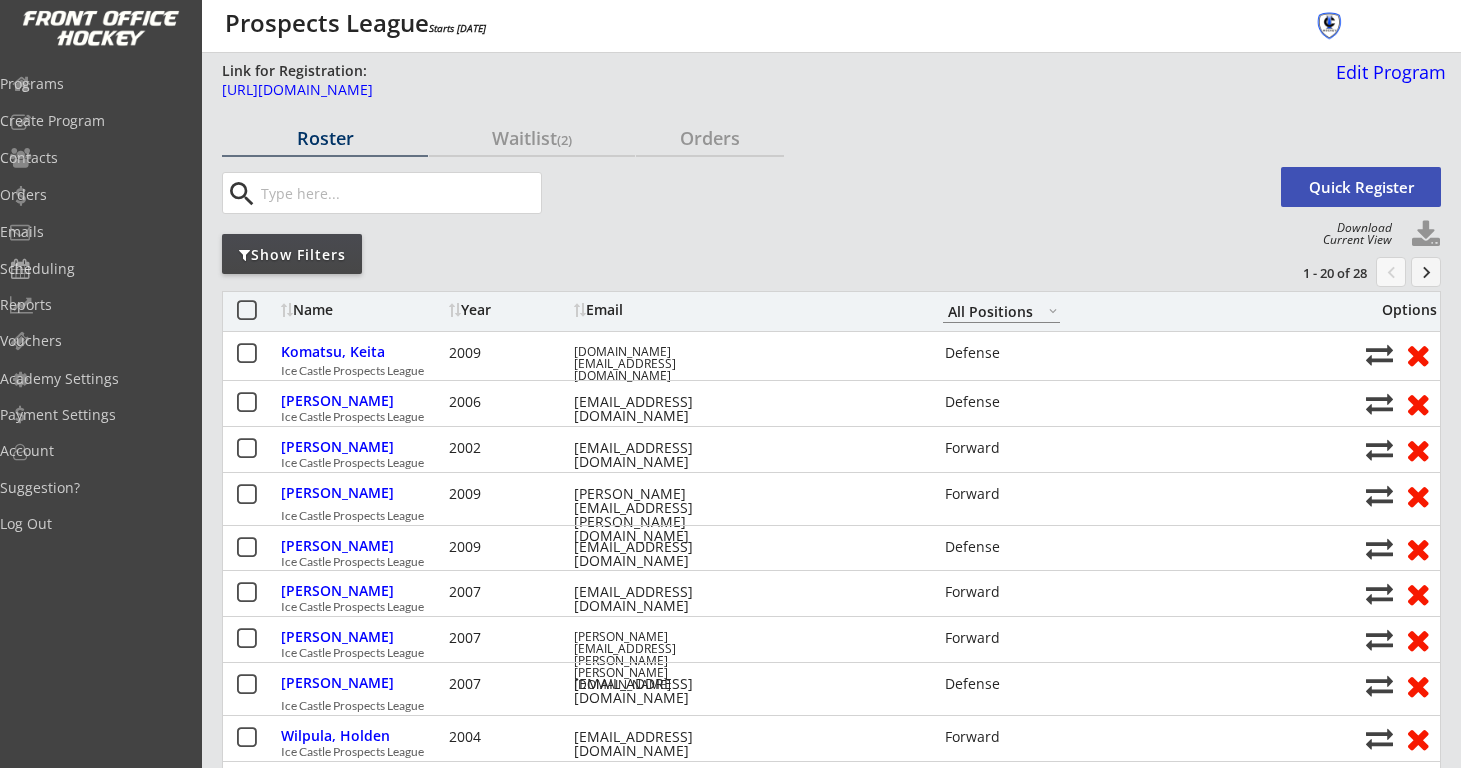 scroll, scrollTop: 0, scrollLeft: 0, axis: both 